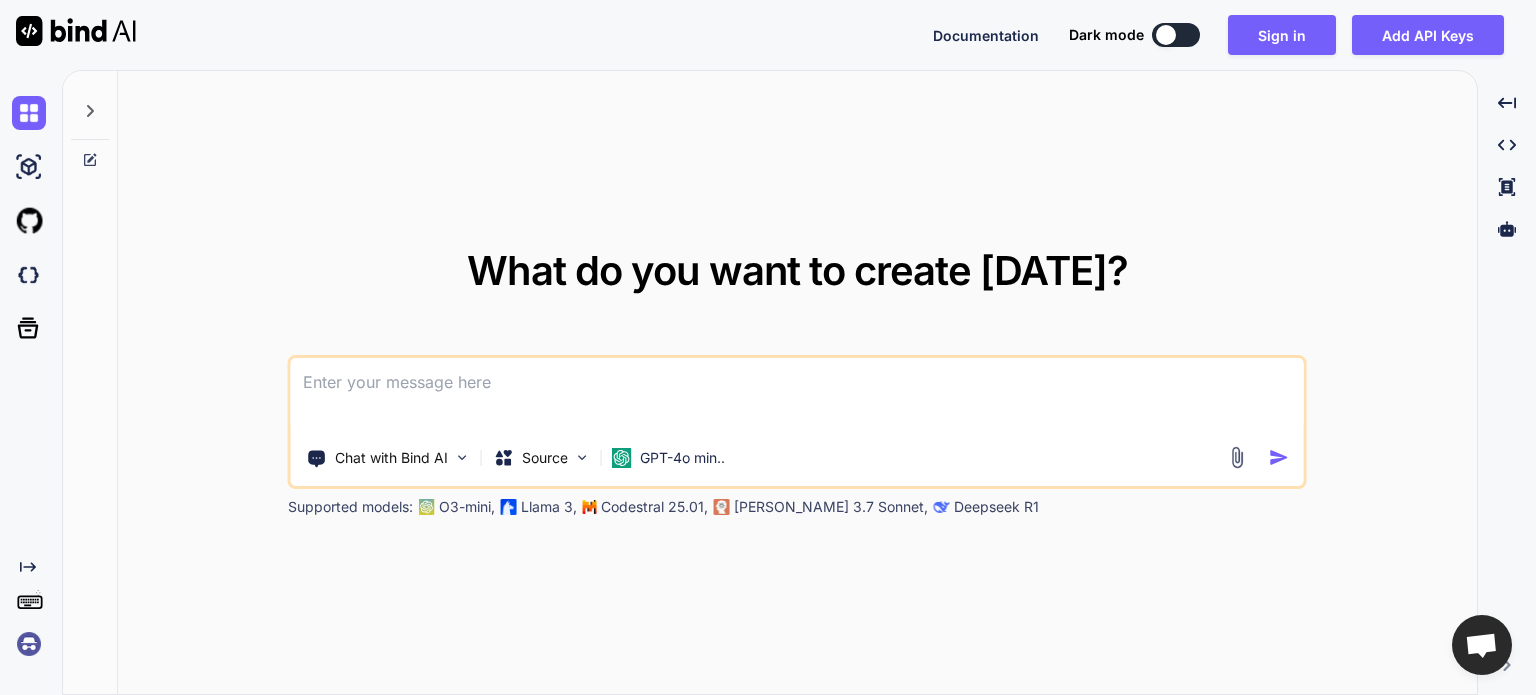 scroll, scrollTop: 0, scrollLeft: 0, axis: both 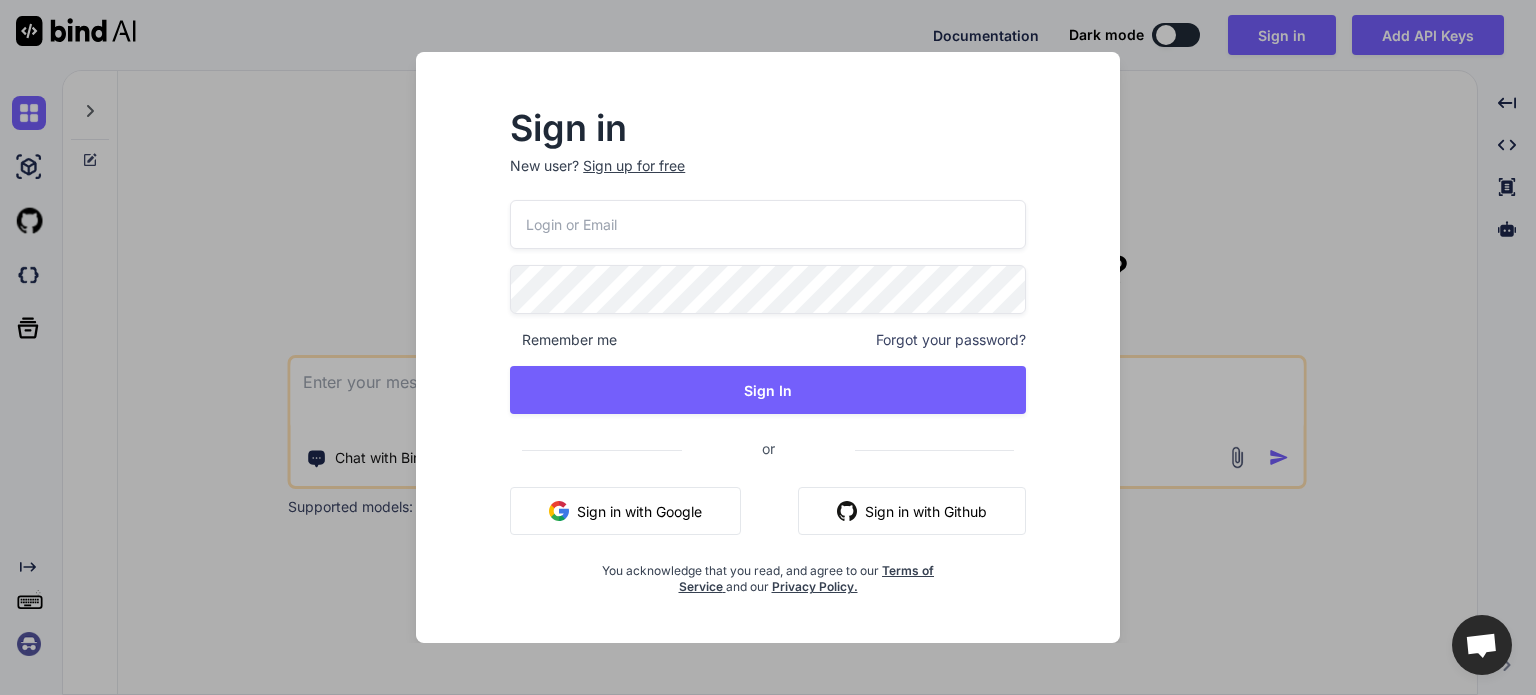 click at bounding box center [768, 224] 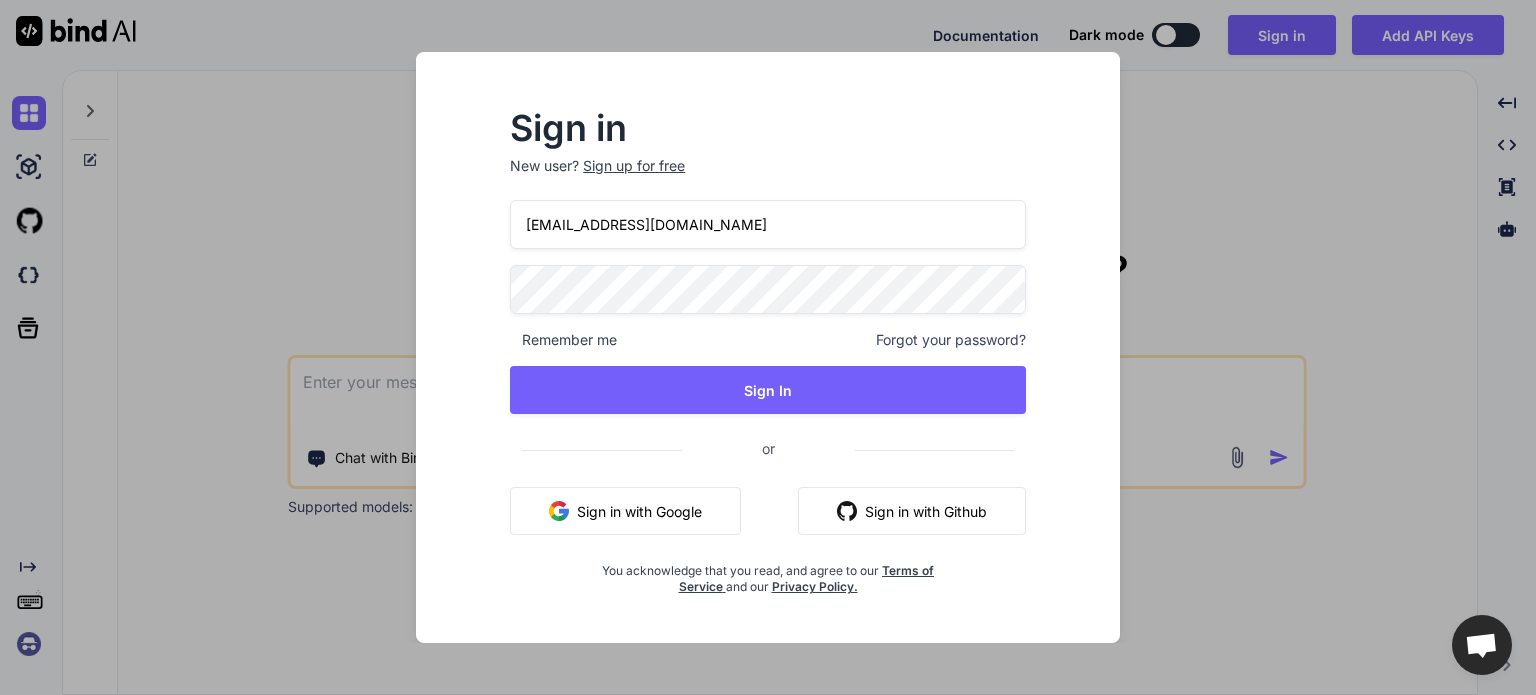 click on "Sign in with Google" at bounding box center [625, 511] 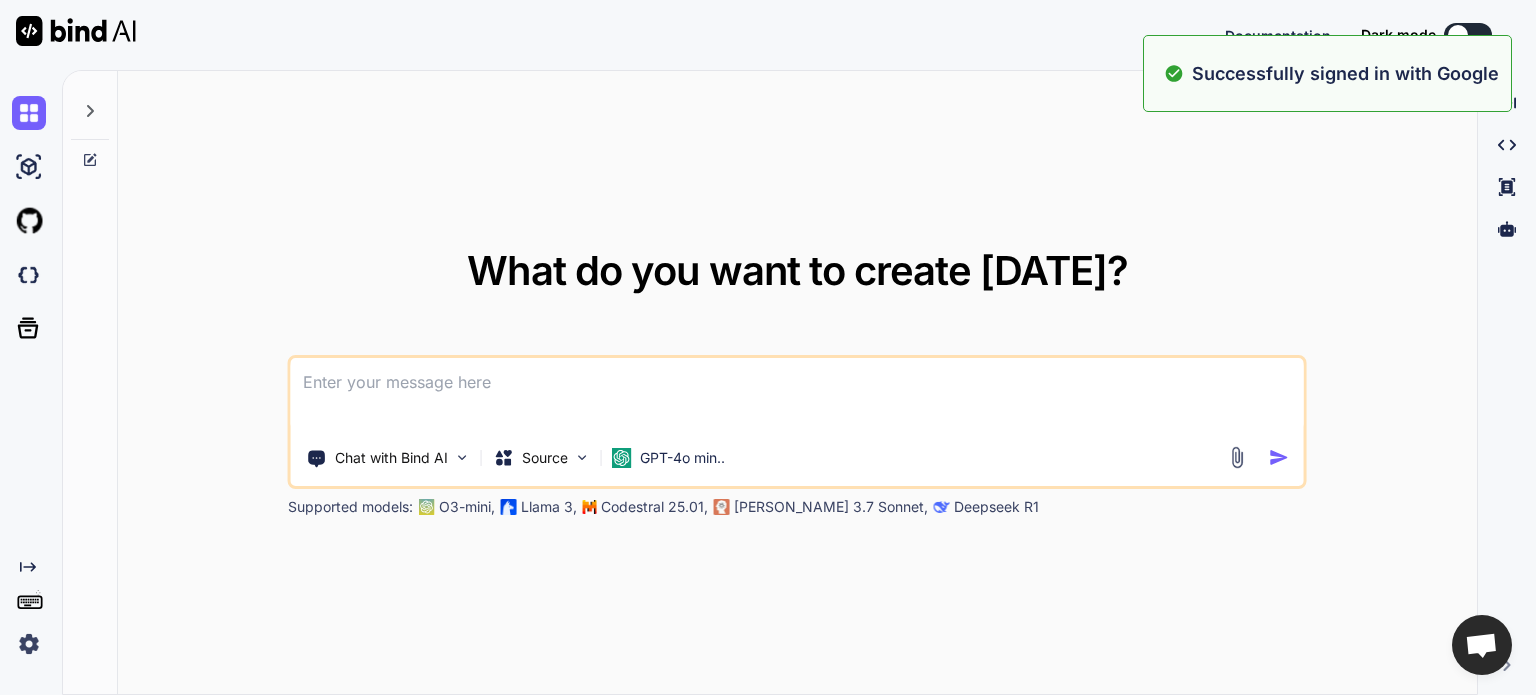 drag, startPoint x: 464, startPoint y: 360, endPoint x: 471, endPoint y: 374, distance: 15.652476 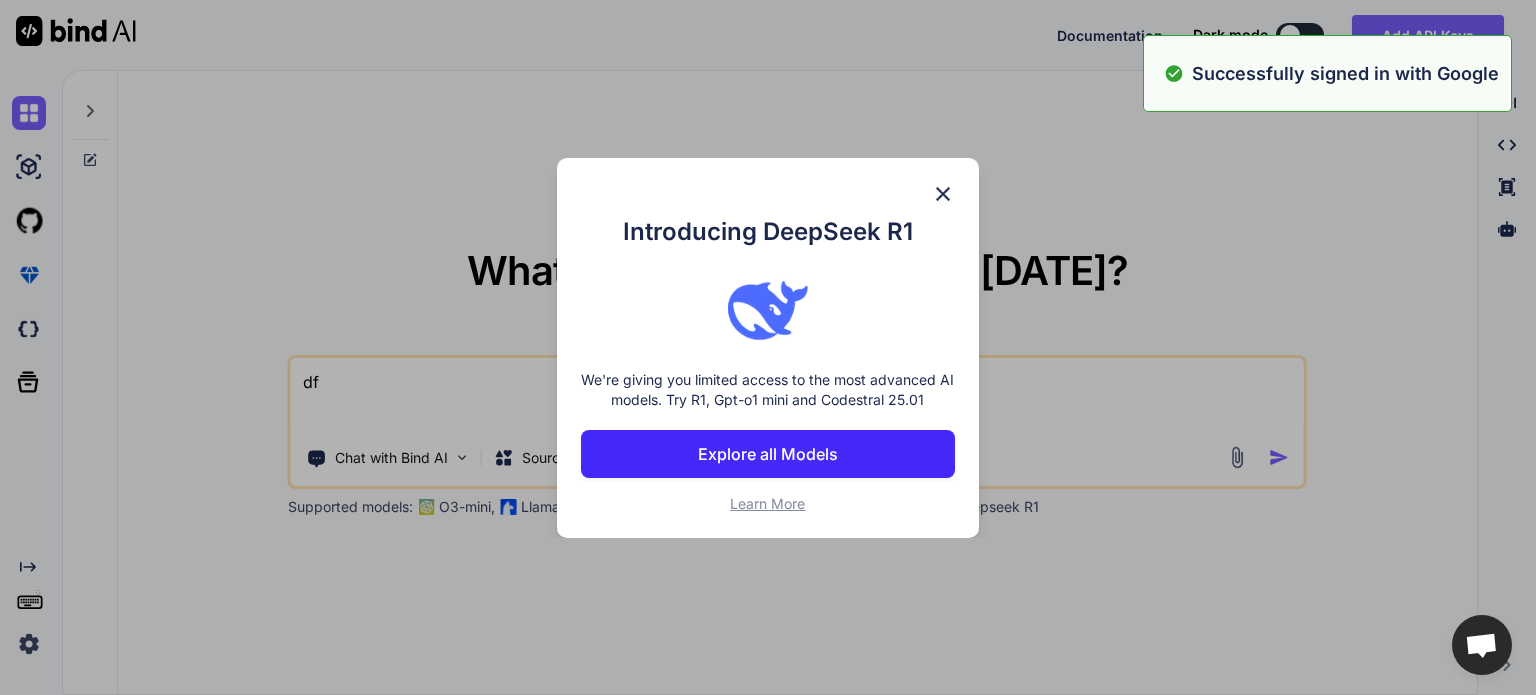 type on "d" 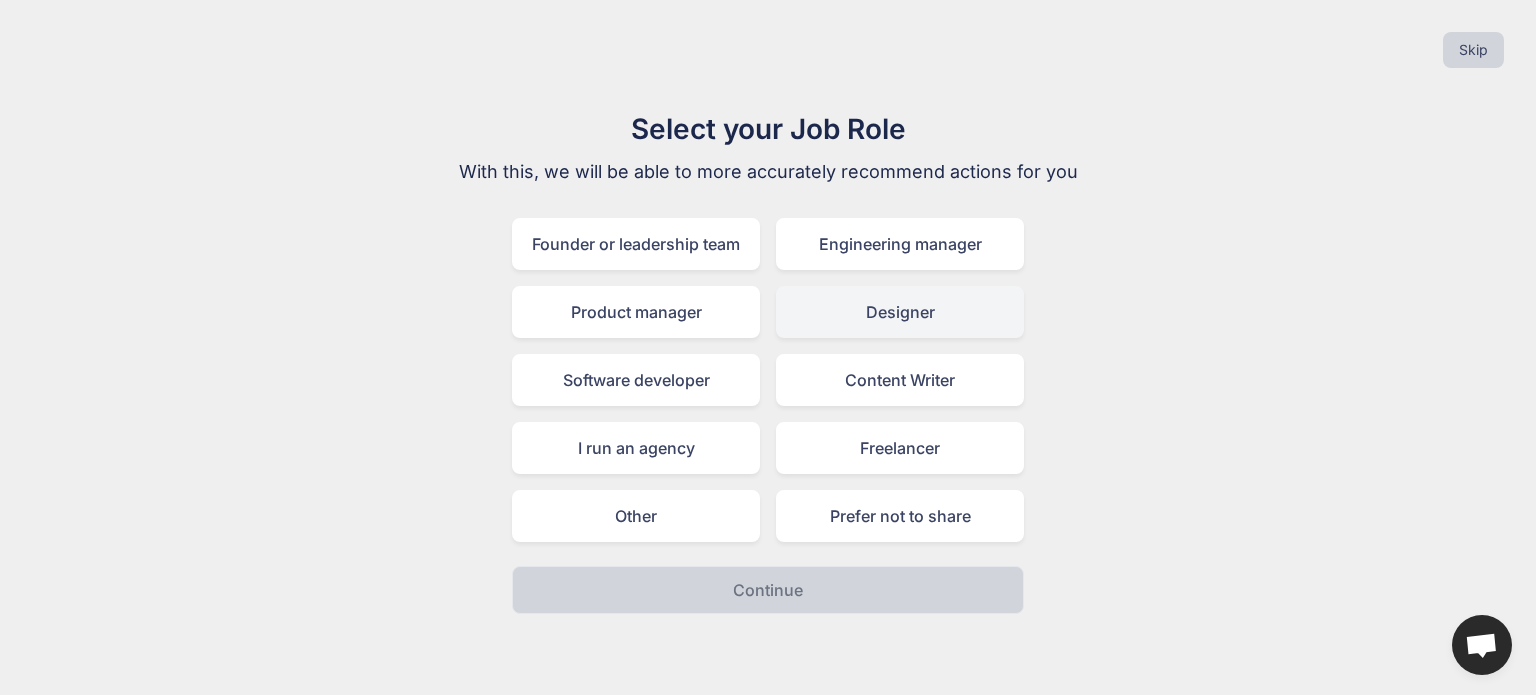 click on "Designer" at bounding box center (900, 312) 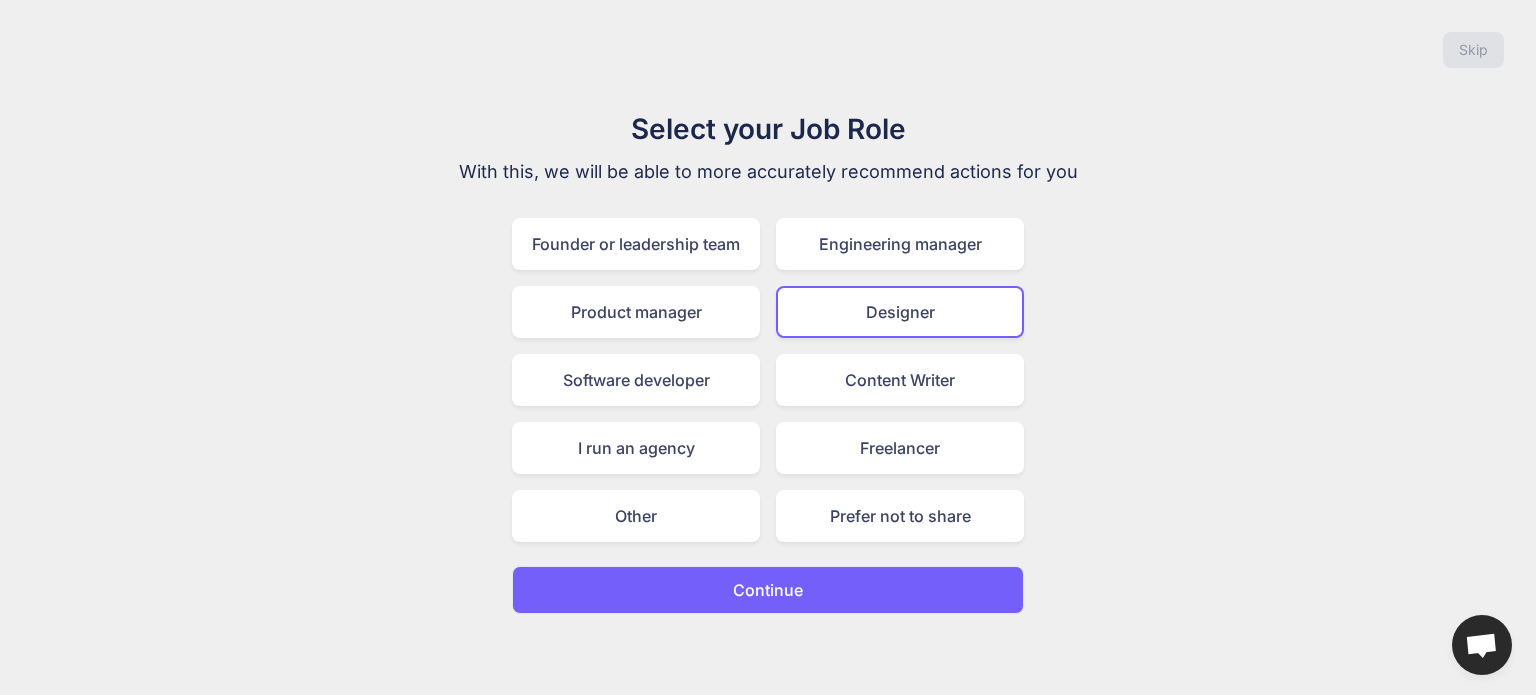 click on "Continue" at bounding box center [768, 590] 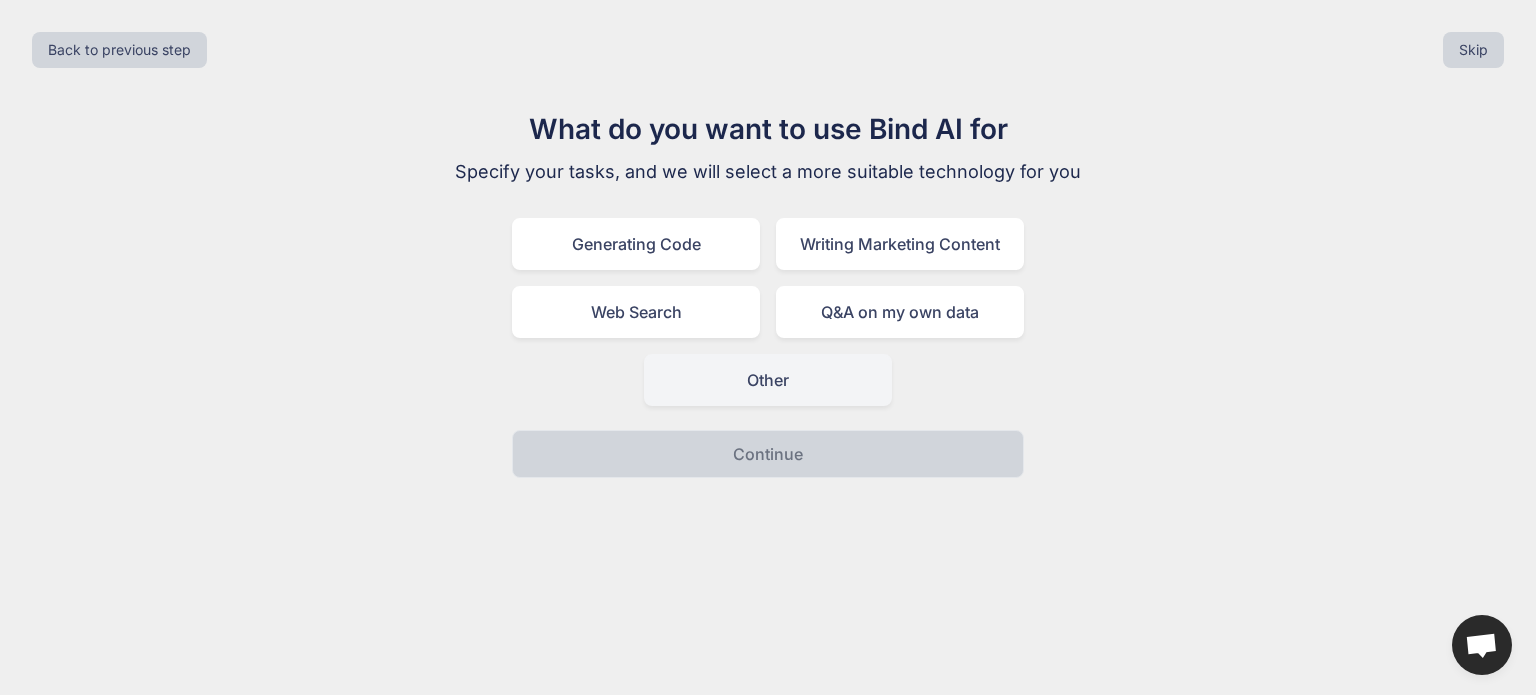 click on "Other" at bounding box center [768, 380] 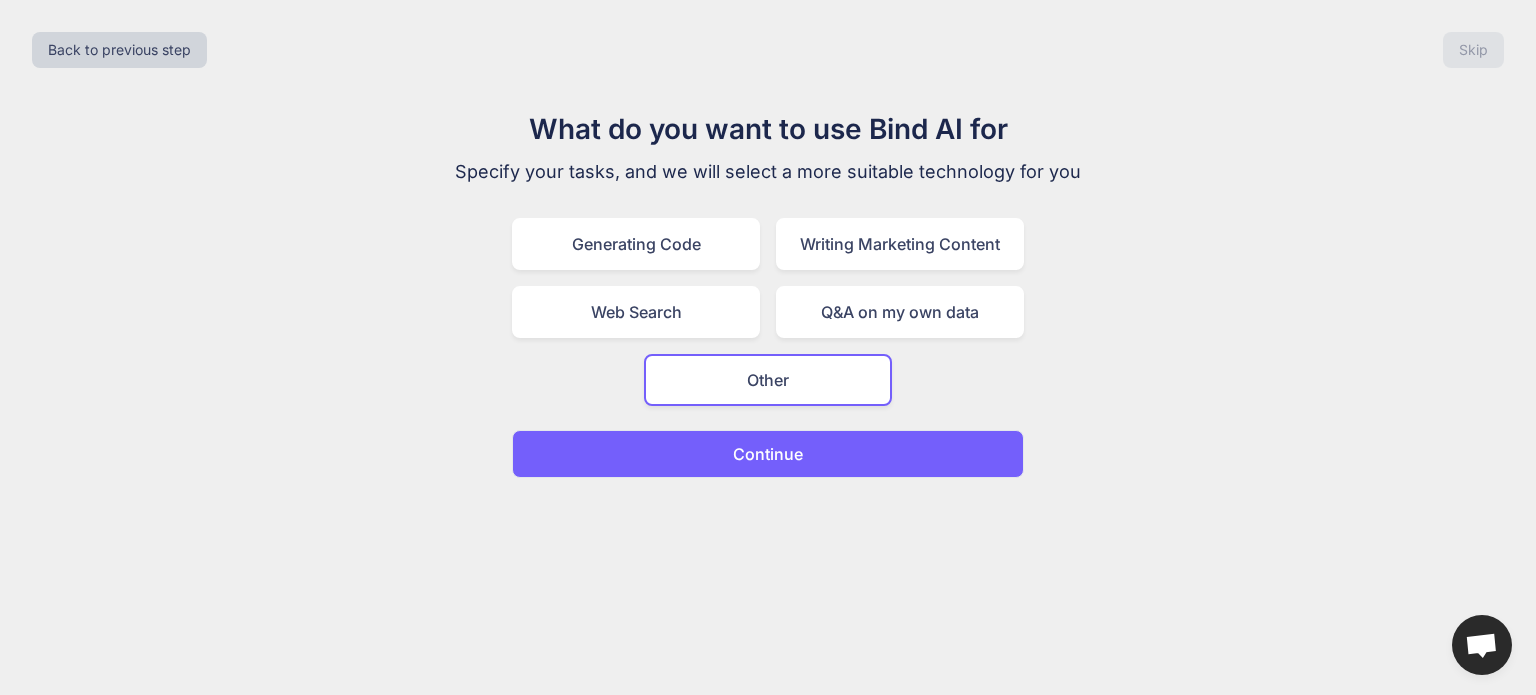 click on "Continue" at bounding box center (768, 454) 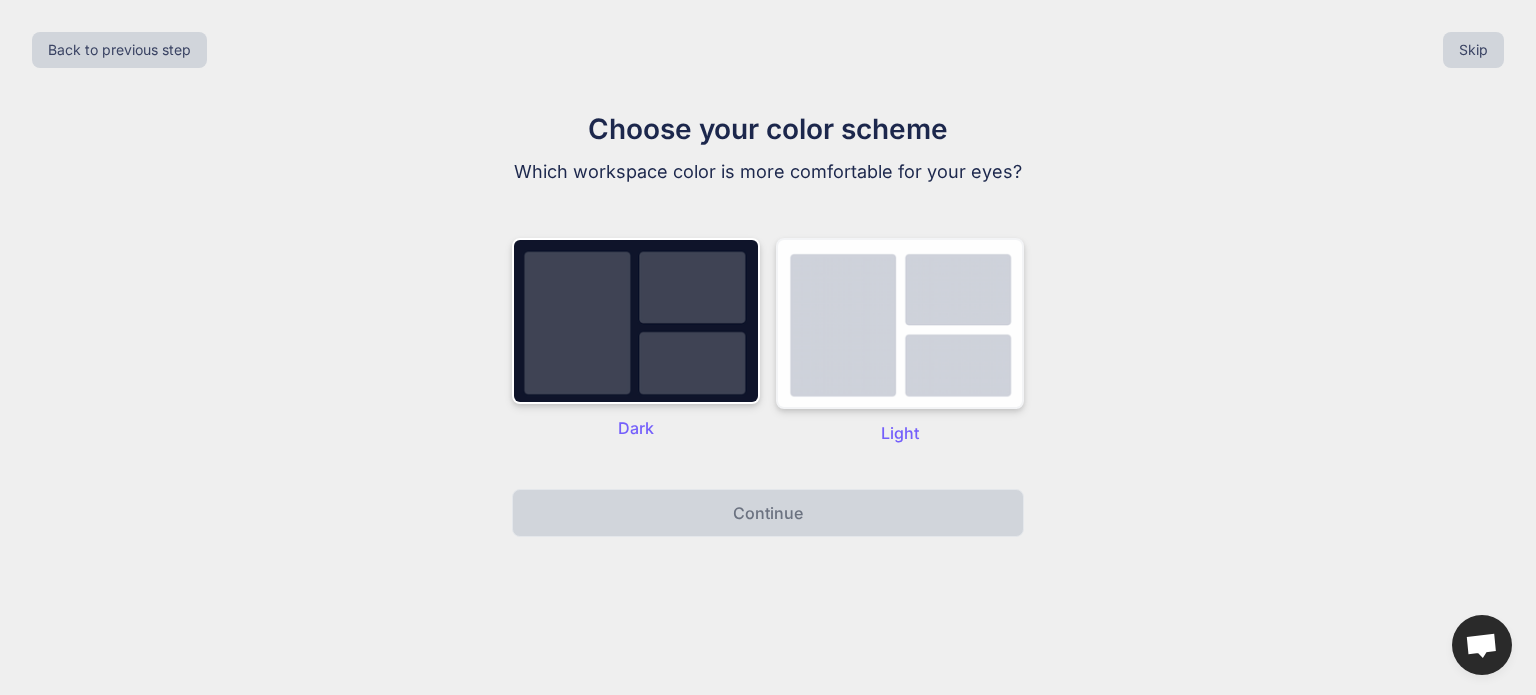 click at bounding box center [900, 323] 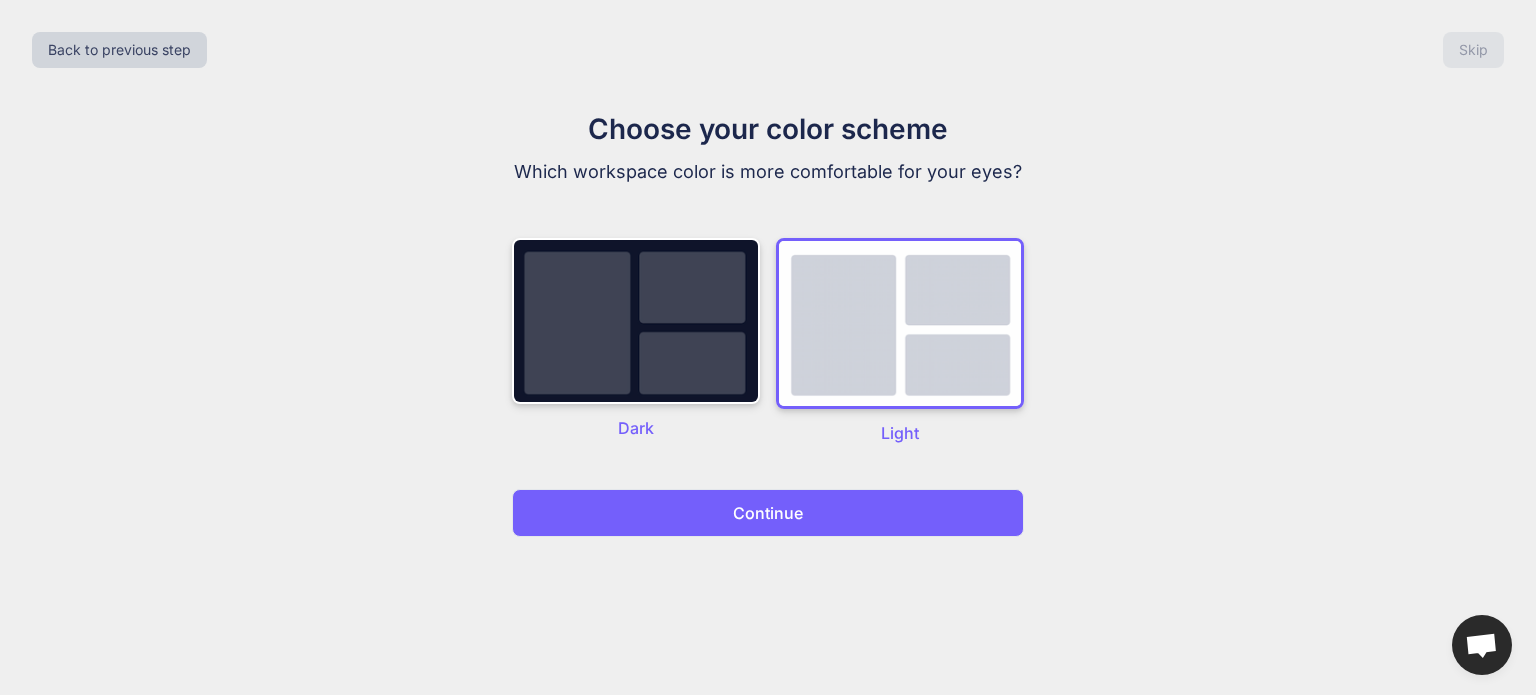 click on "Continue" at bounding box center (768, 513) 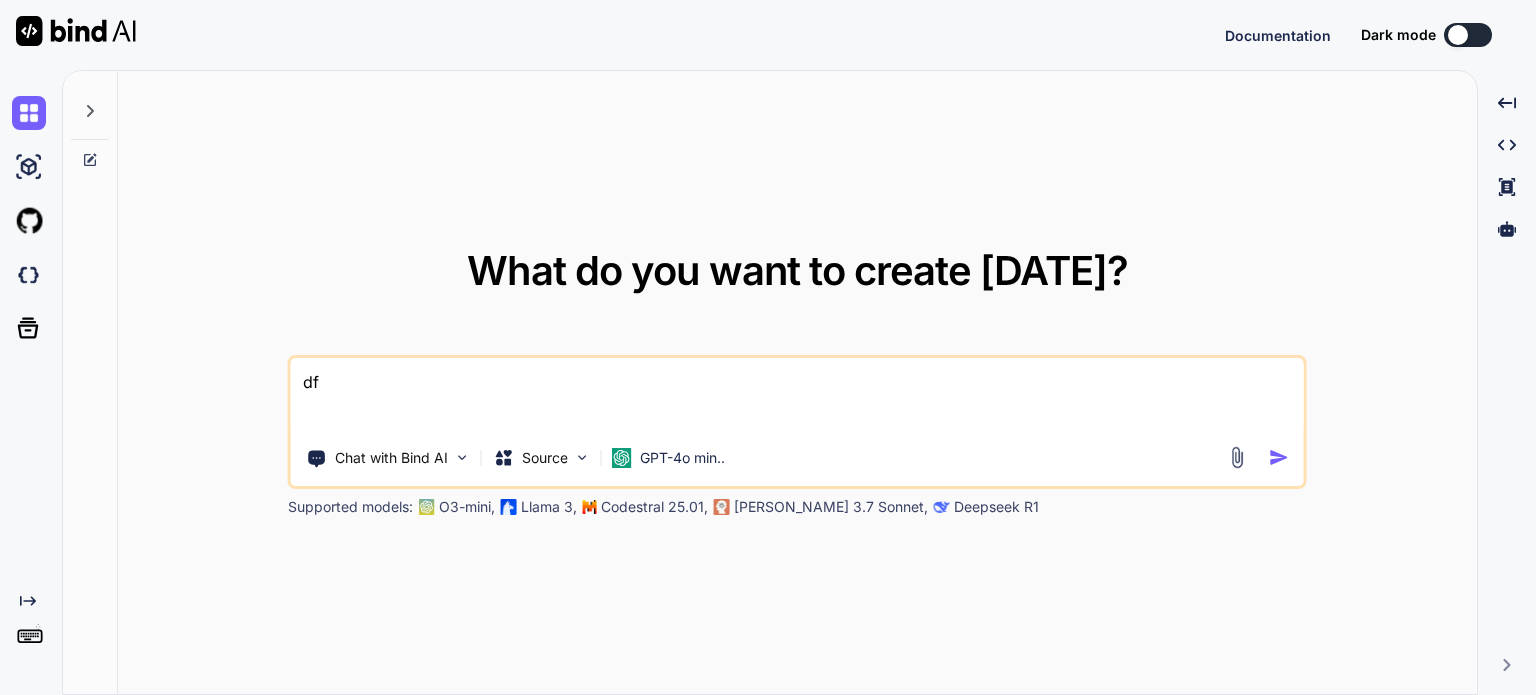 scroll, scrollTop: 0, scrollLeft: 0, axis: both 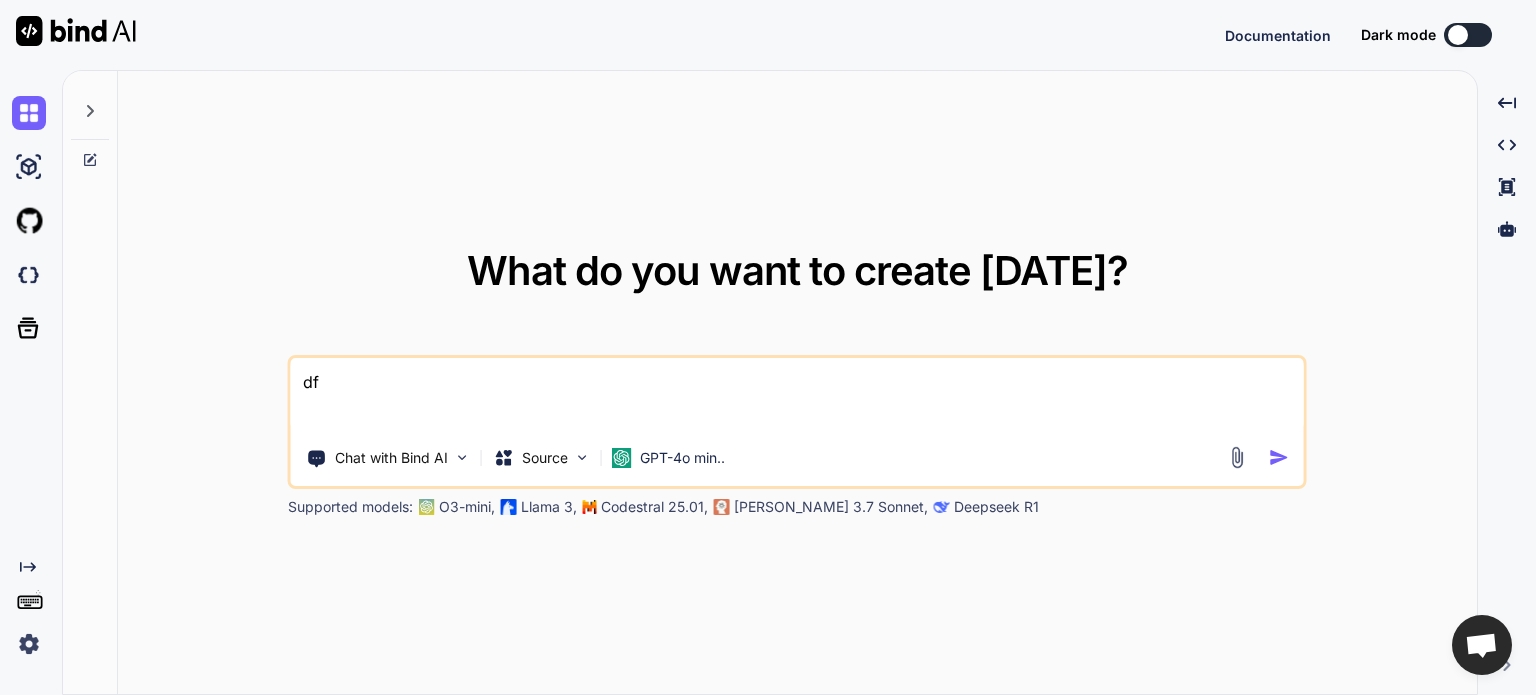 click on "df" at bounding box center (797, 395) 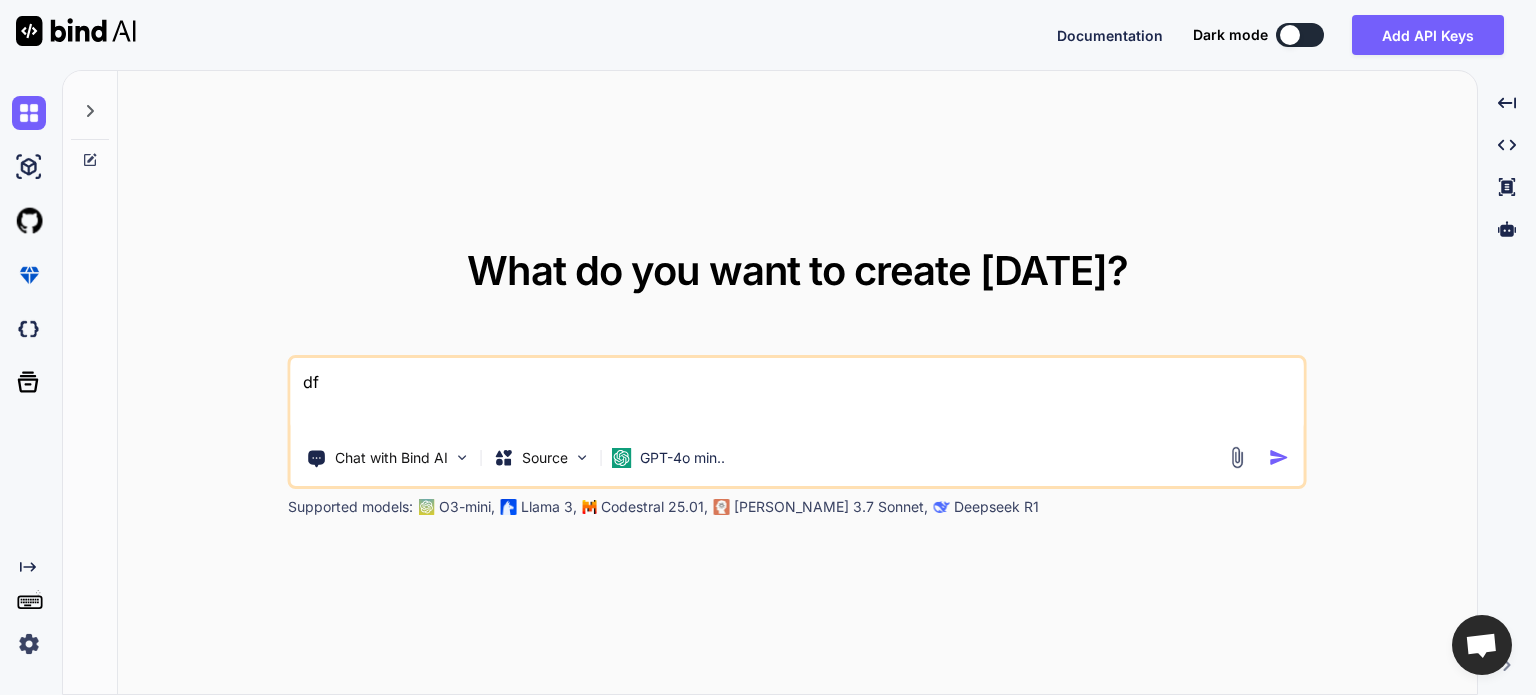 type on "d" 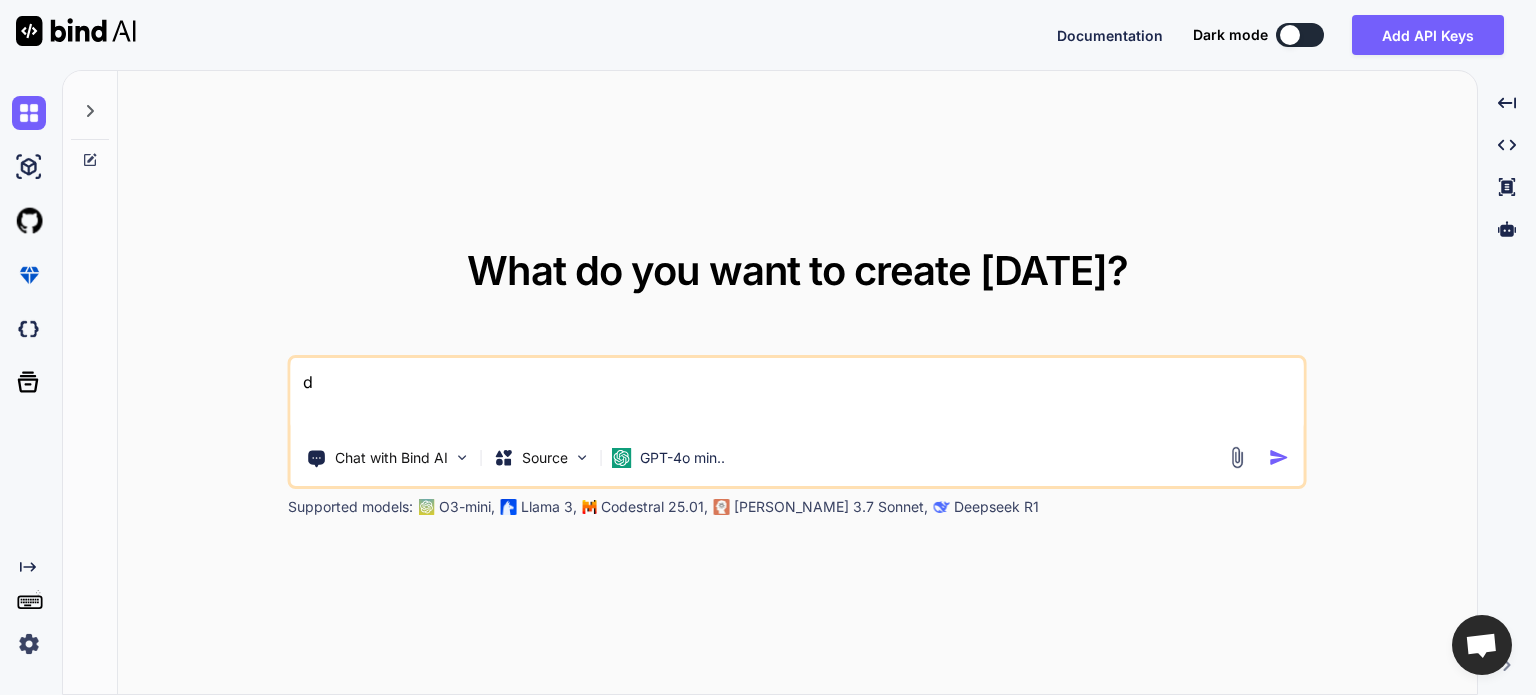 type 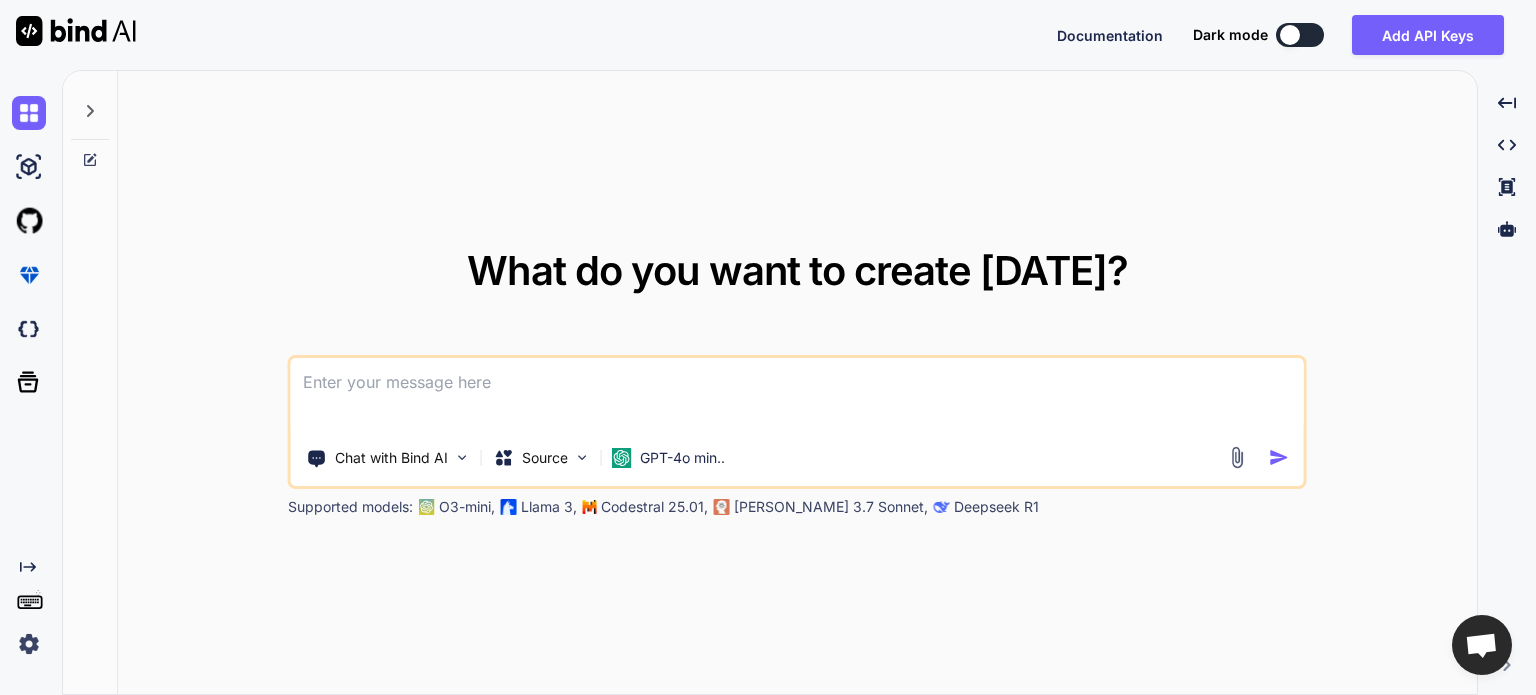 type on "s" 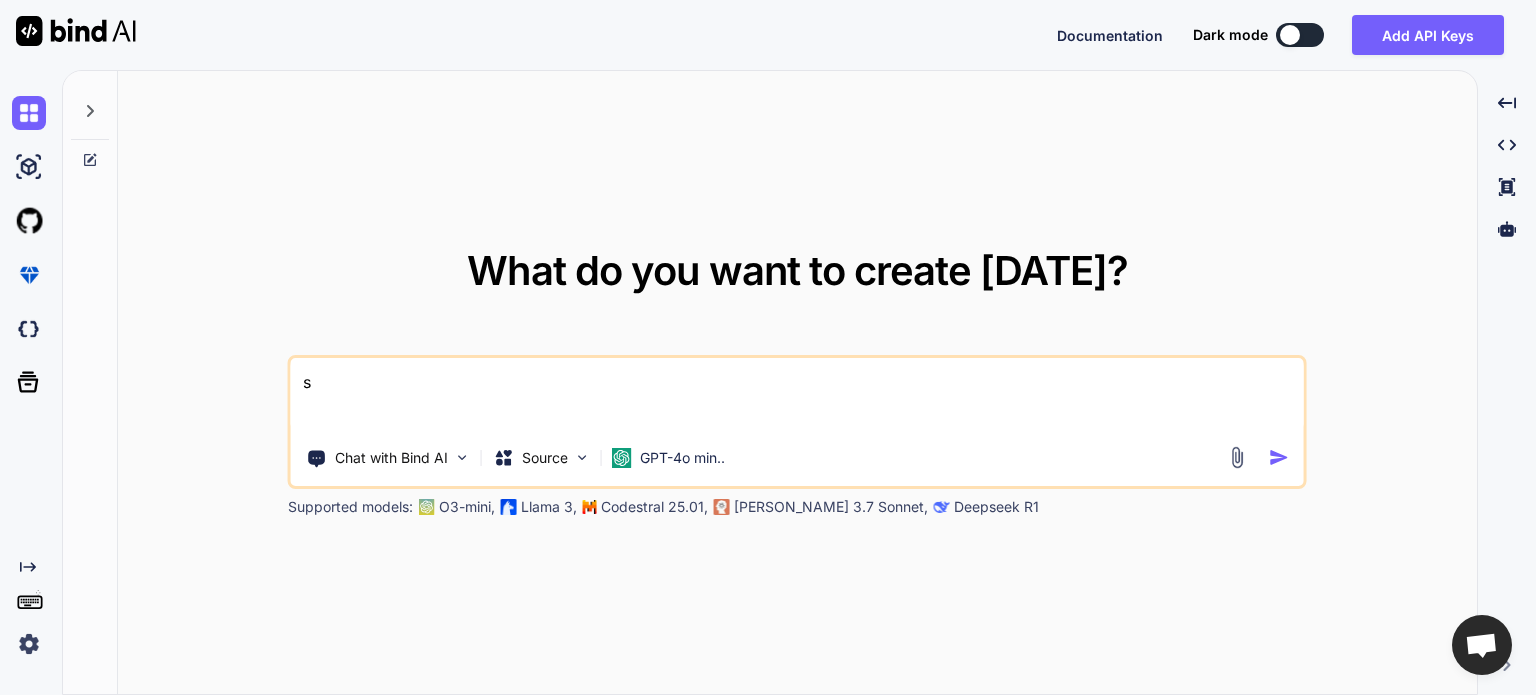 type 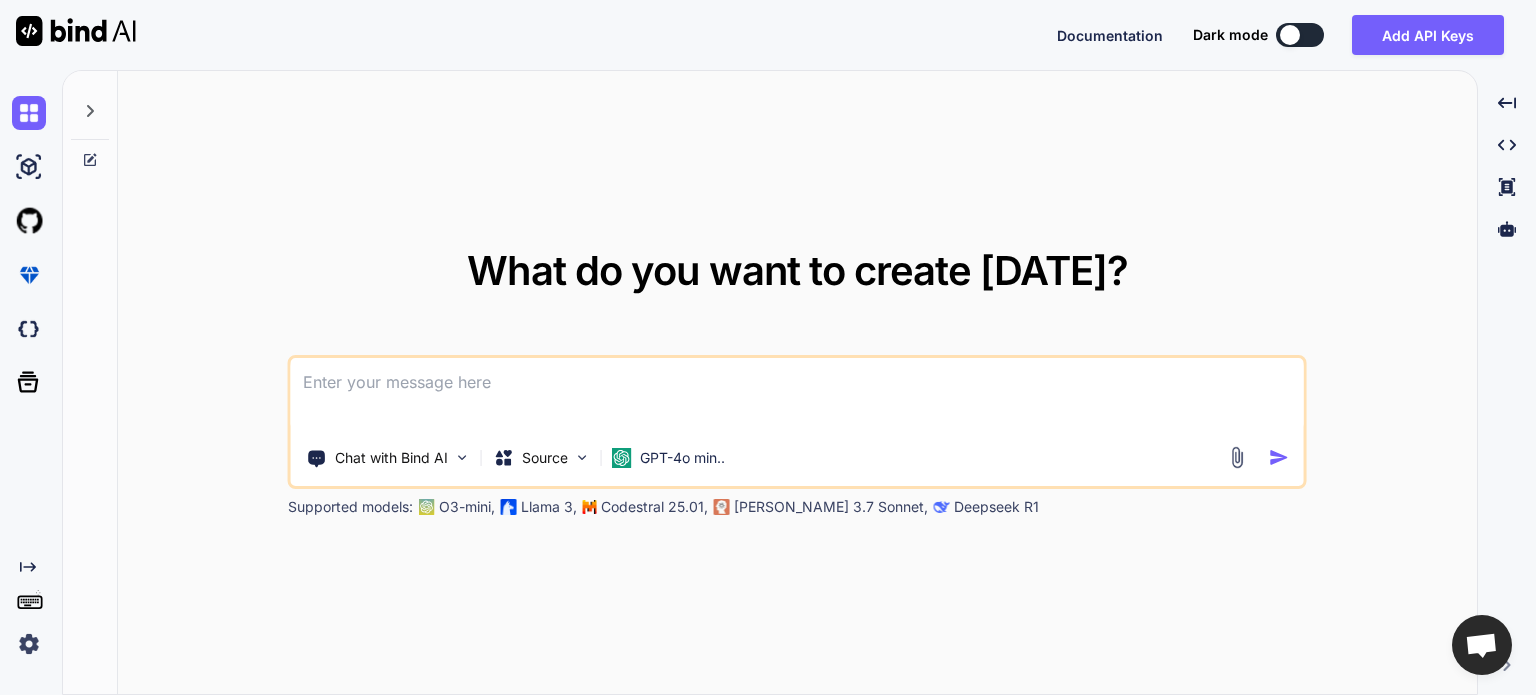 type on "g" 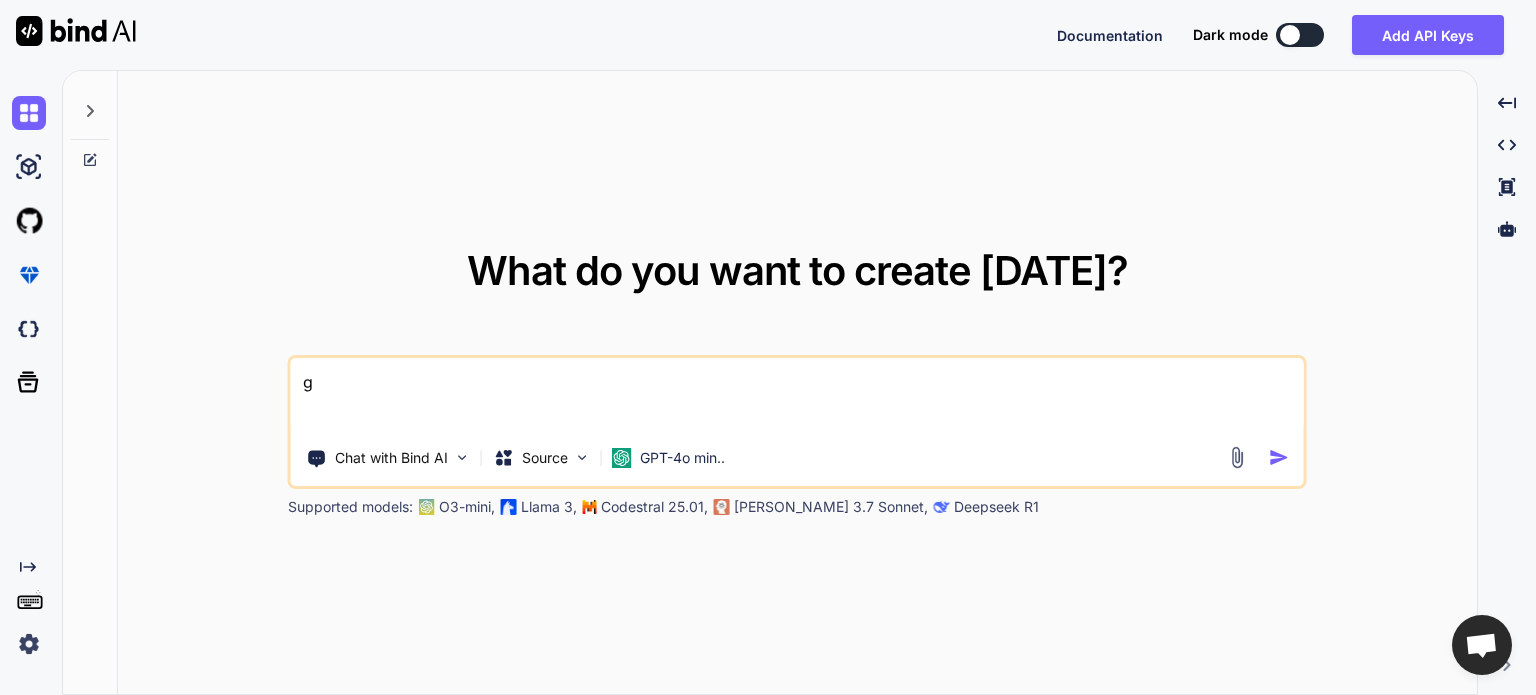 type on "ge" 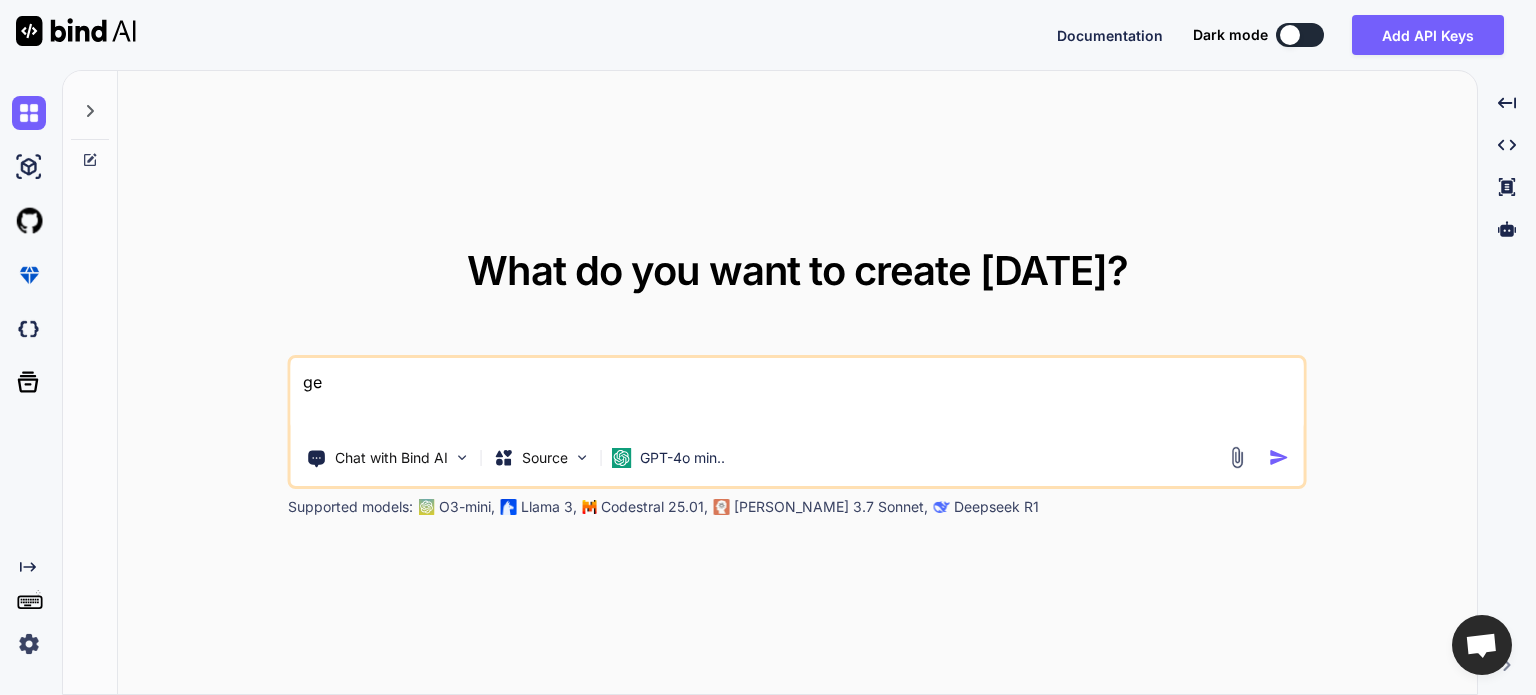 type on "gem" 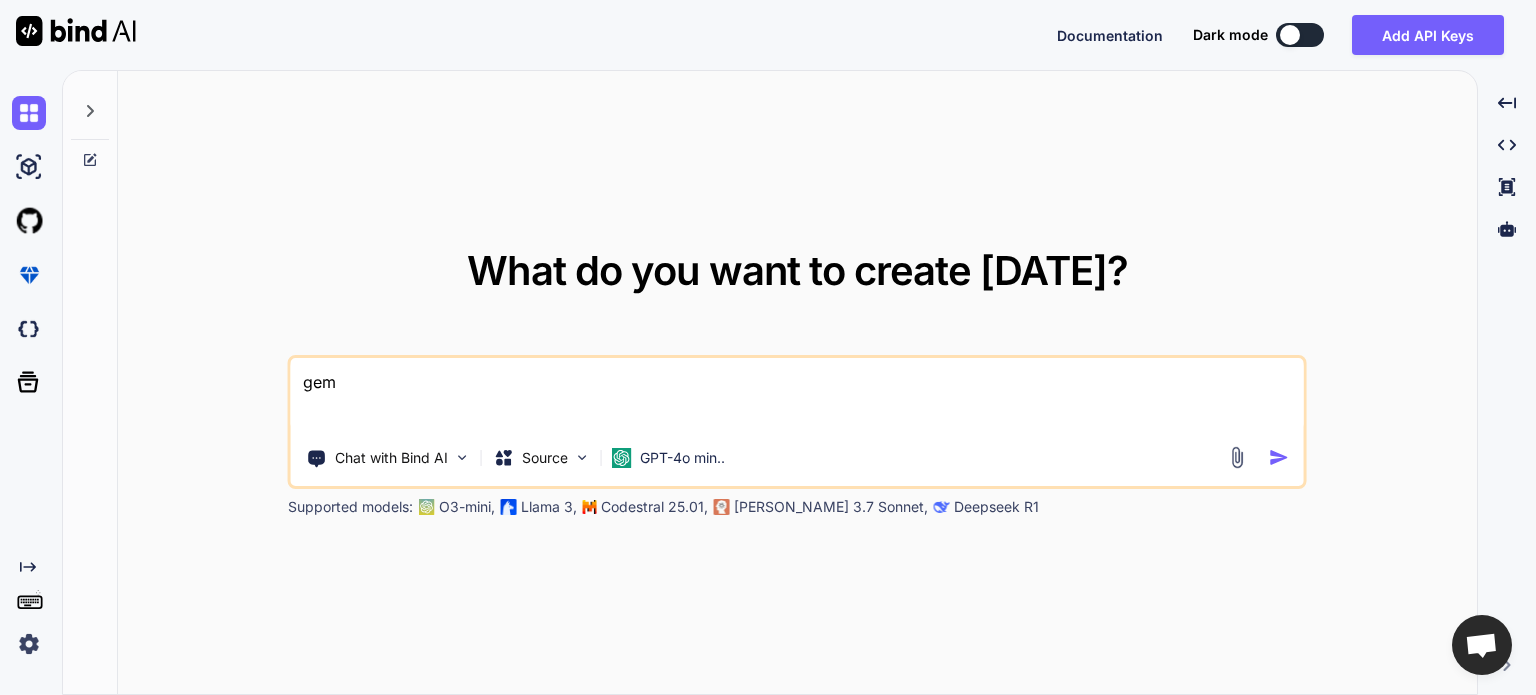 type on "geme" 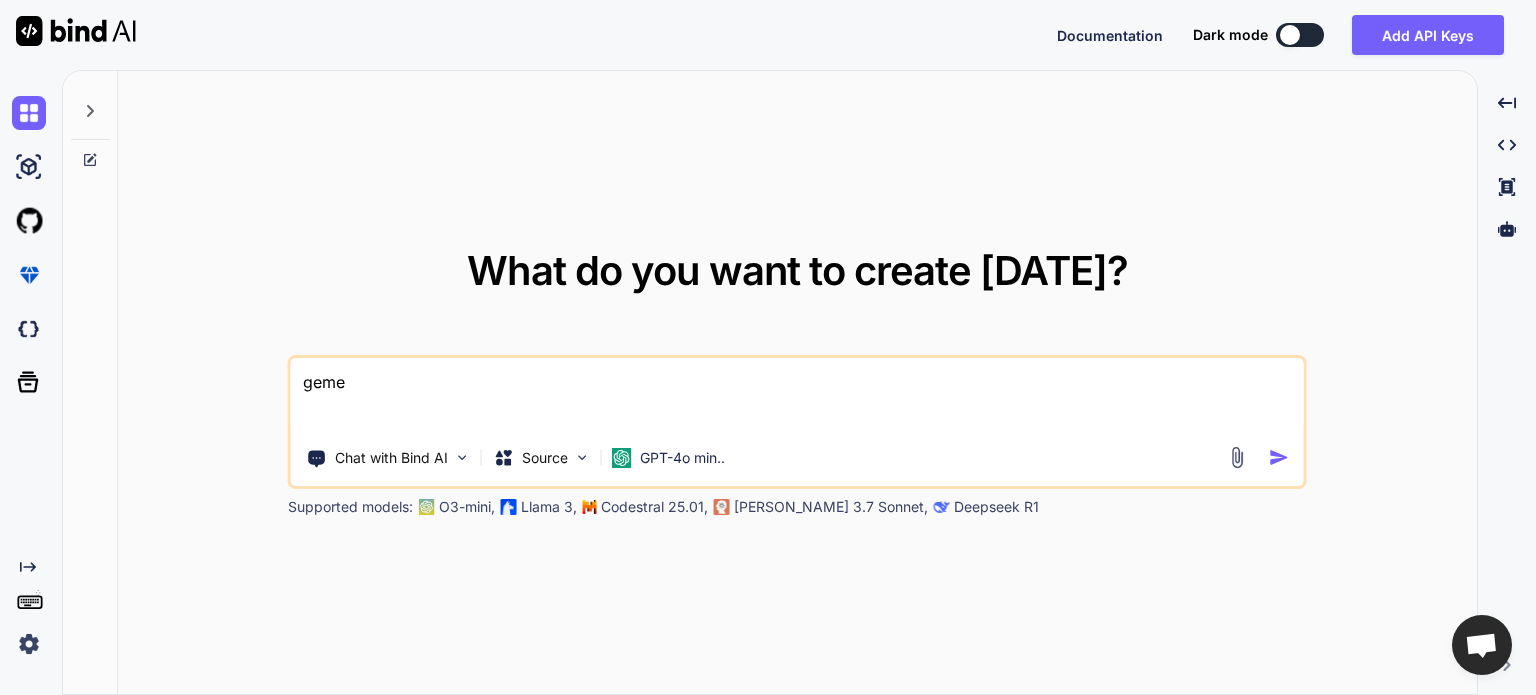 type on "gemer" 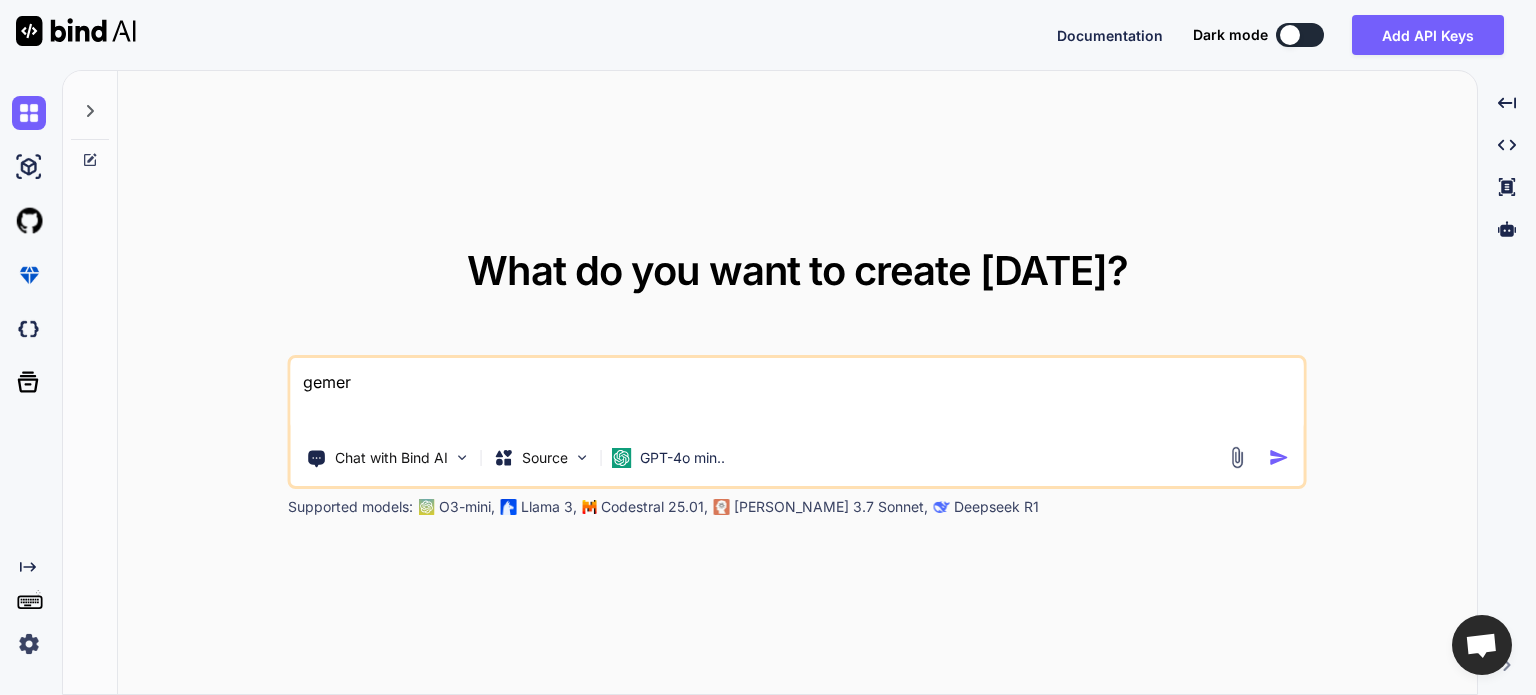 type on "geme" 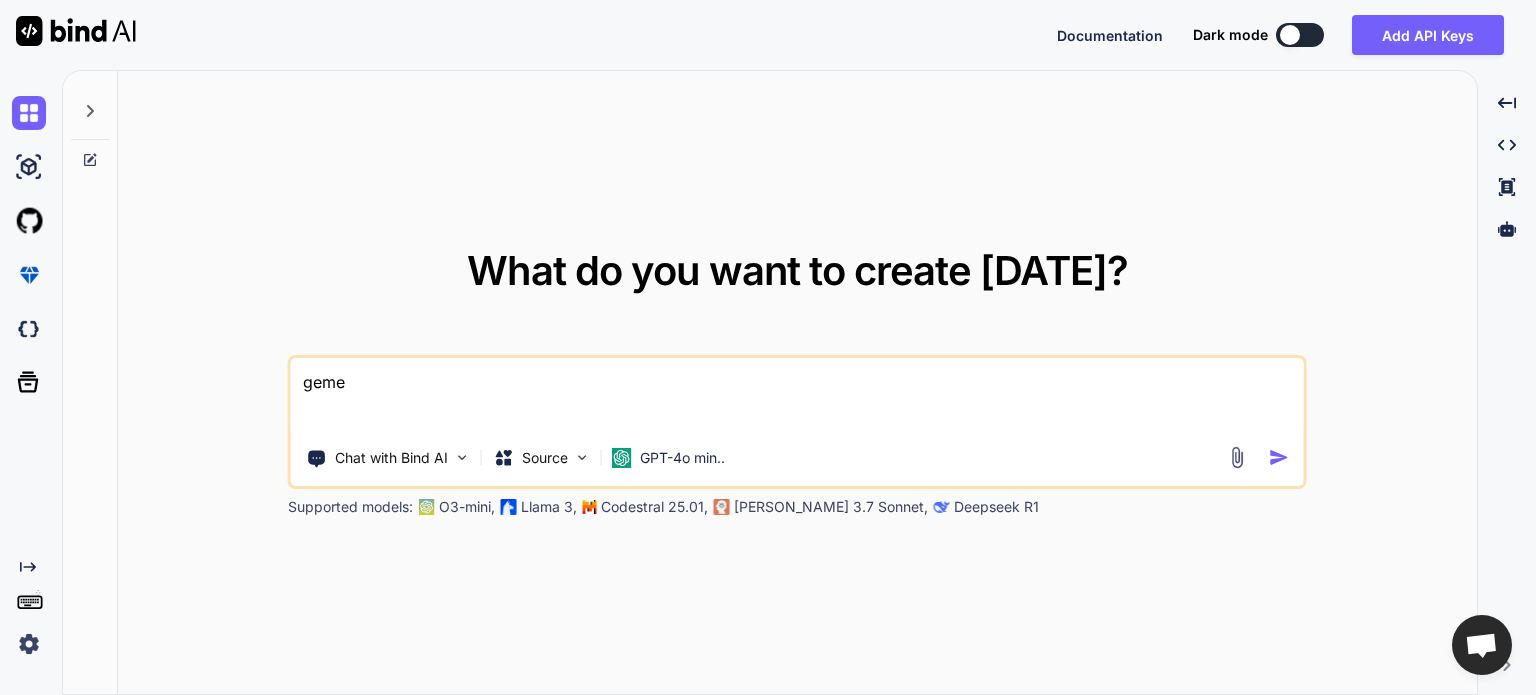type on "gem" 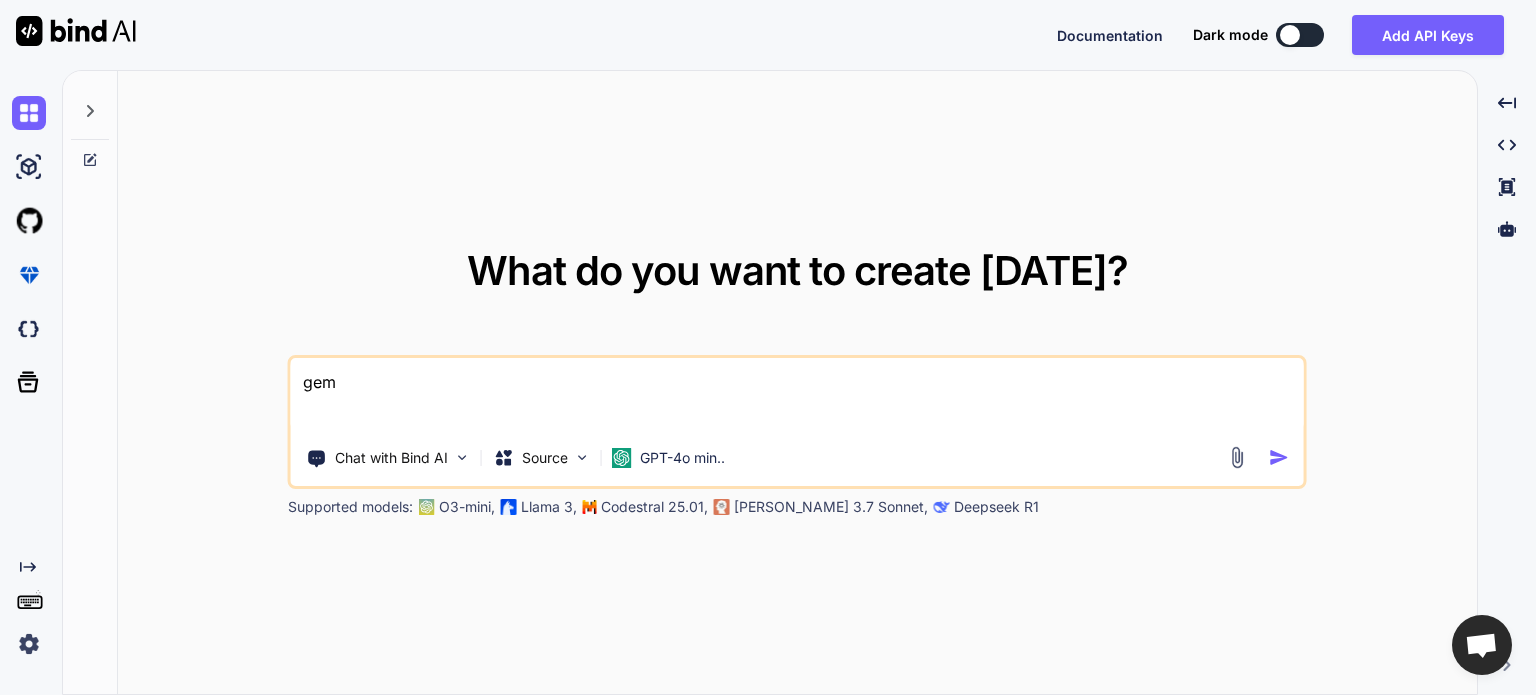 type on "ge" 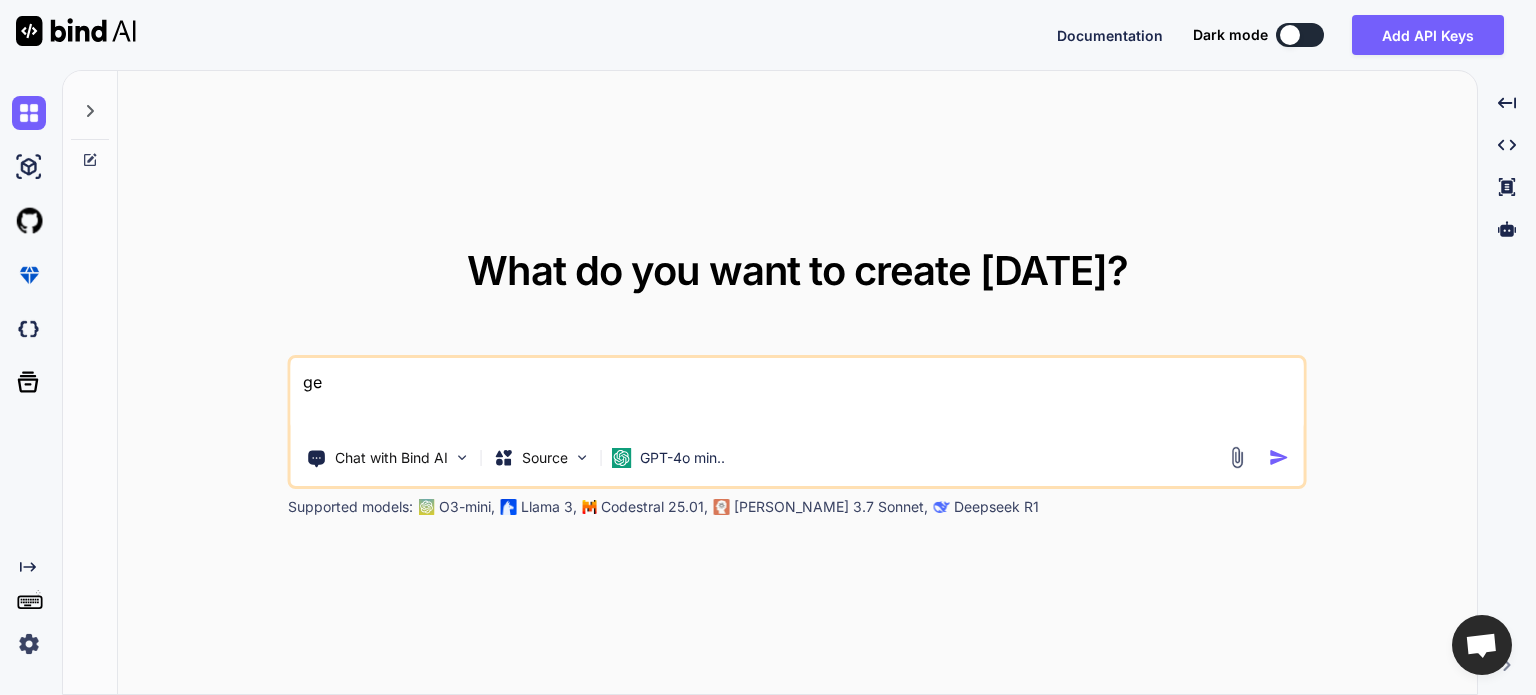 type on "g" 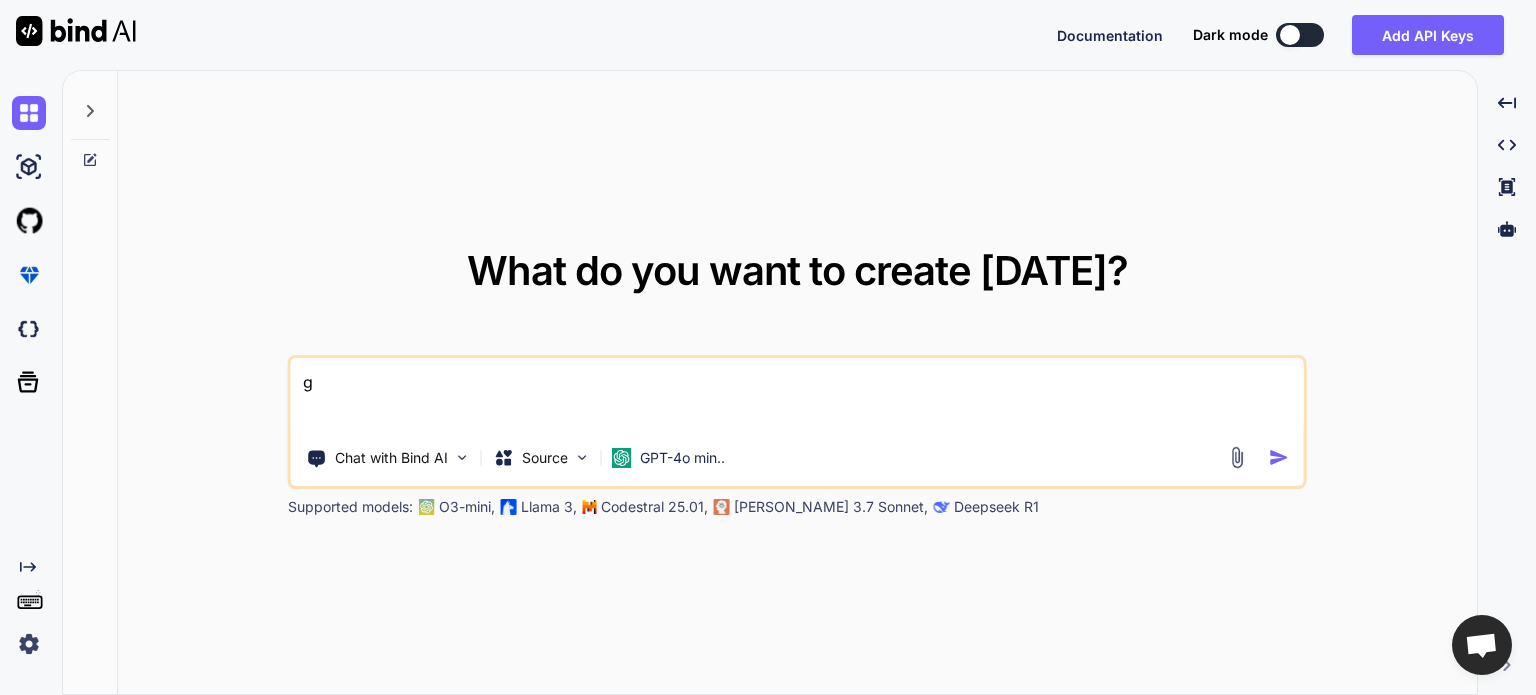type 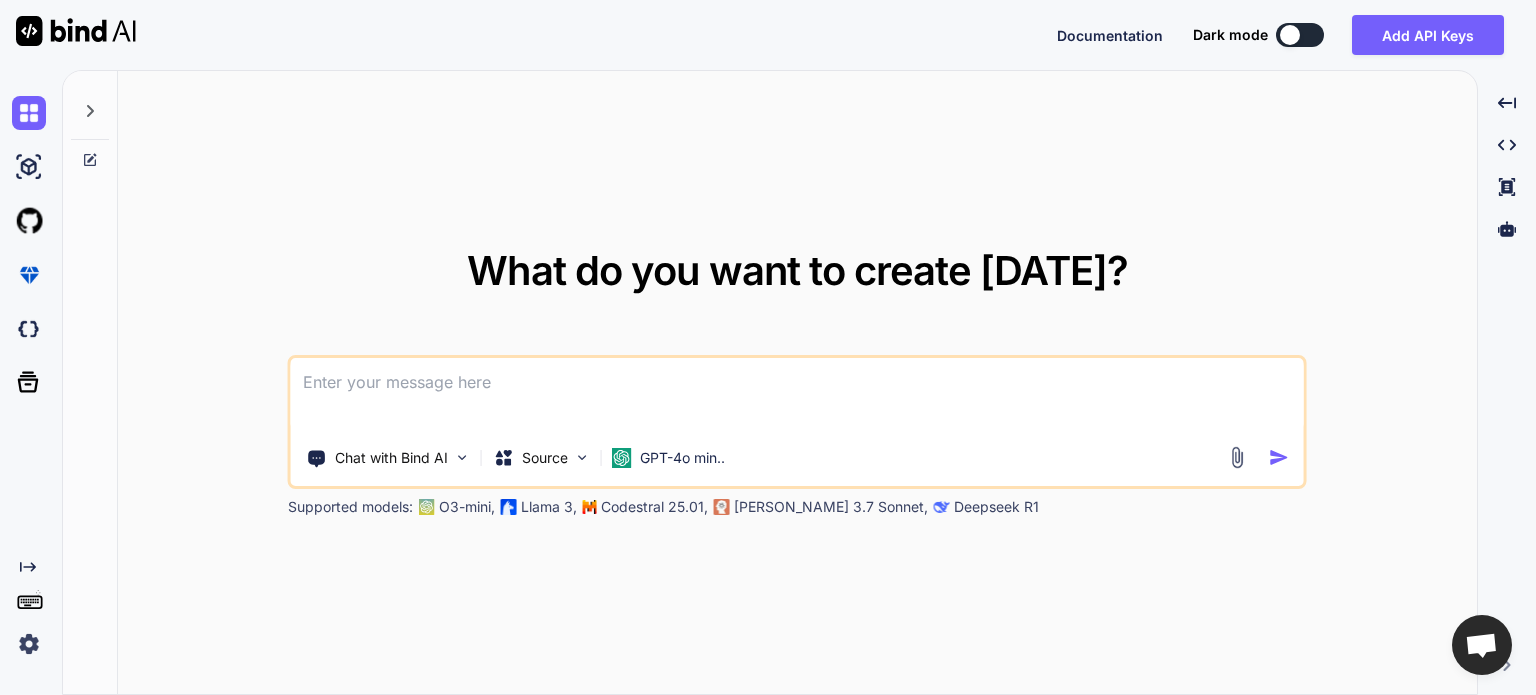 type on "g" 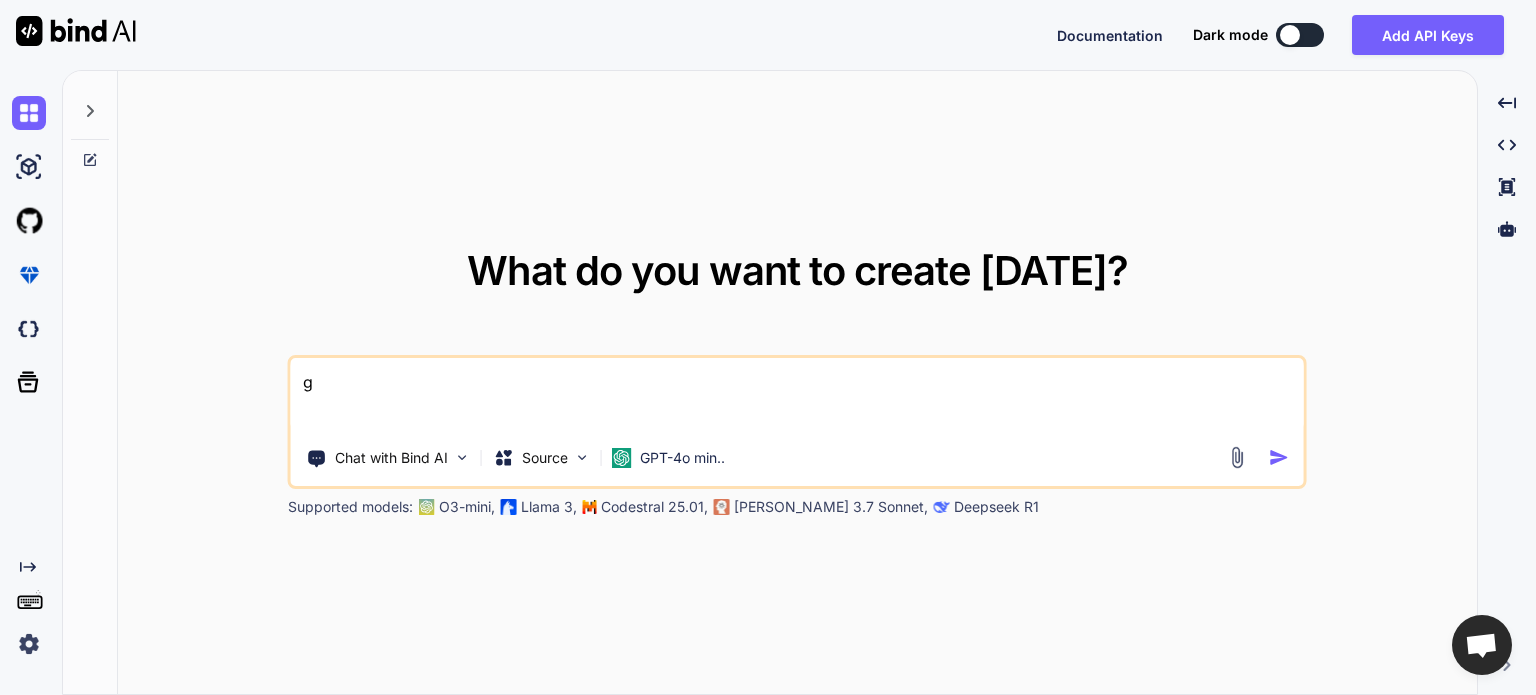 type on "ge" 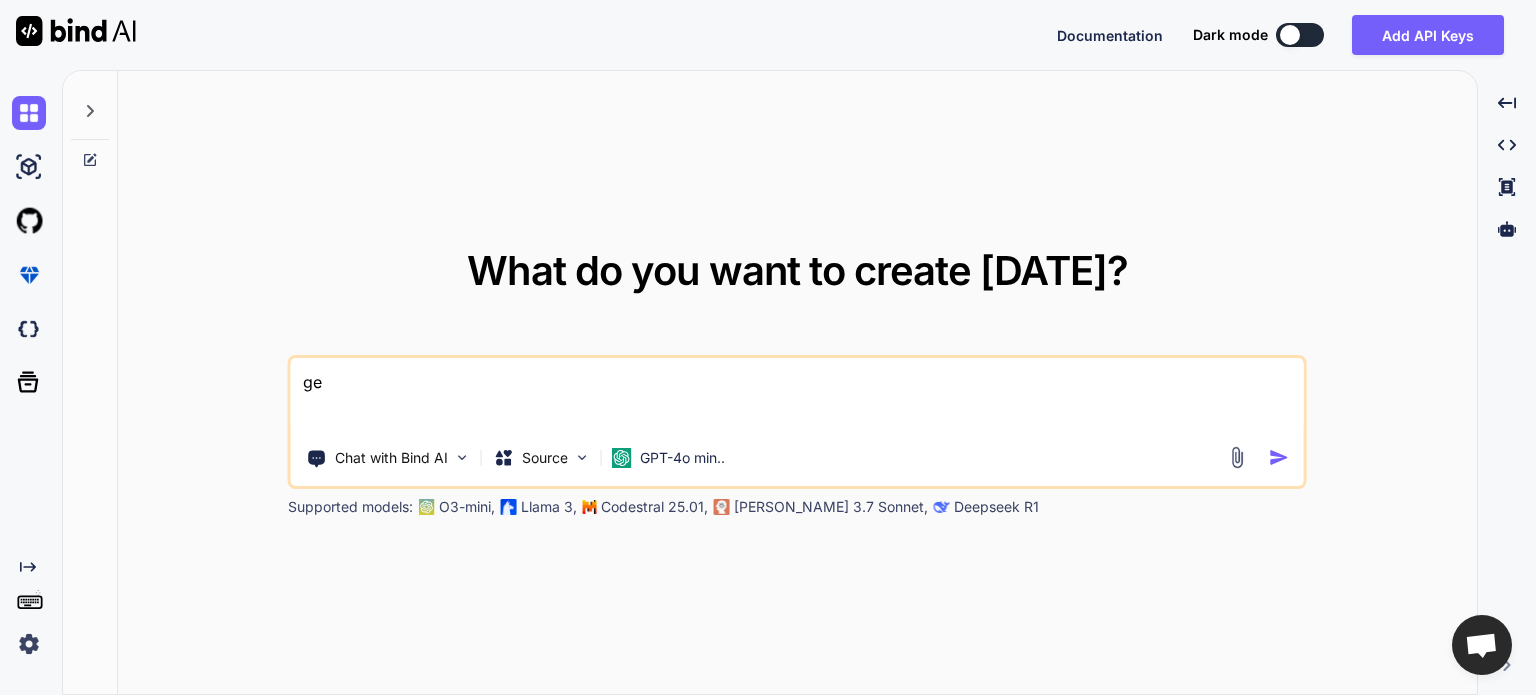 type on "gen" 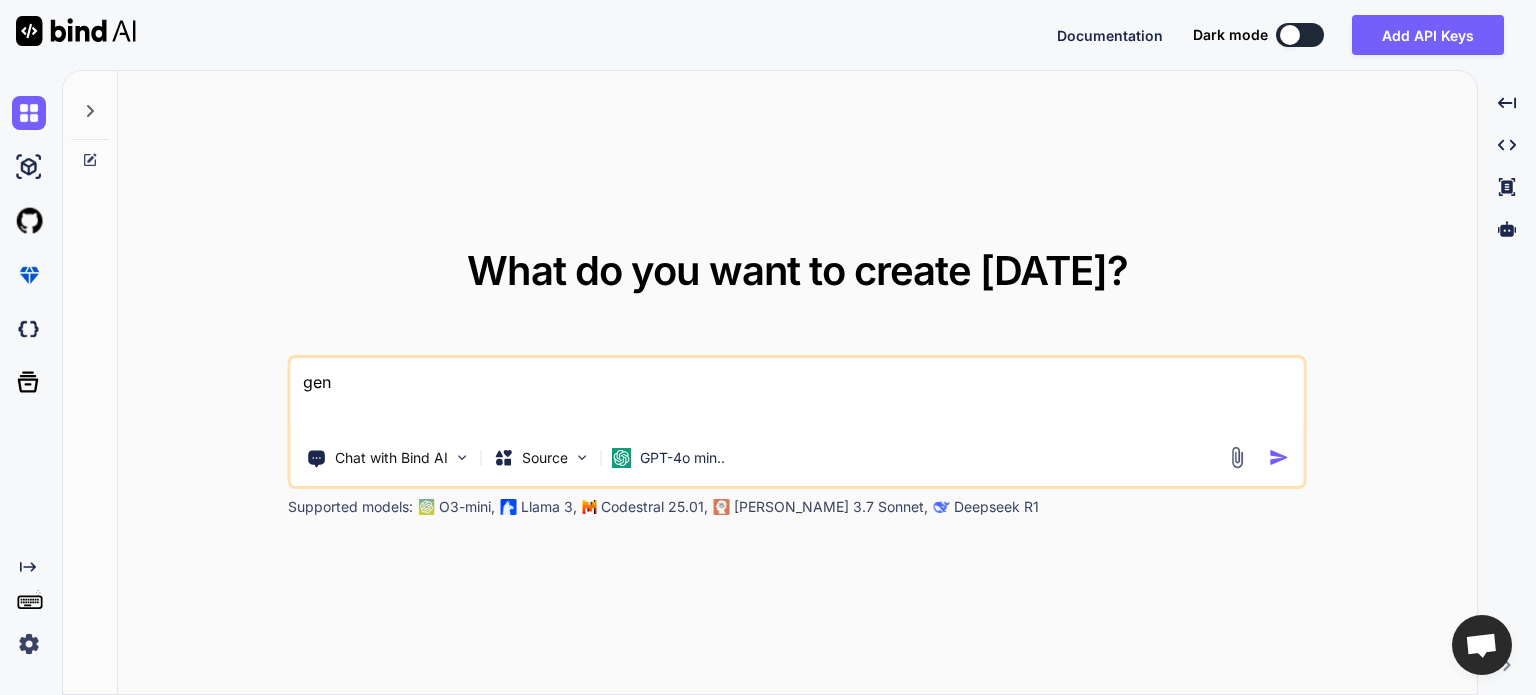 type on "gene" 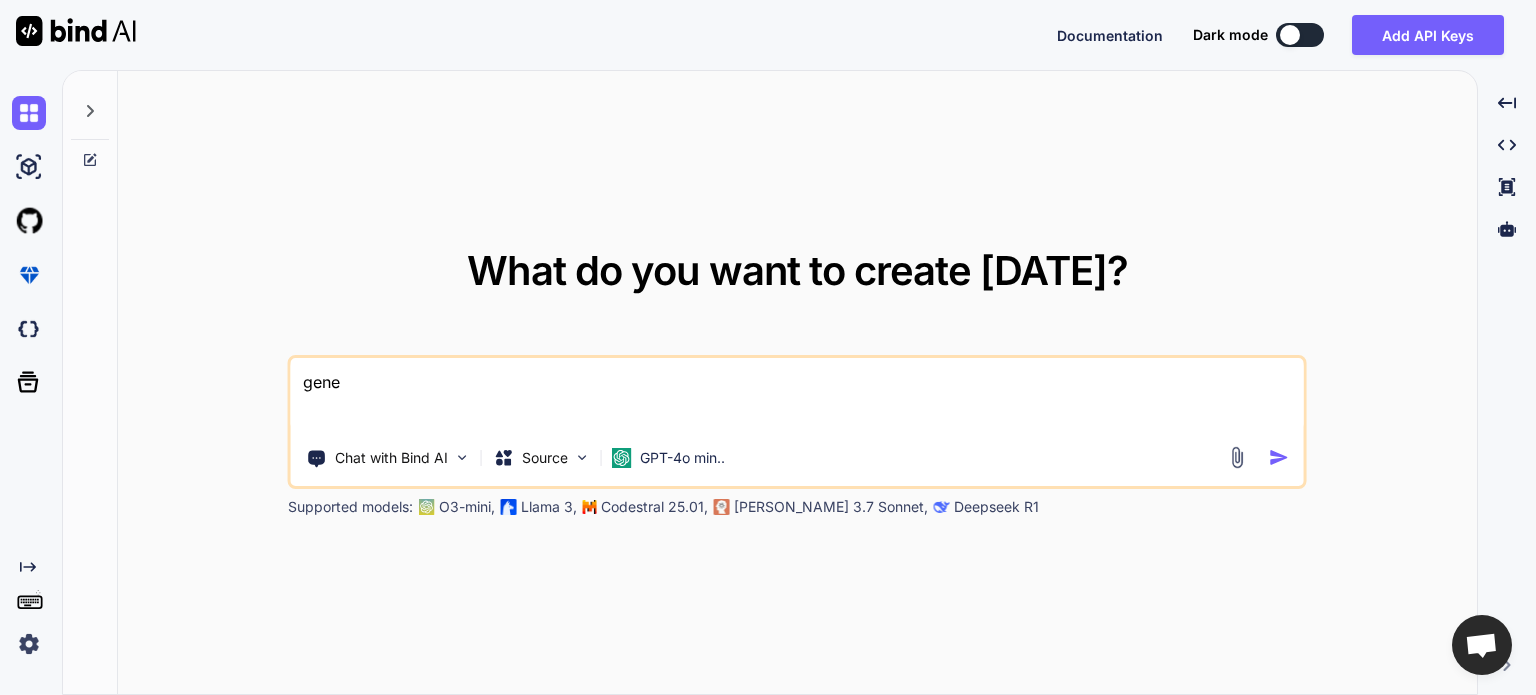 type on "gener" 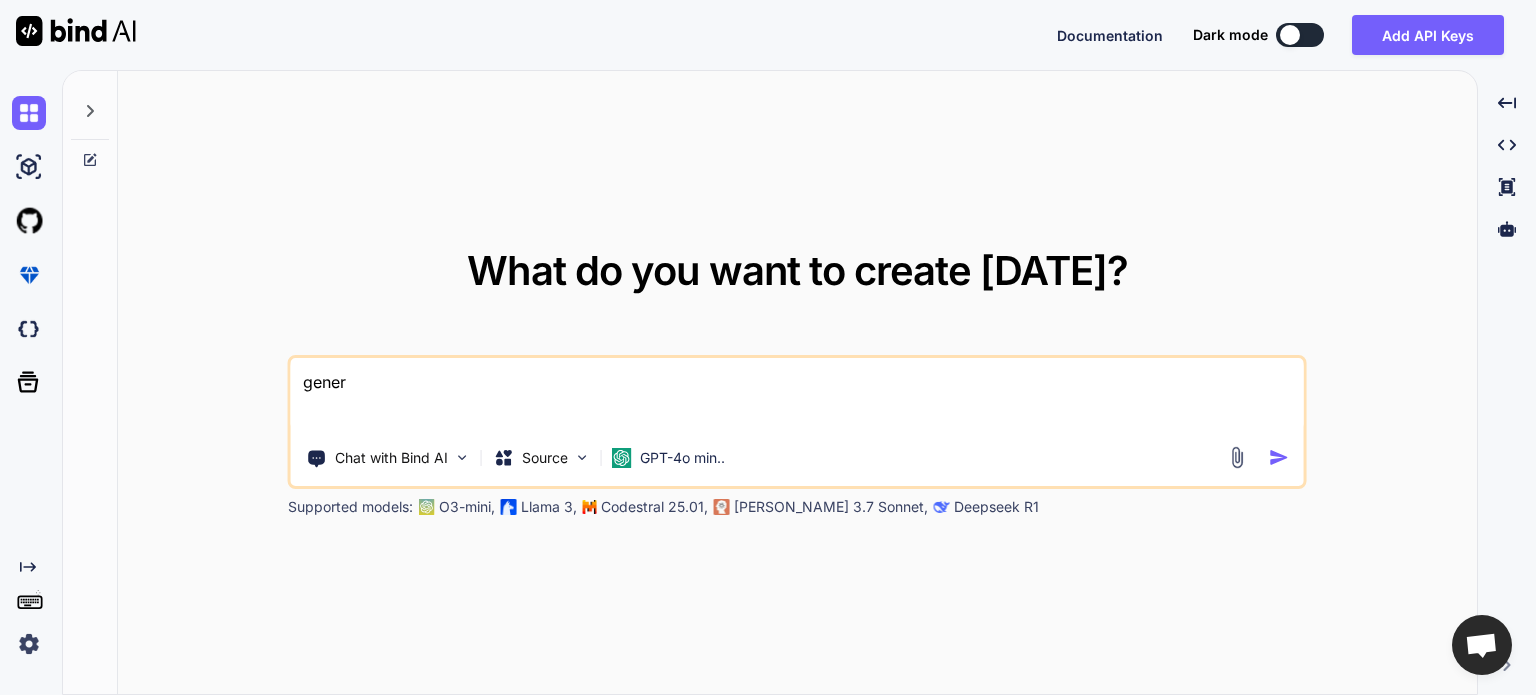 type on "genera" 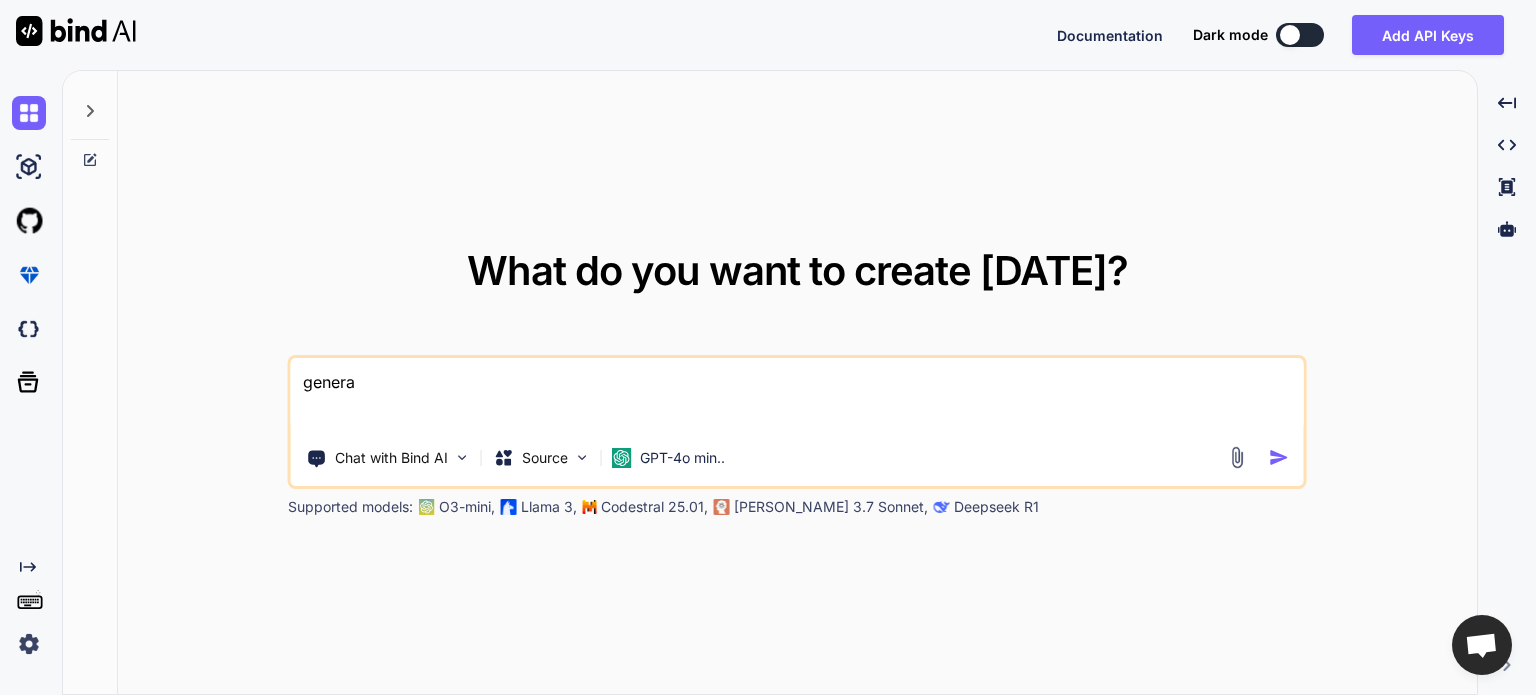 type on "generat" 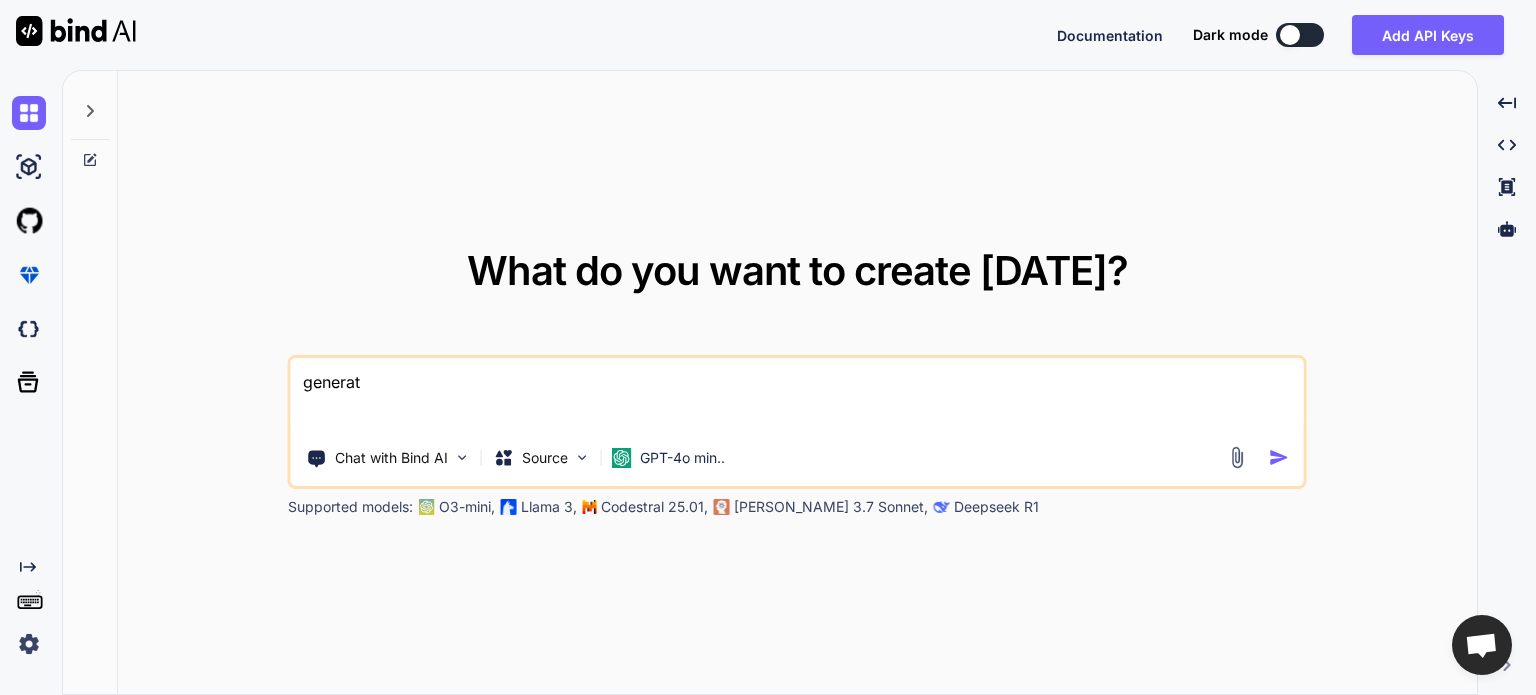 type on "generate" 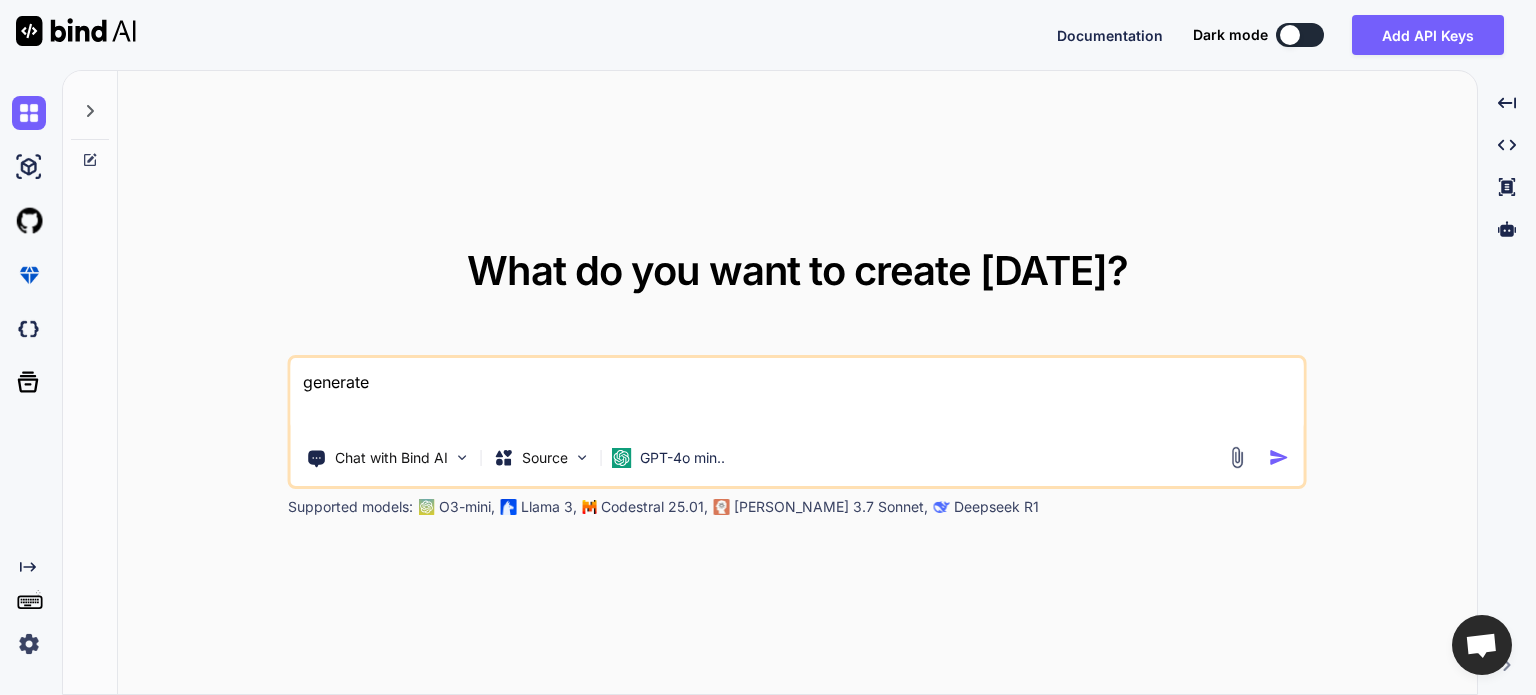 type on "generate" 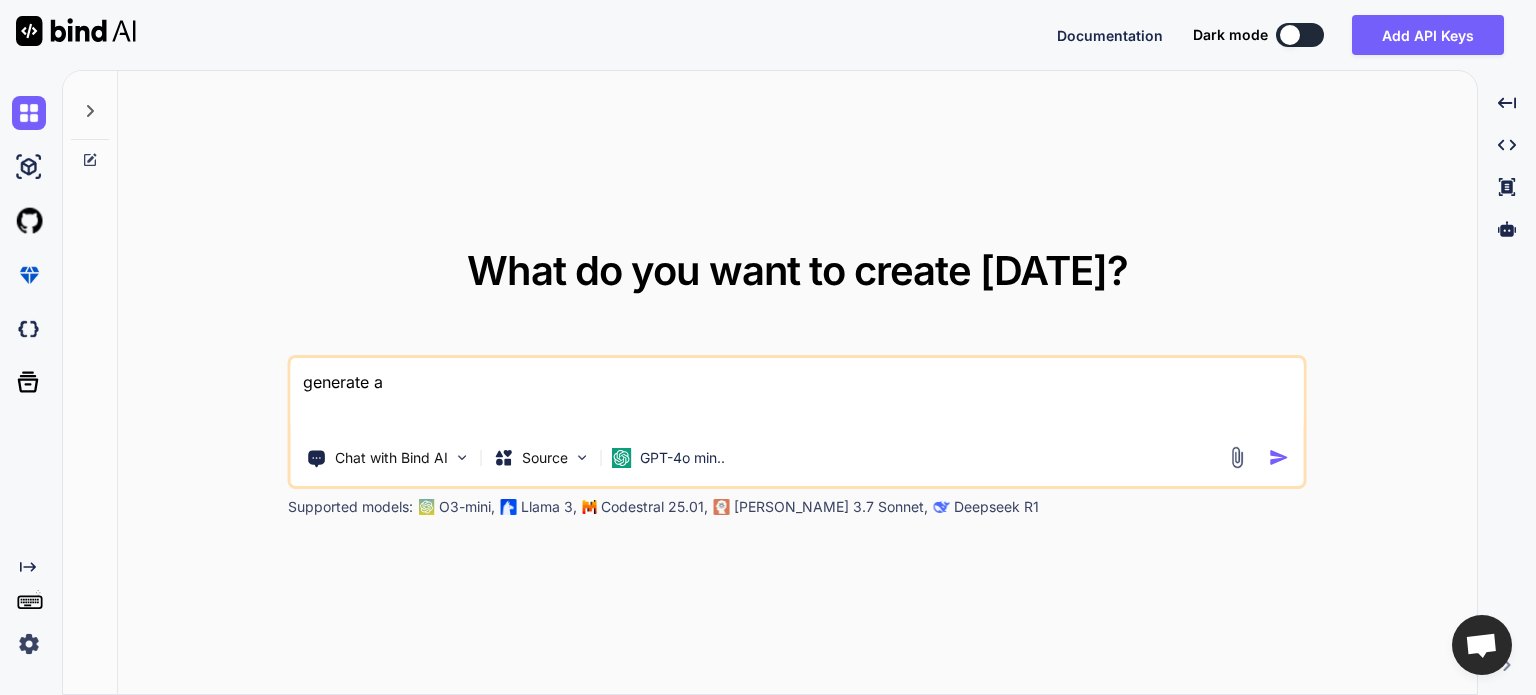 type on "generate a" 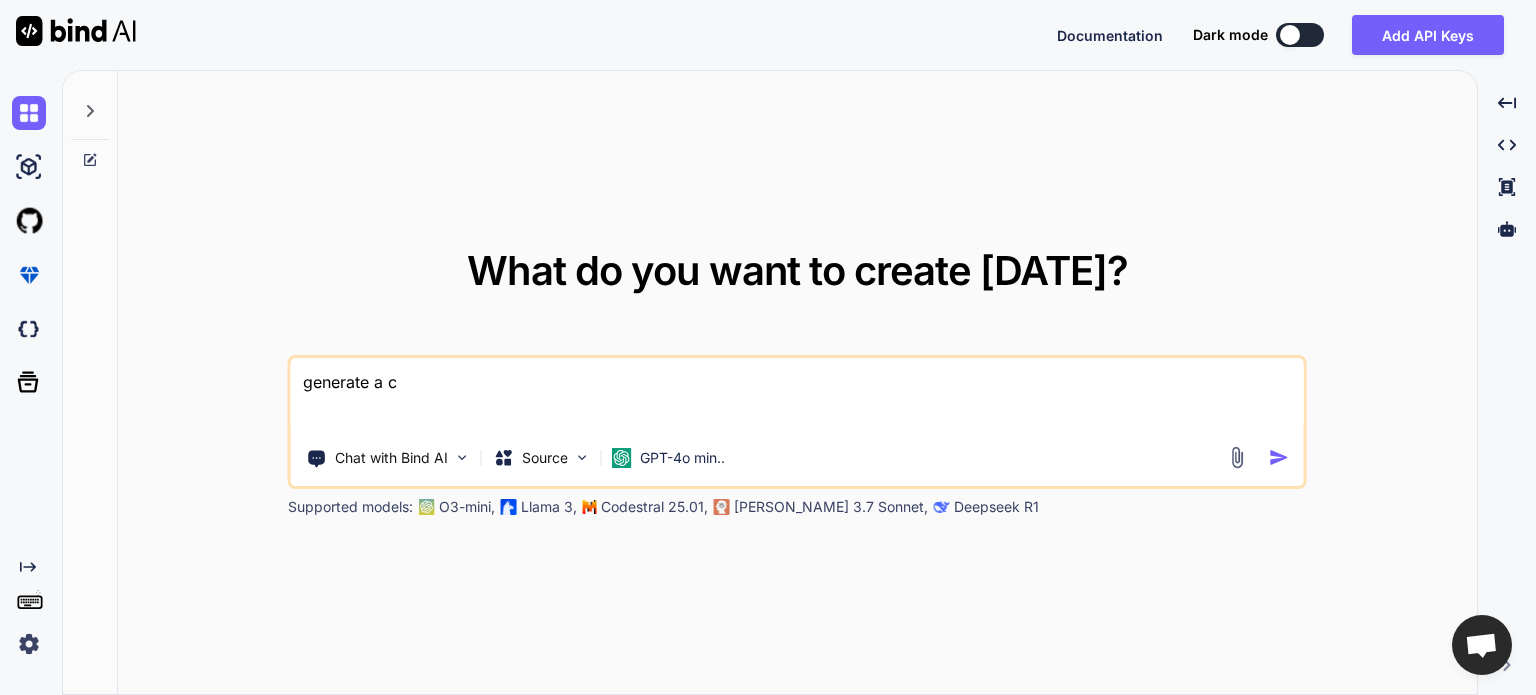 type on "generate a co" 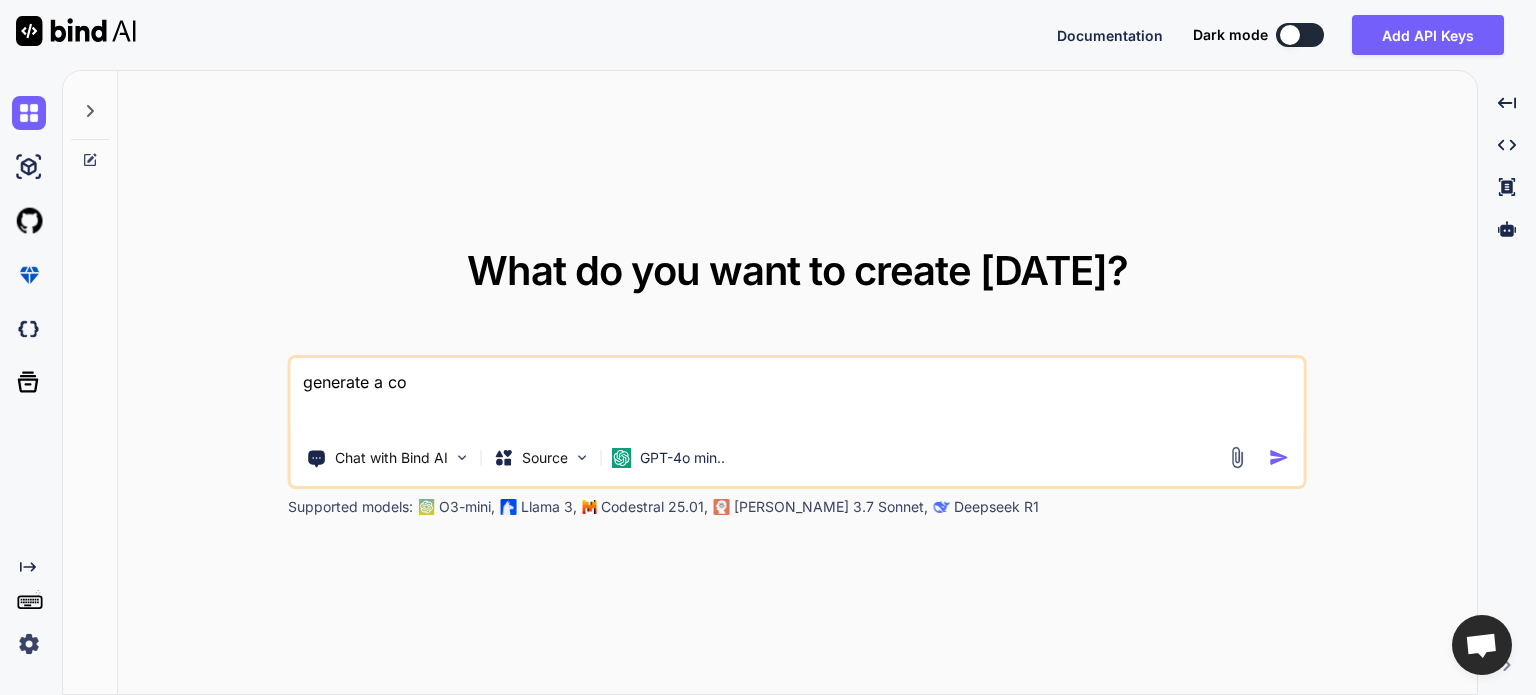 type on "generate a com" 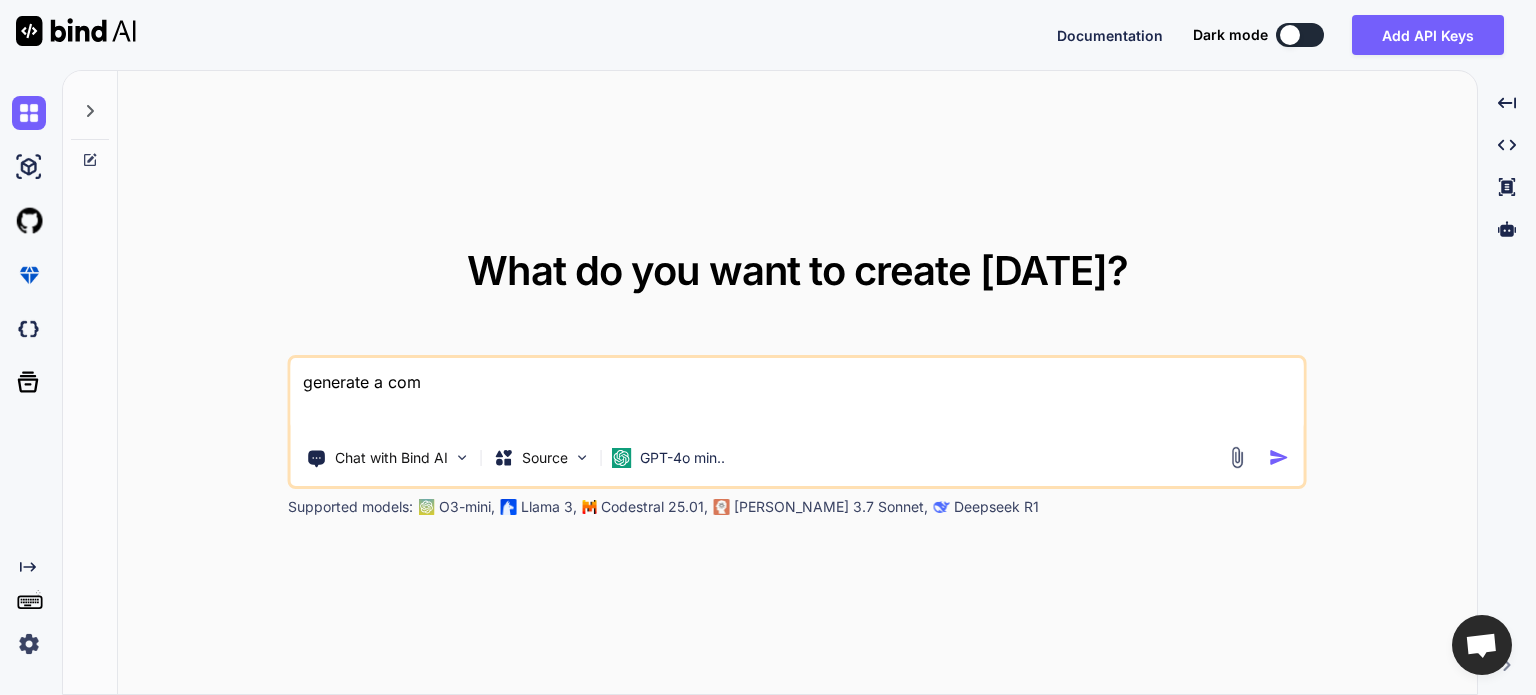 type on "generate a comp" 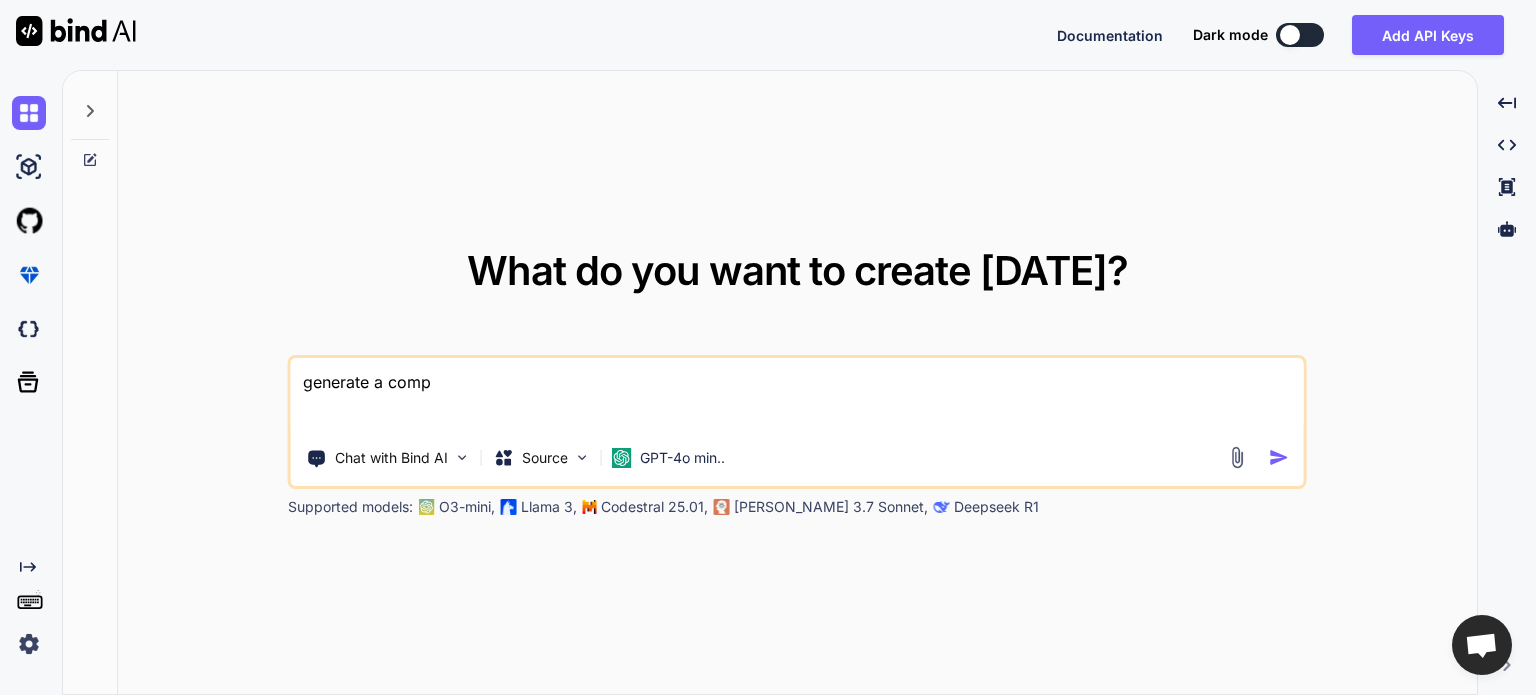 type on "generate a compt" 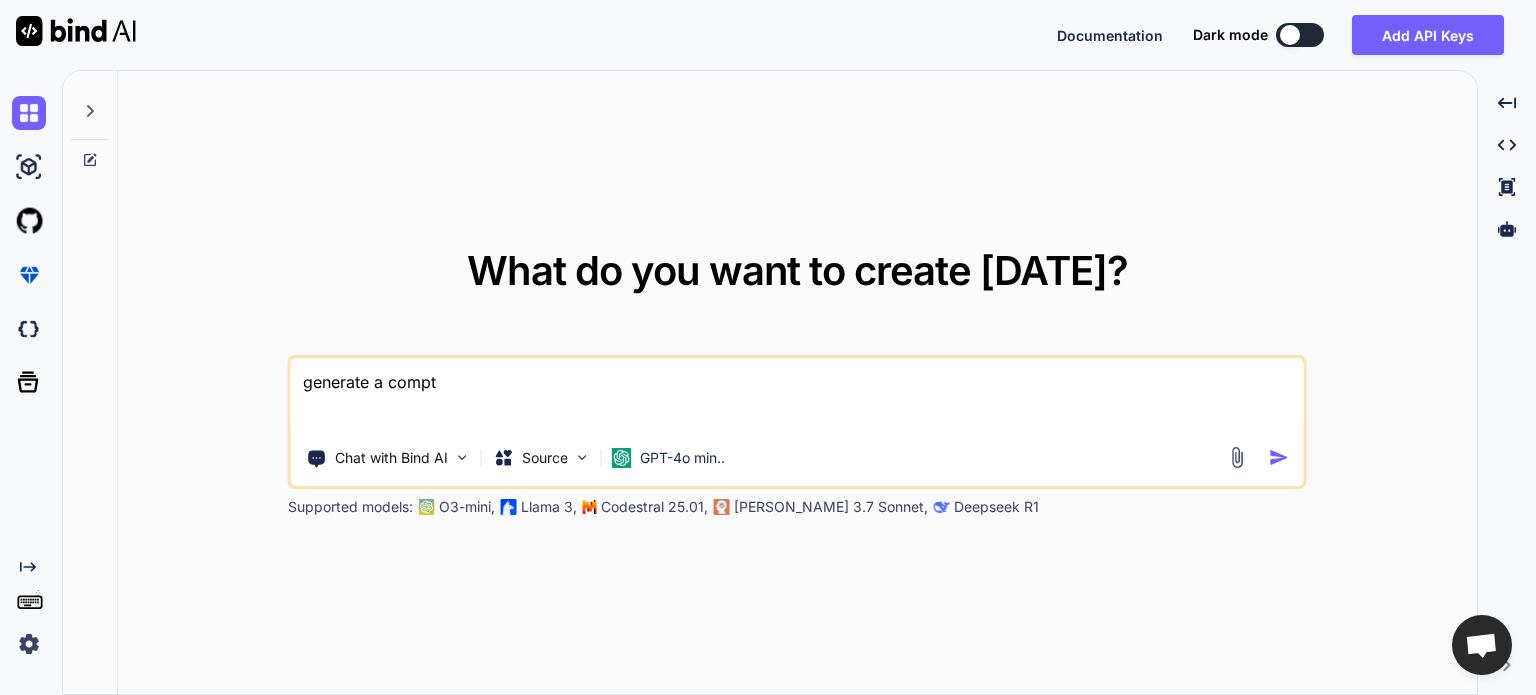 type on "generate a comp" 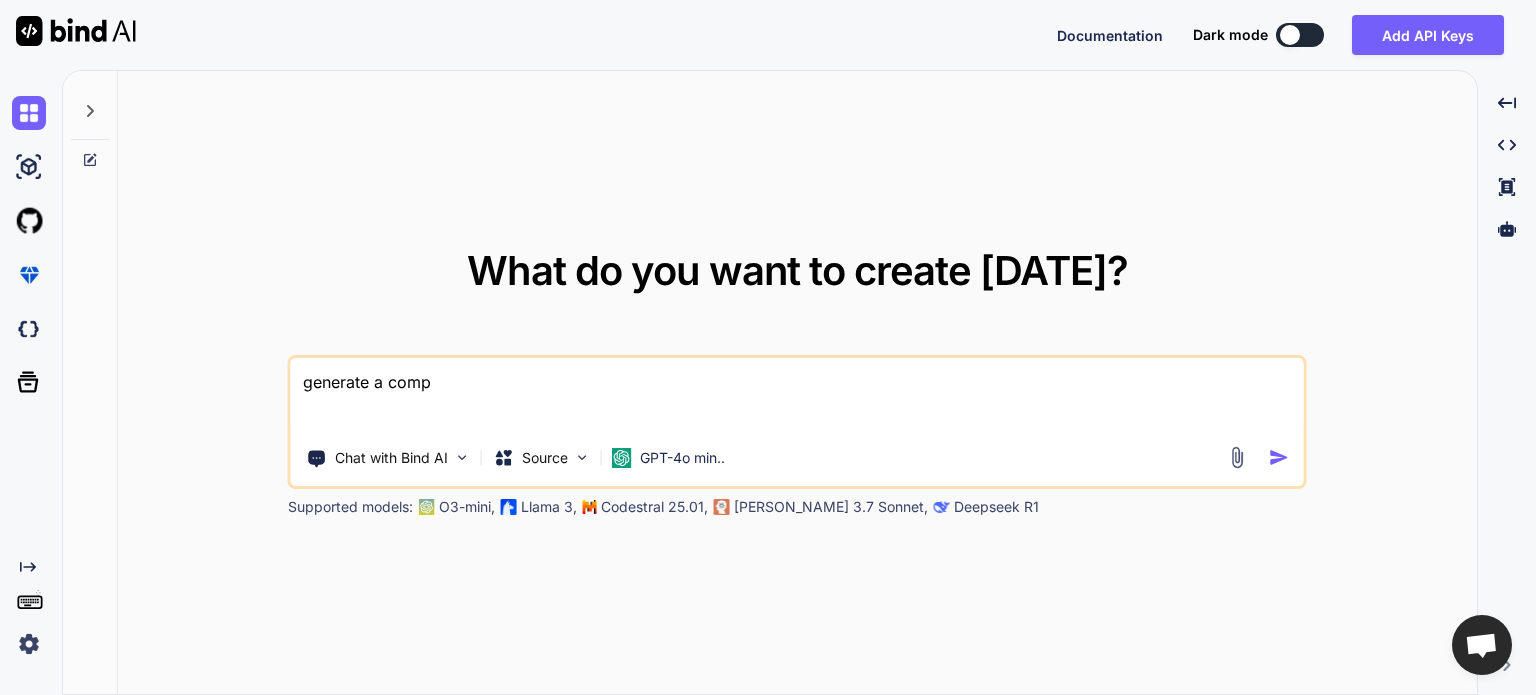 type on "generate a compu" 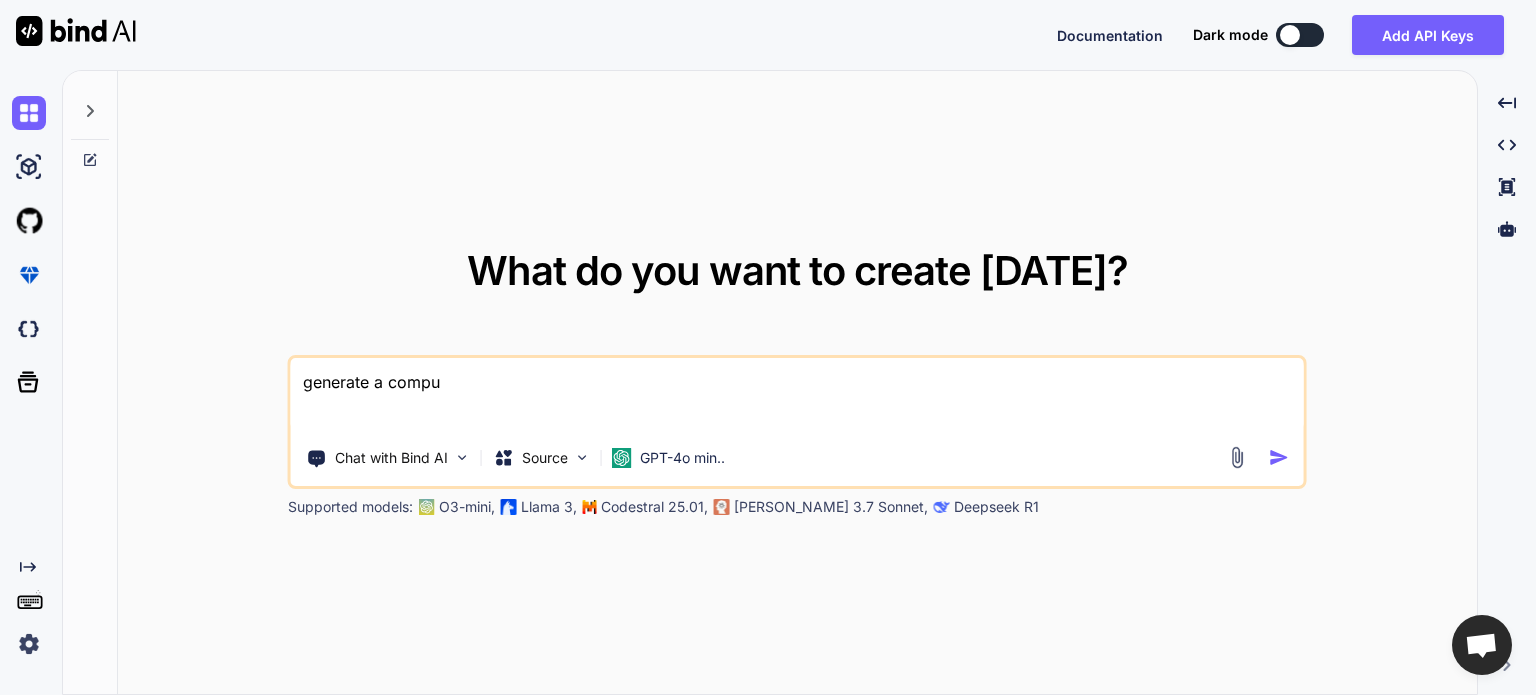 type on "generate a comput" 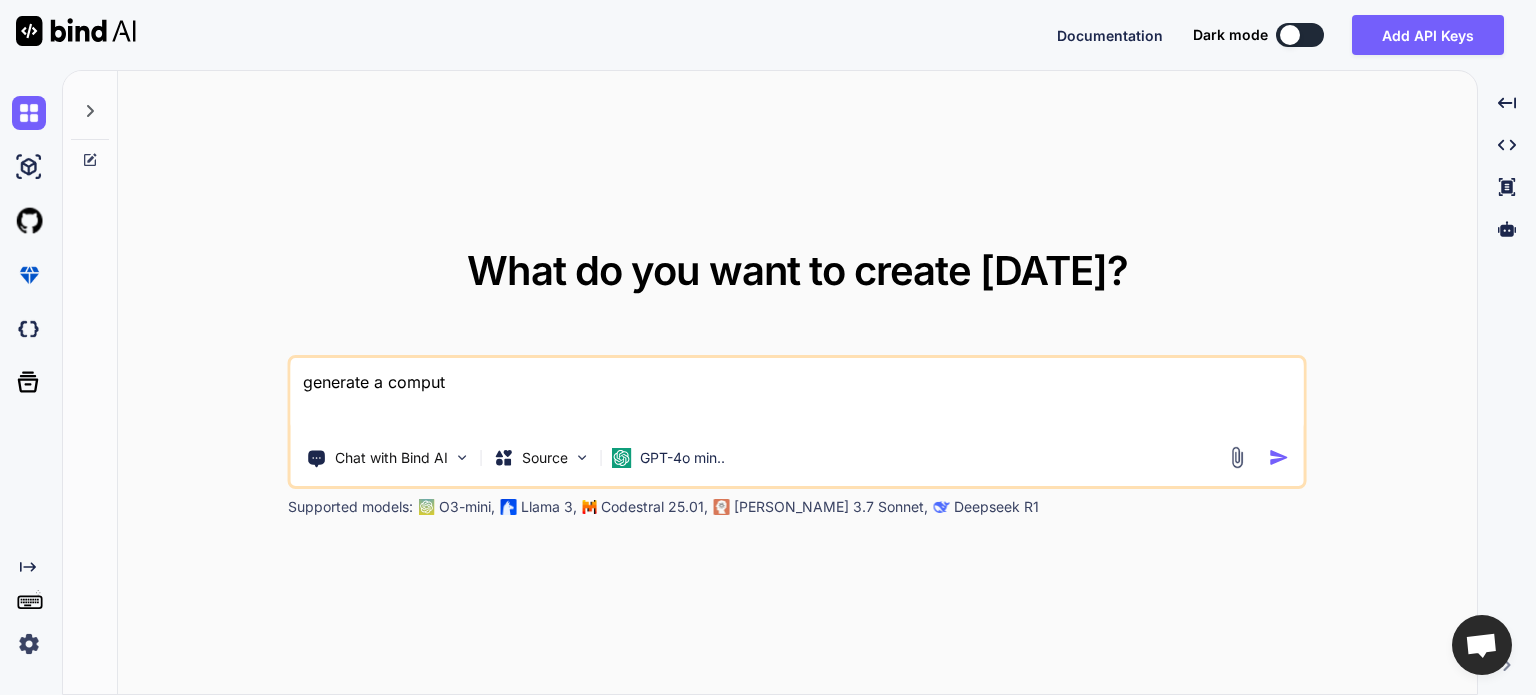 type on "generate a compute" 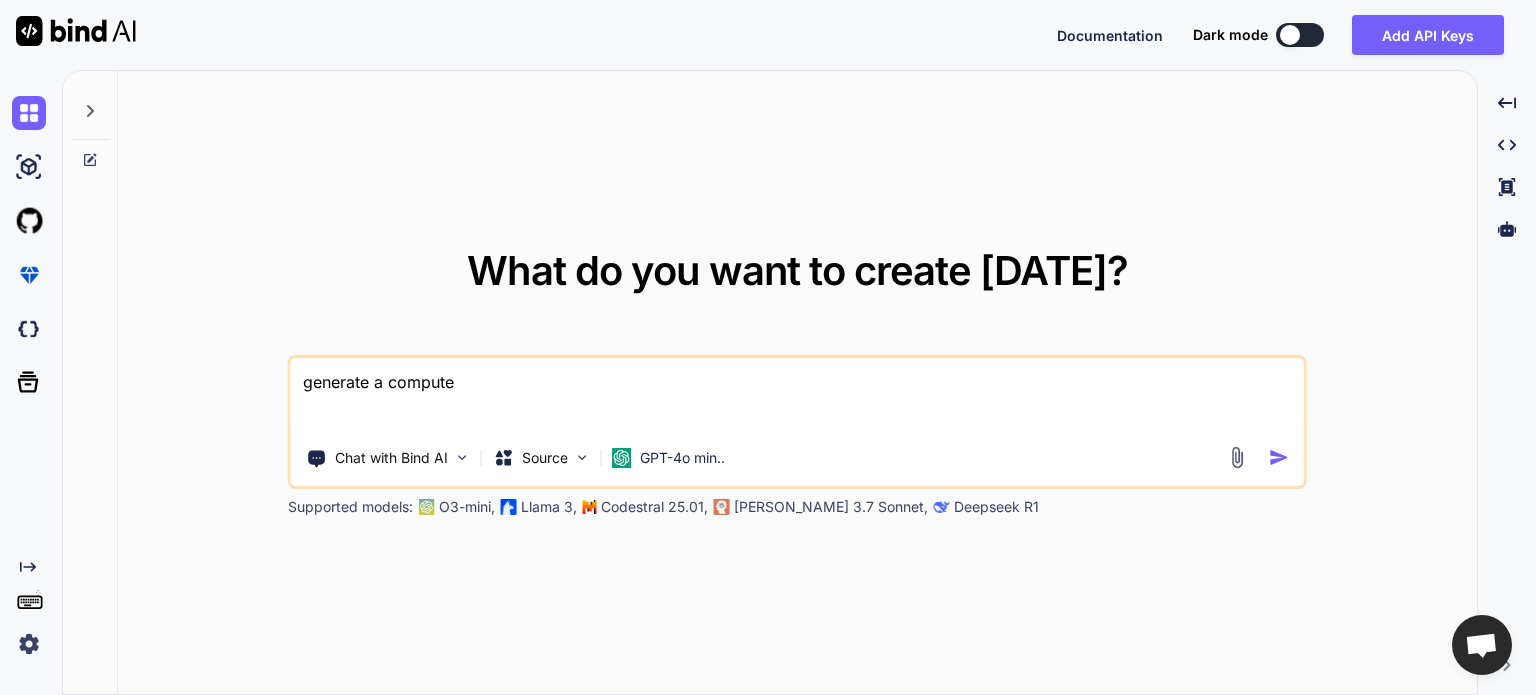 type on "generate a computer" 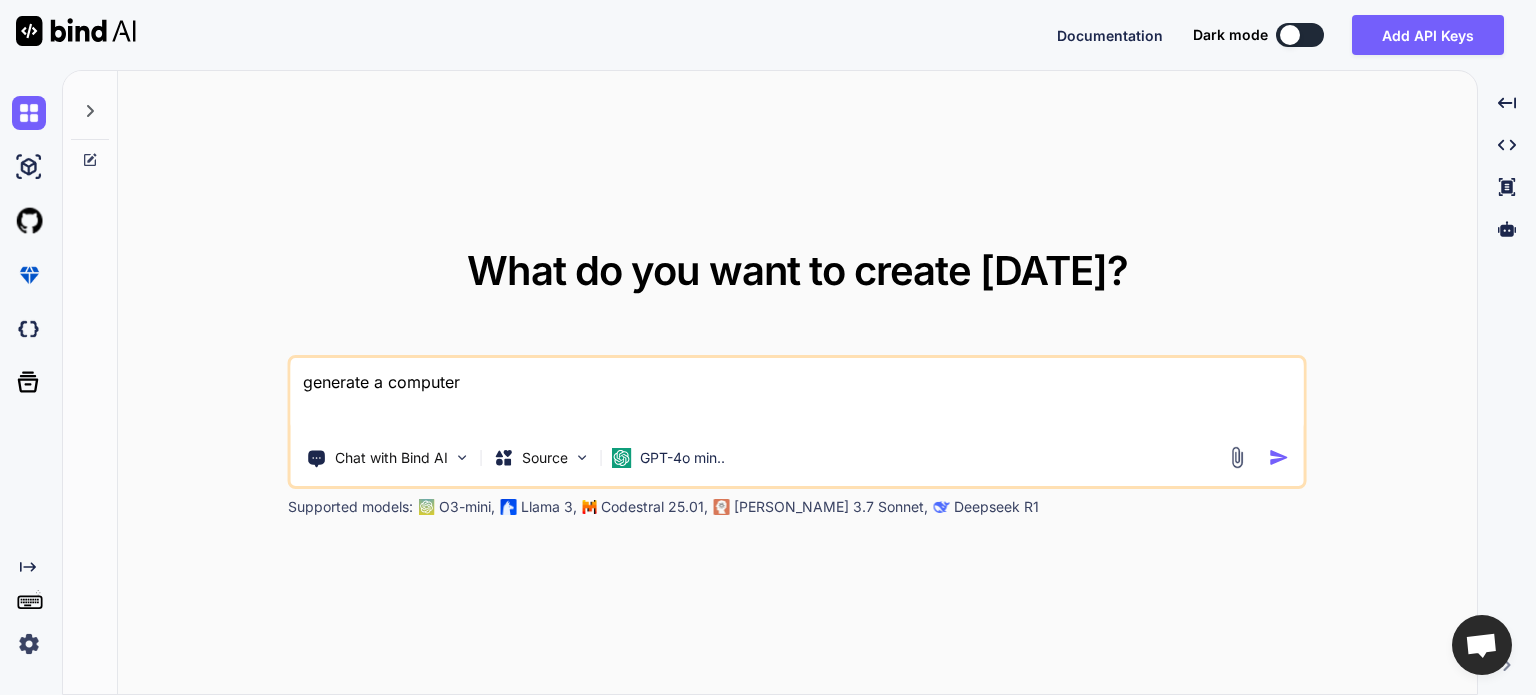 type on "generate a computer" 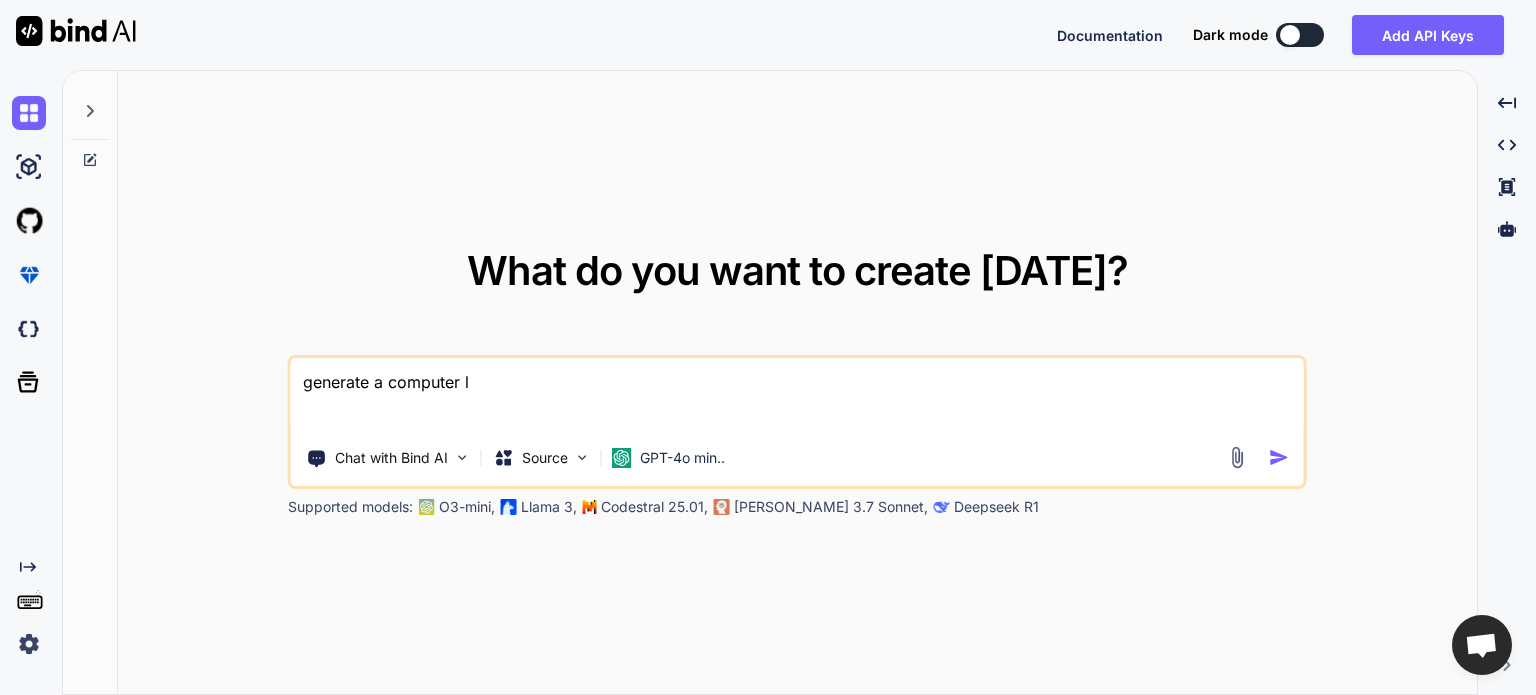 type on "generate a computer la" 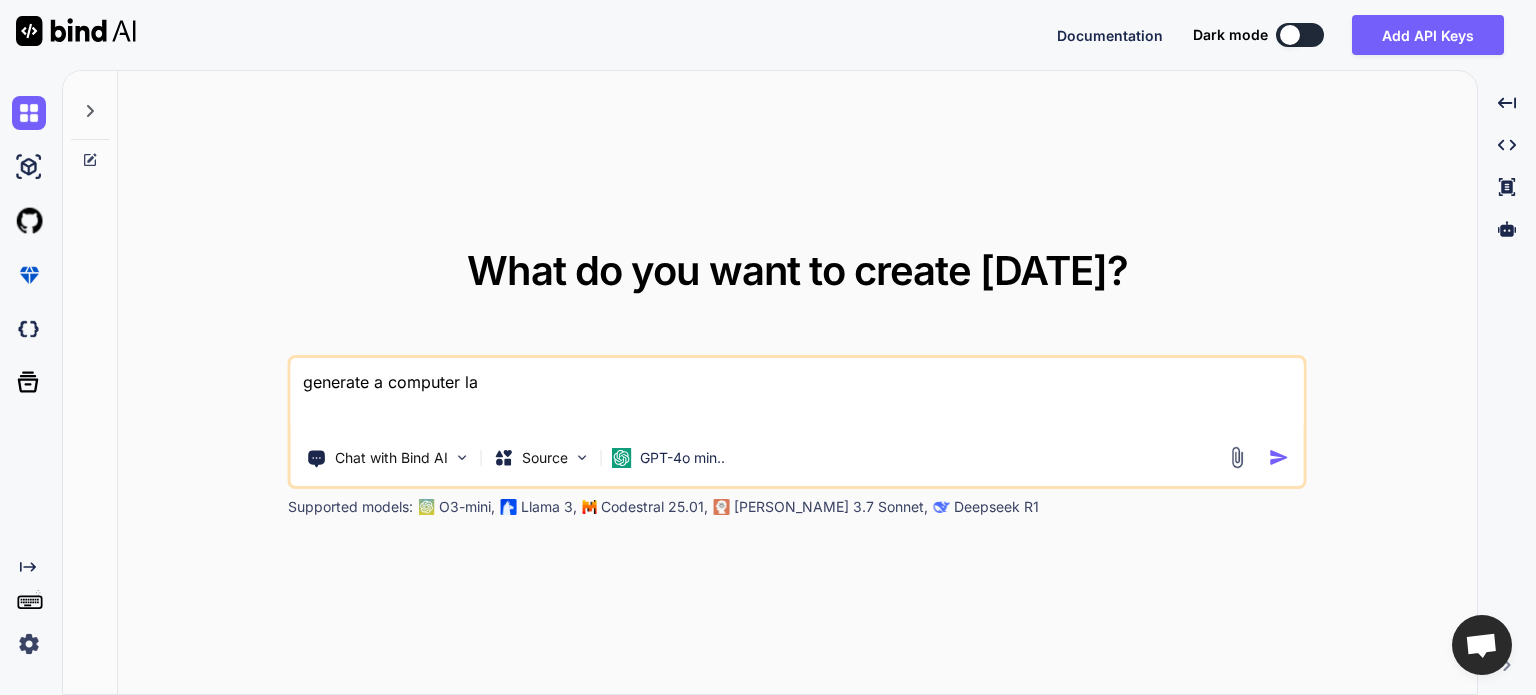 type on "generate a computer lab" 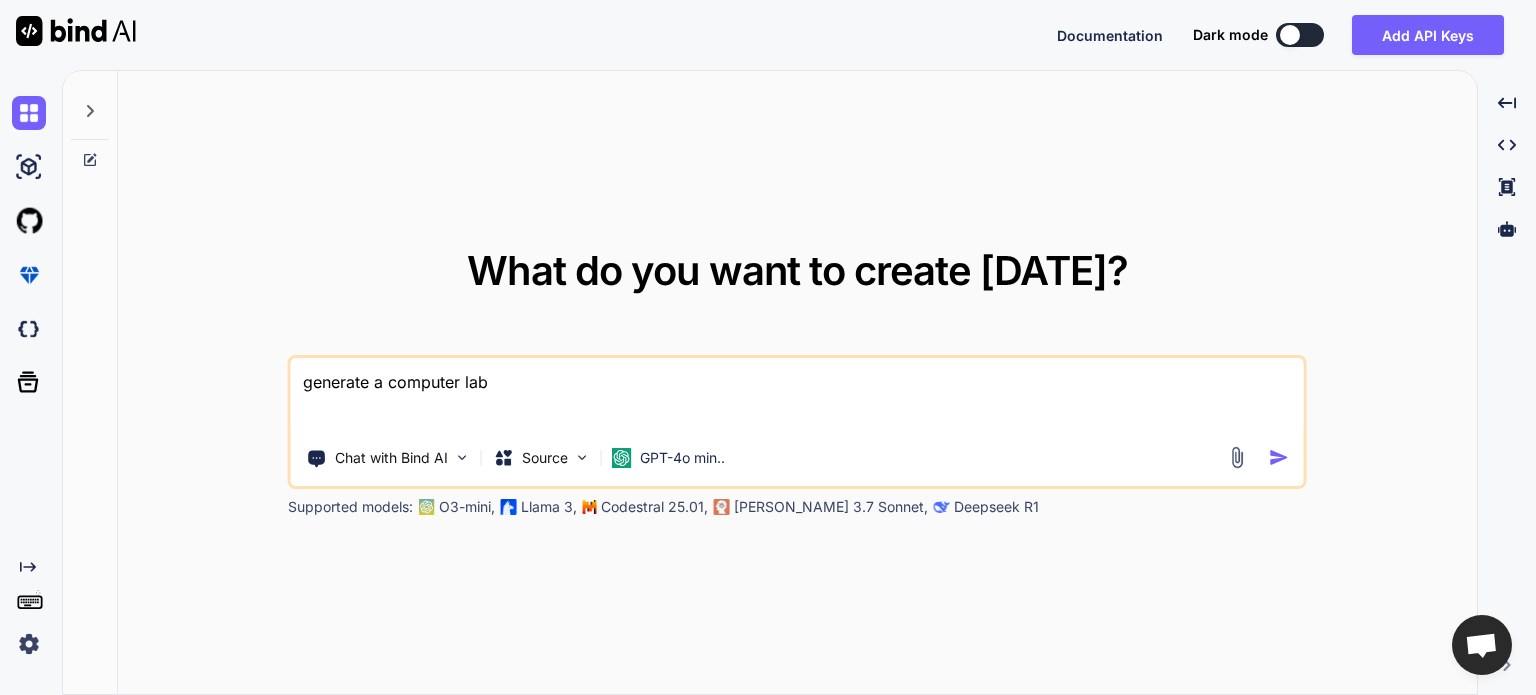 type on "generate a computer lab" 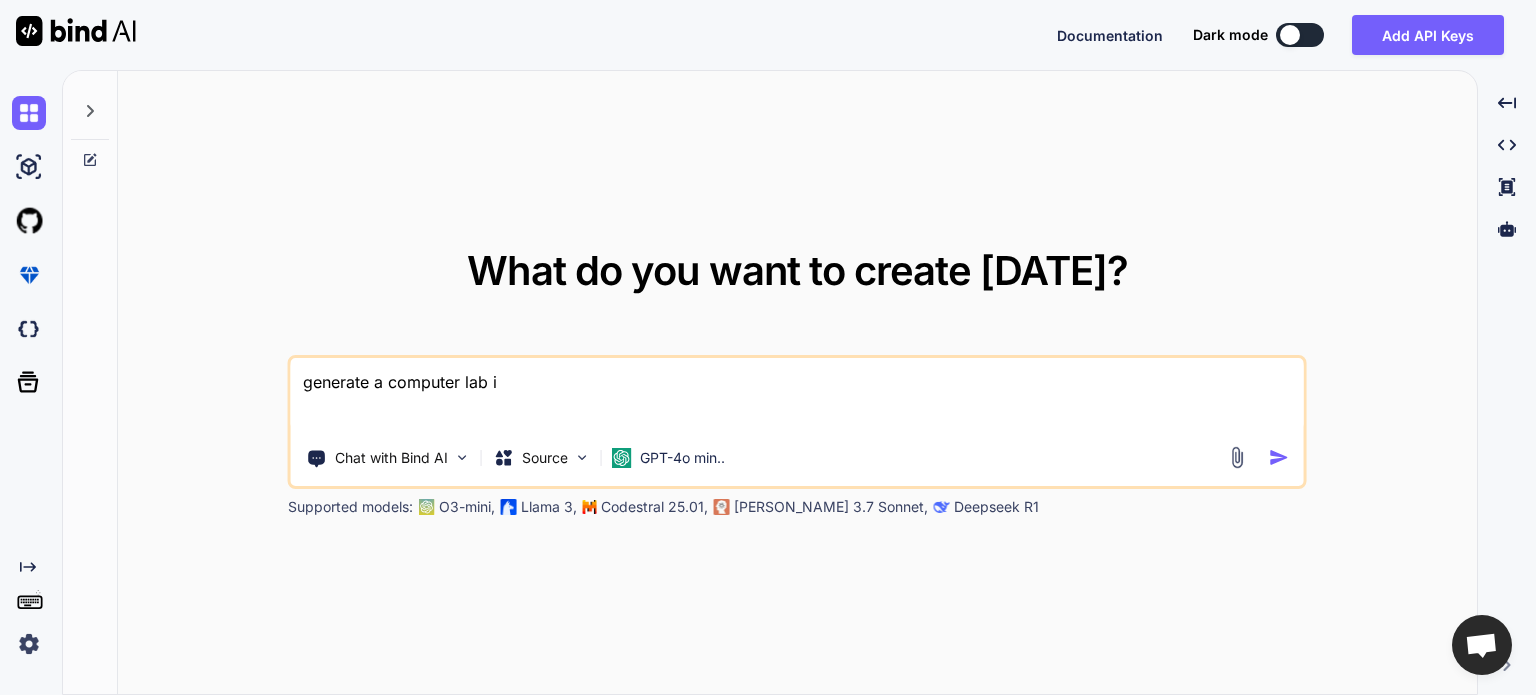 type on "generate a computer lab in" 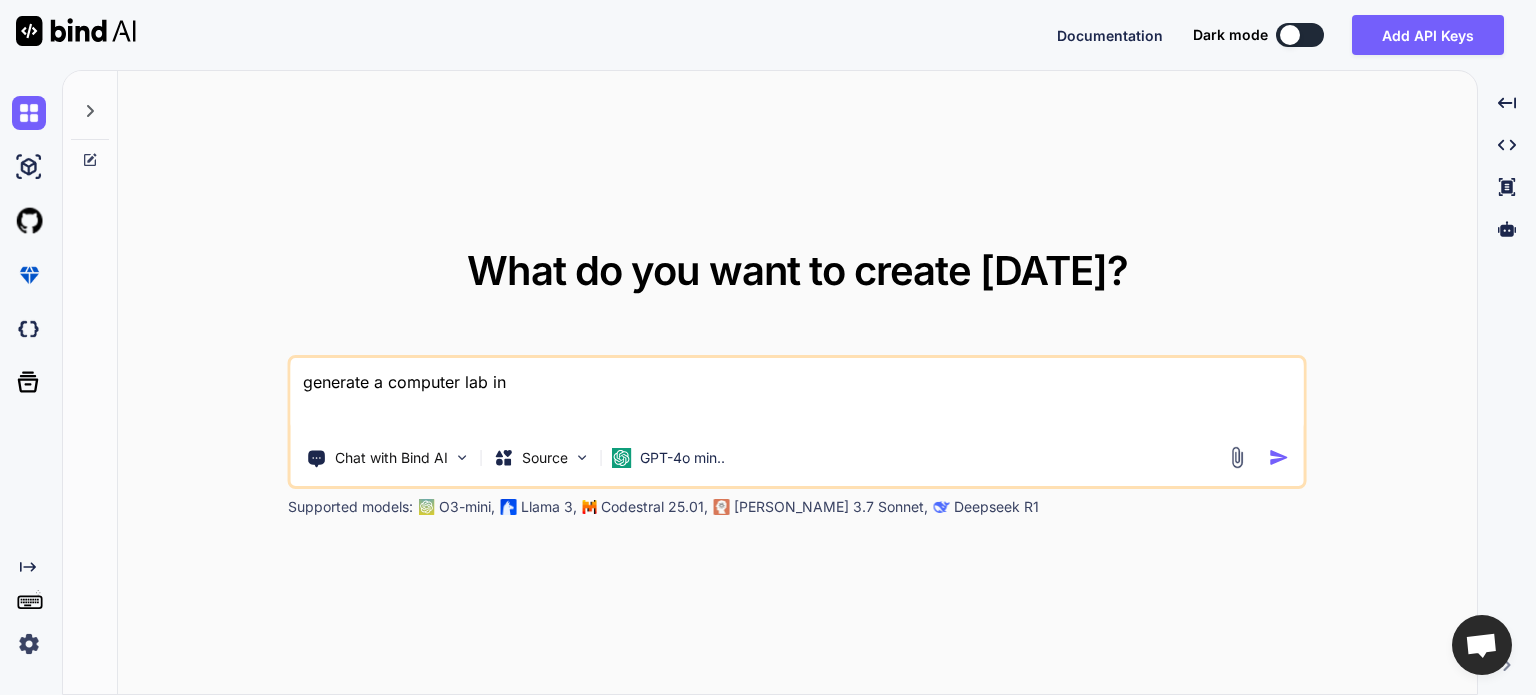type on "generate a computer lab in" 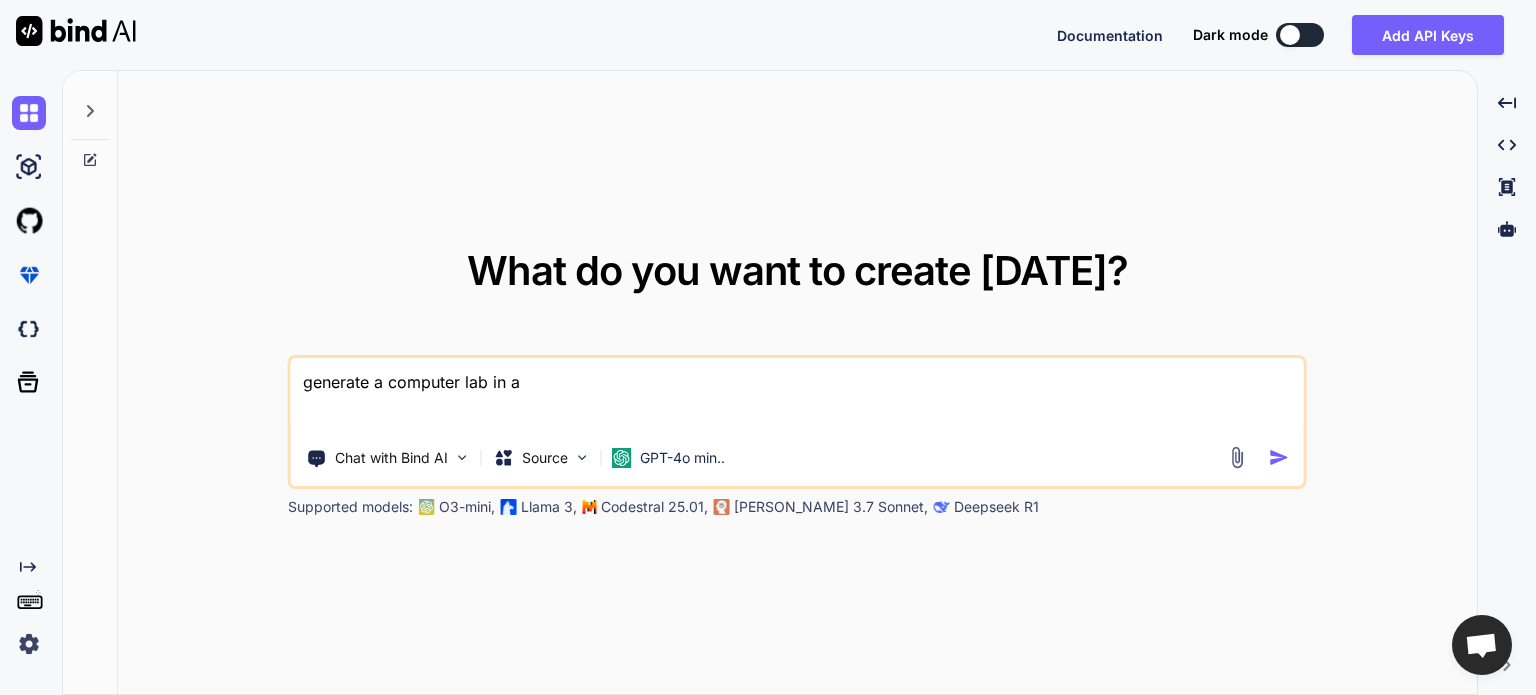type on "generate a computer lab in a" 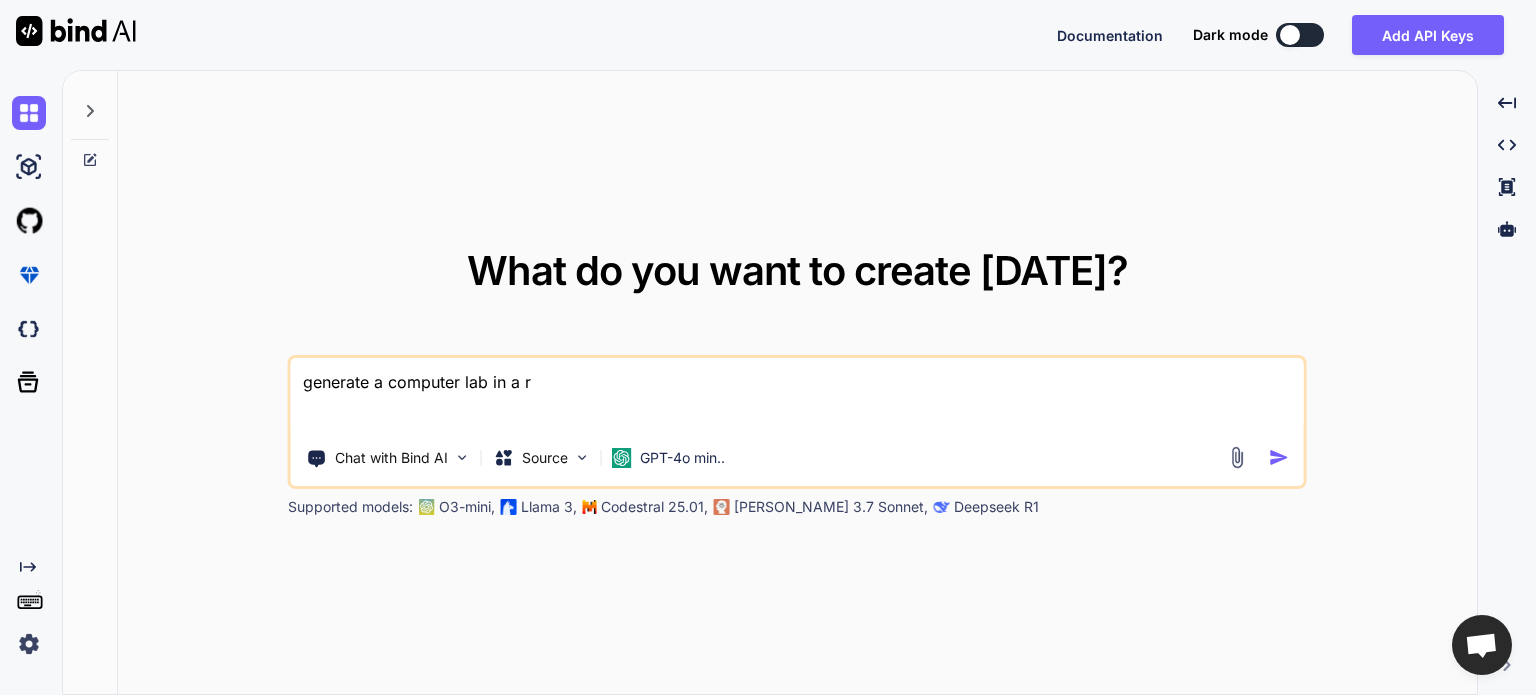 type on "generate a computer lab in a re" 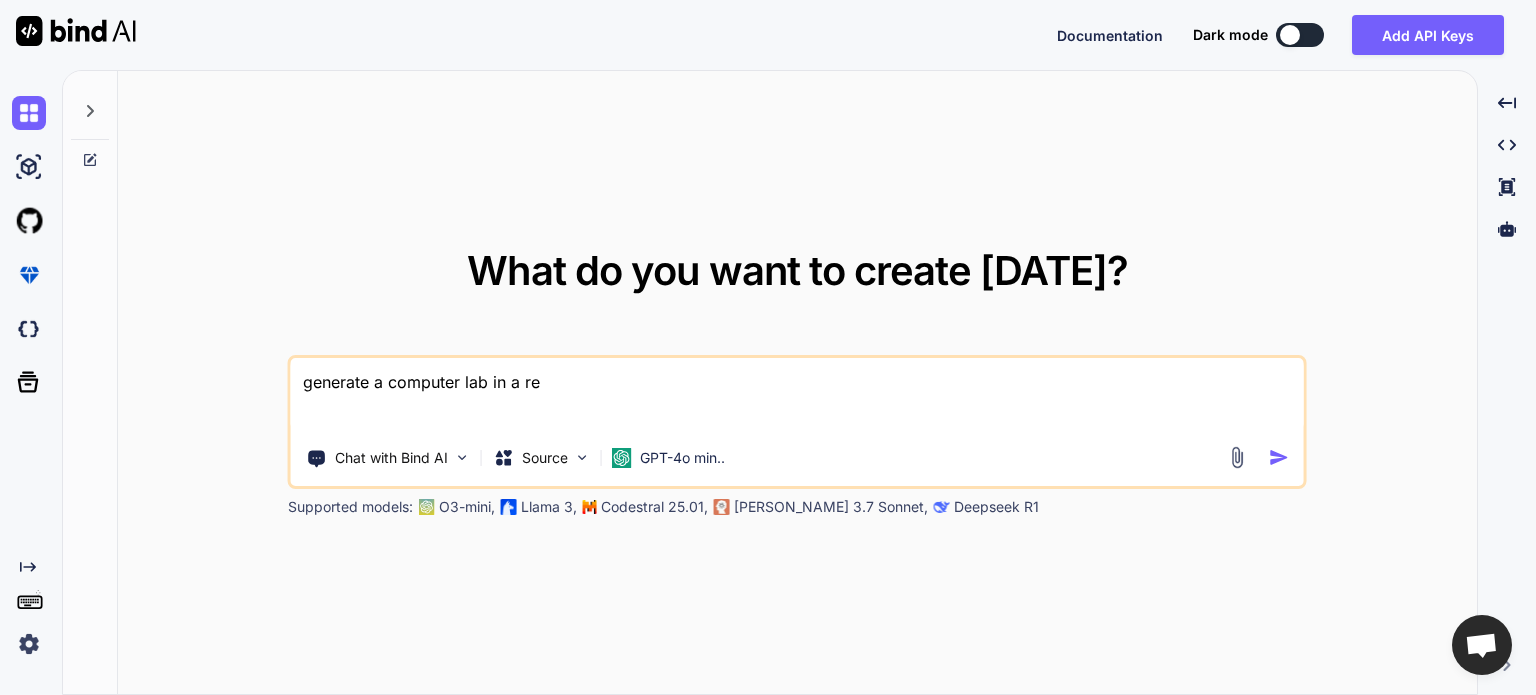 type on "generate a computer lab in a res" 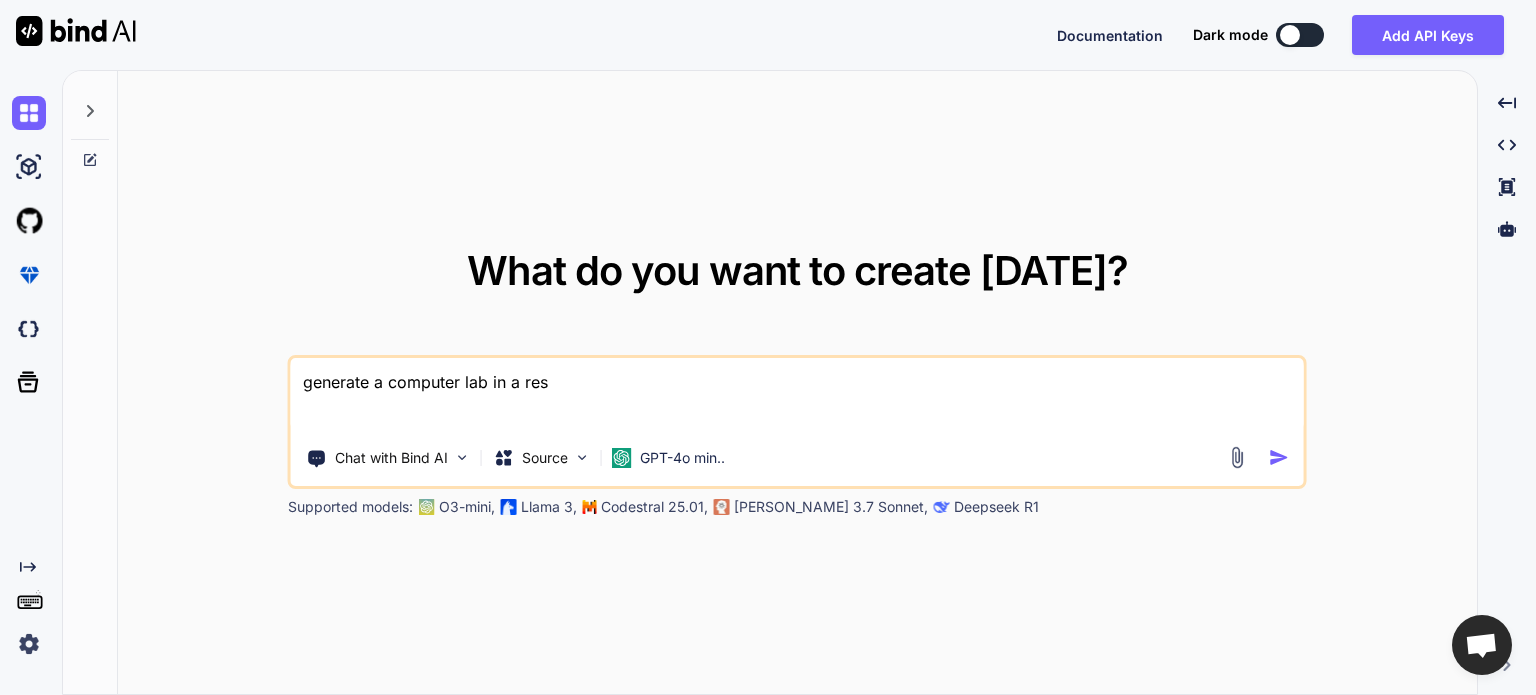 type on "generate a computer lab in a rese" 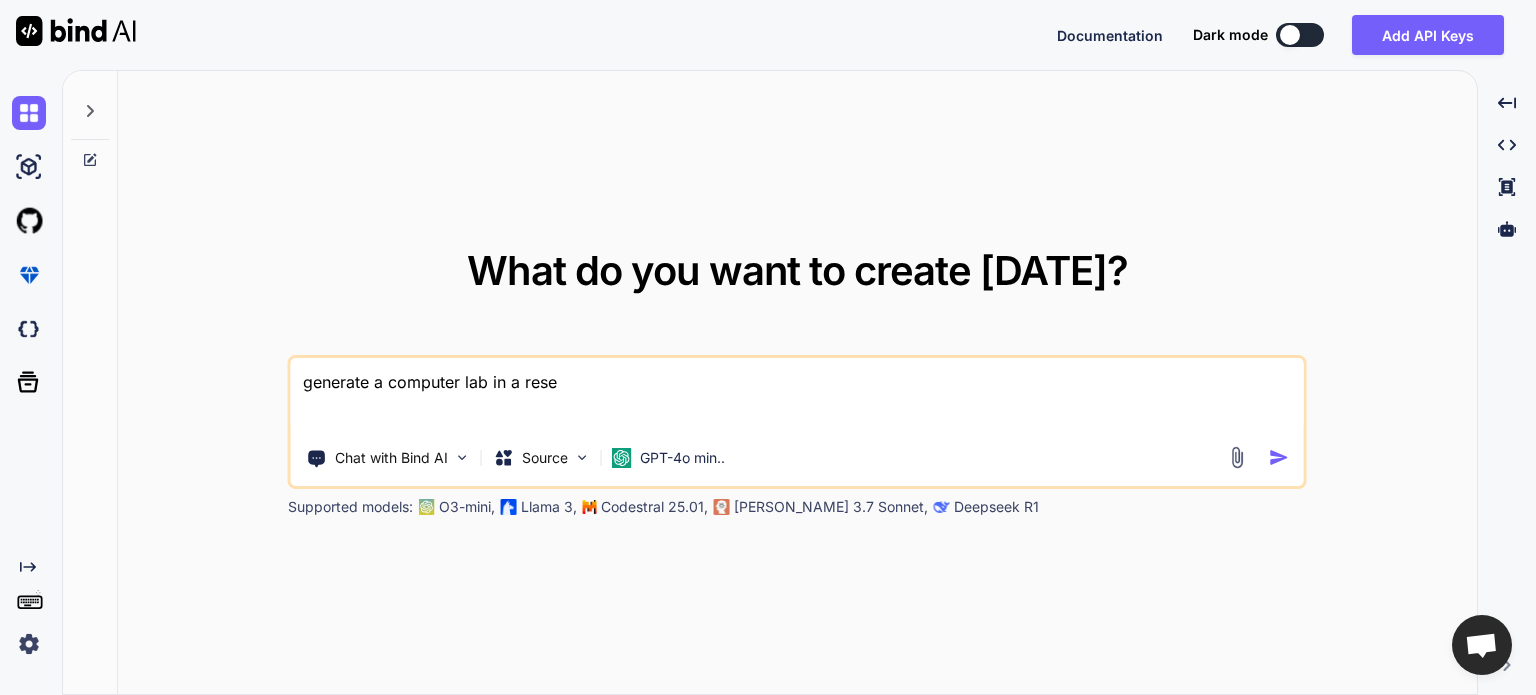 type on "generate a computer lab in a resed" 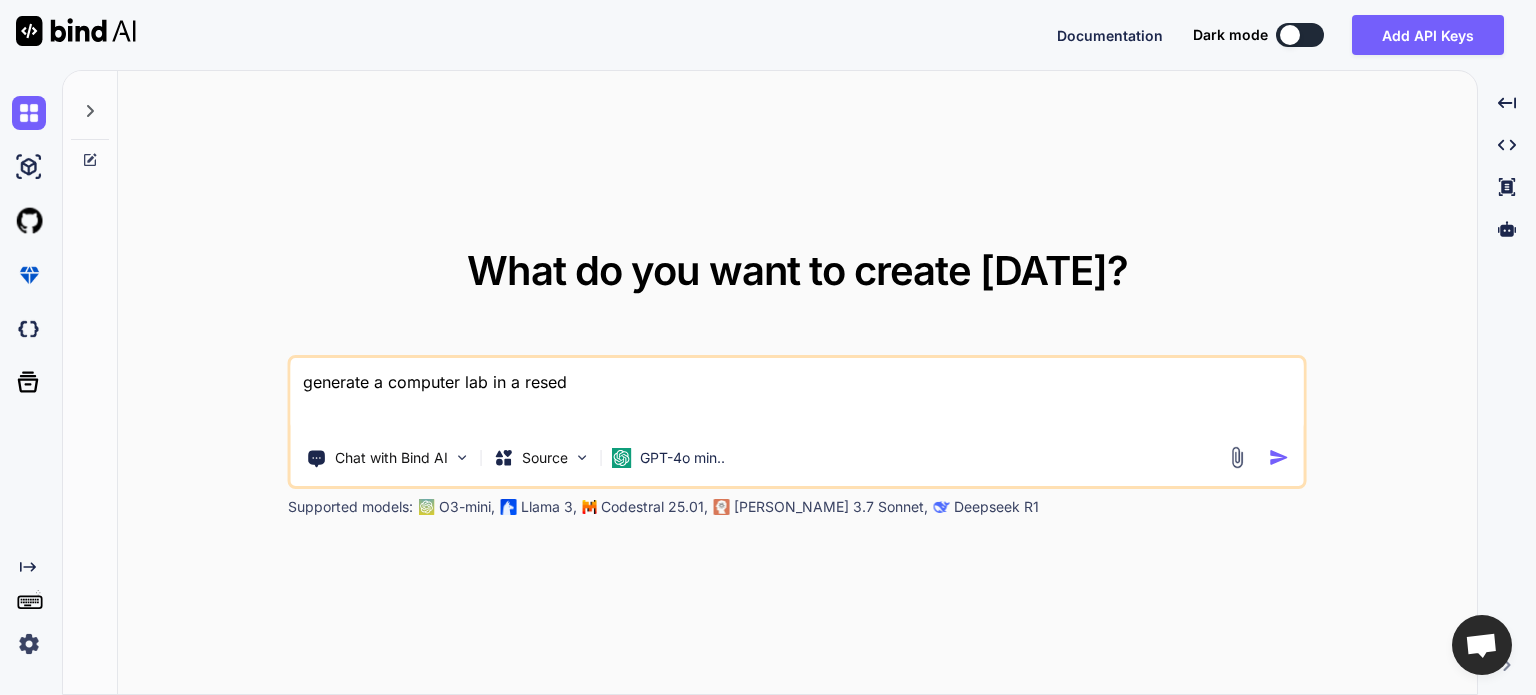 type on "generate a computer lab in a resedn" 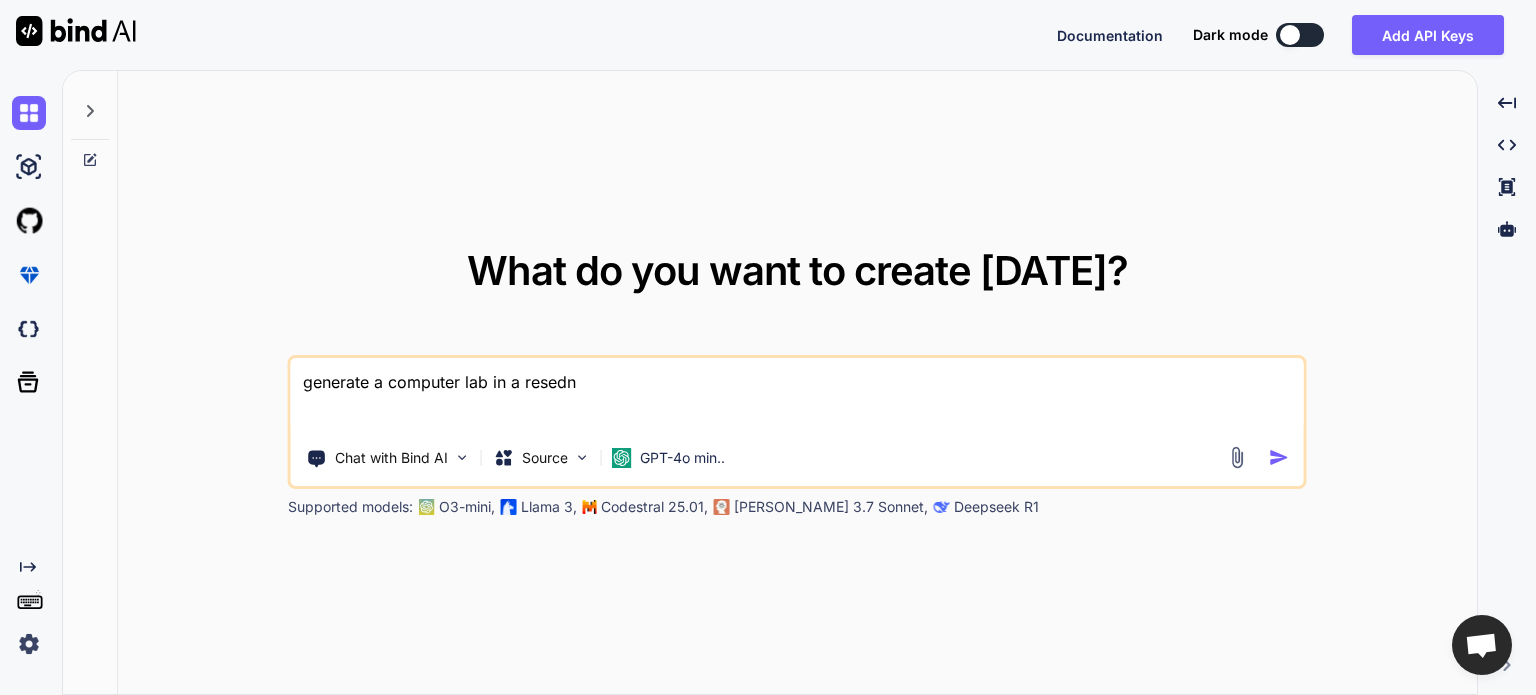 type on "generate a computer lab in a resed" 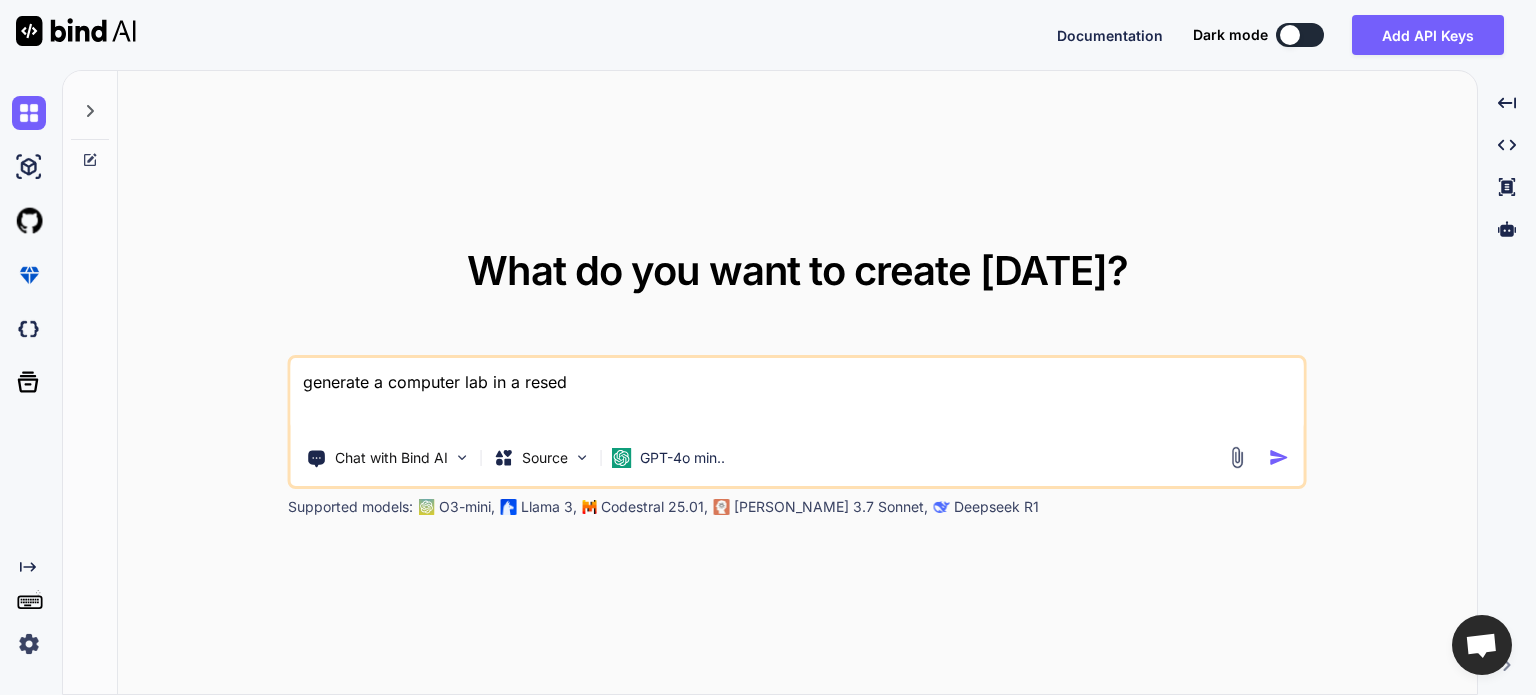 type on "generate a computer lab in a resede" 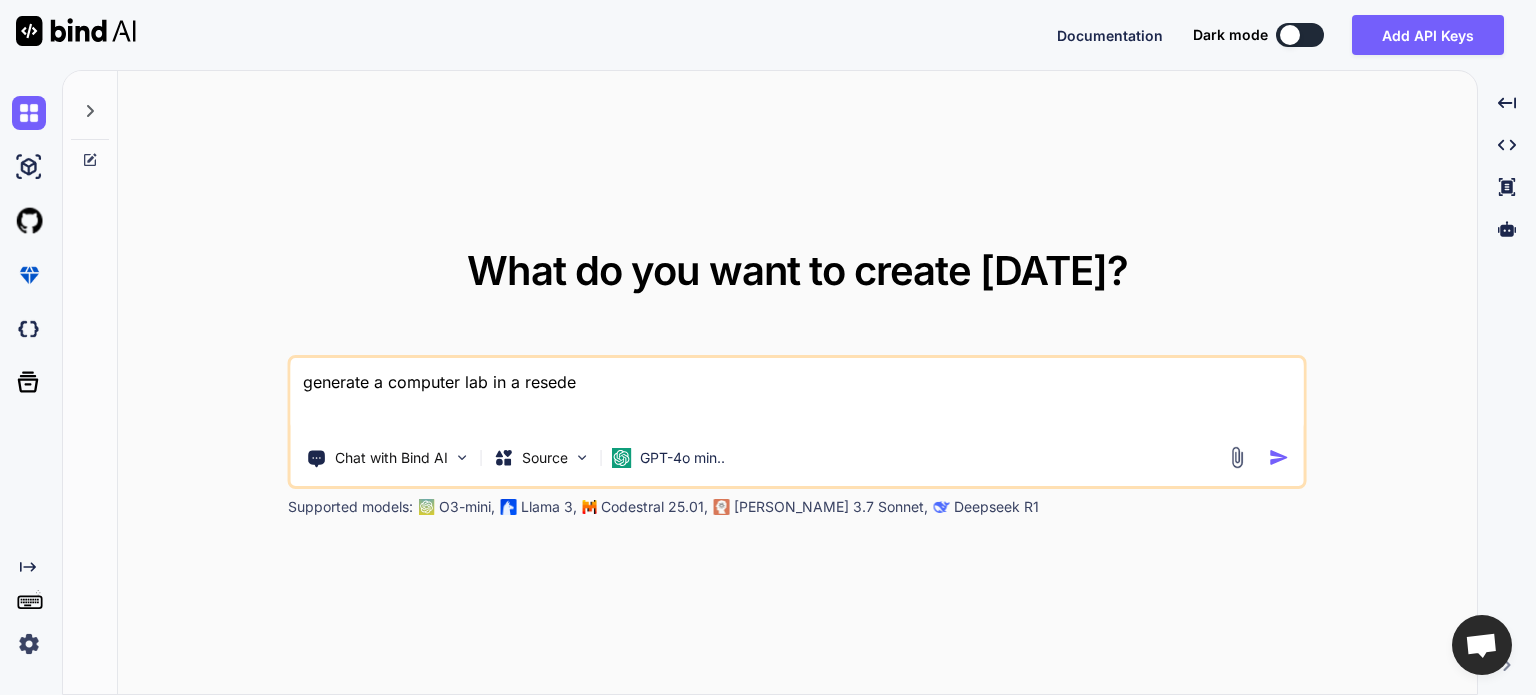 type on "generate a computer lab in a reseden" 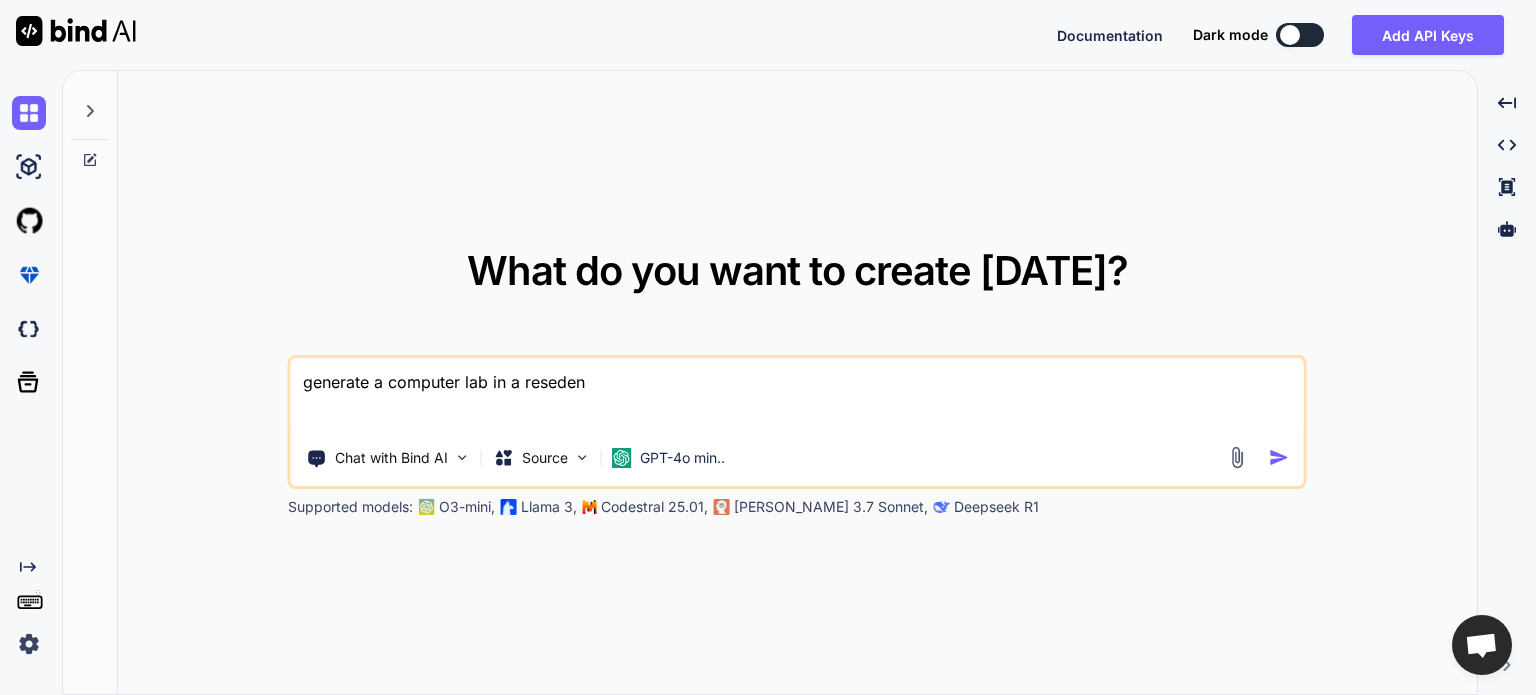 type on "generate a computer lab in a resedent" 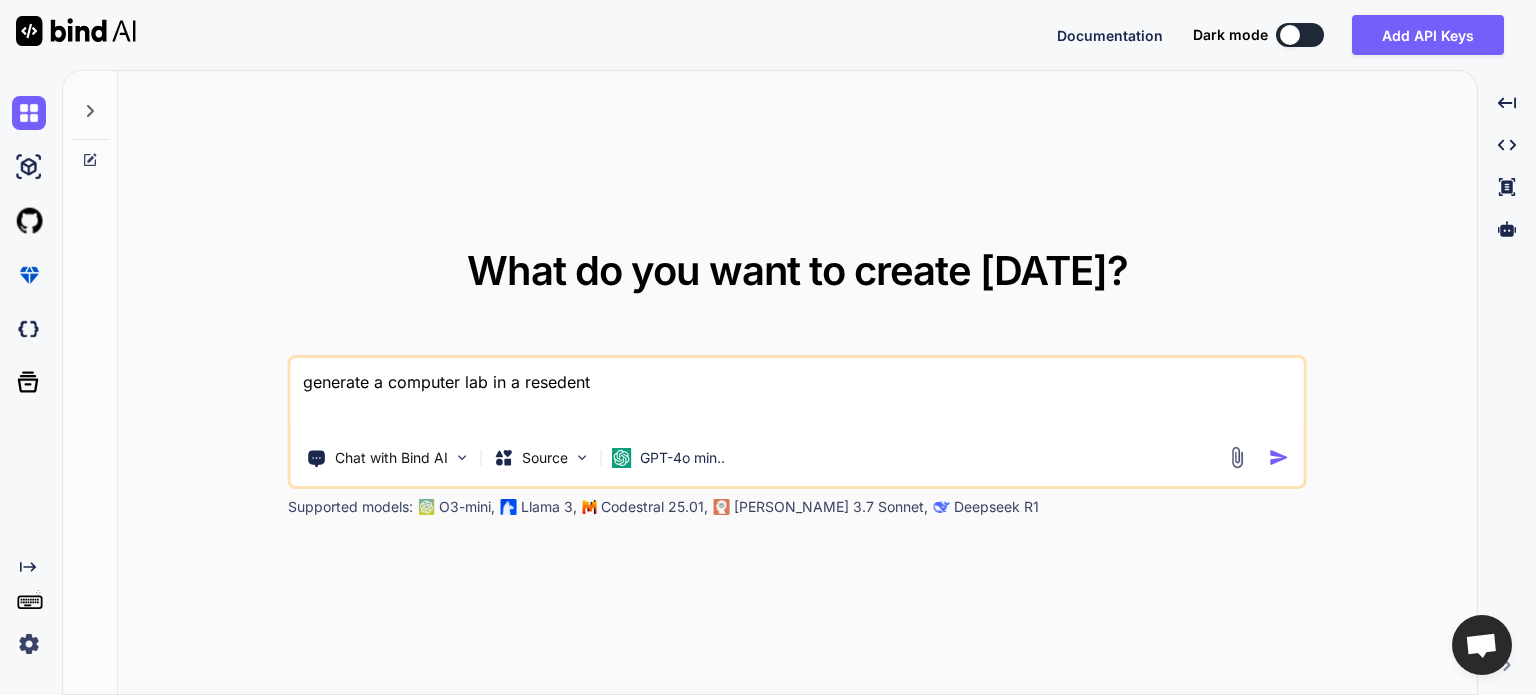 type on "generate a computer lab in a resedenti" 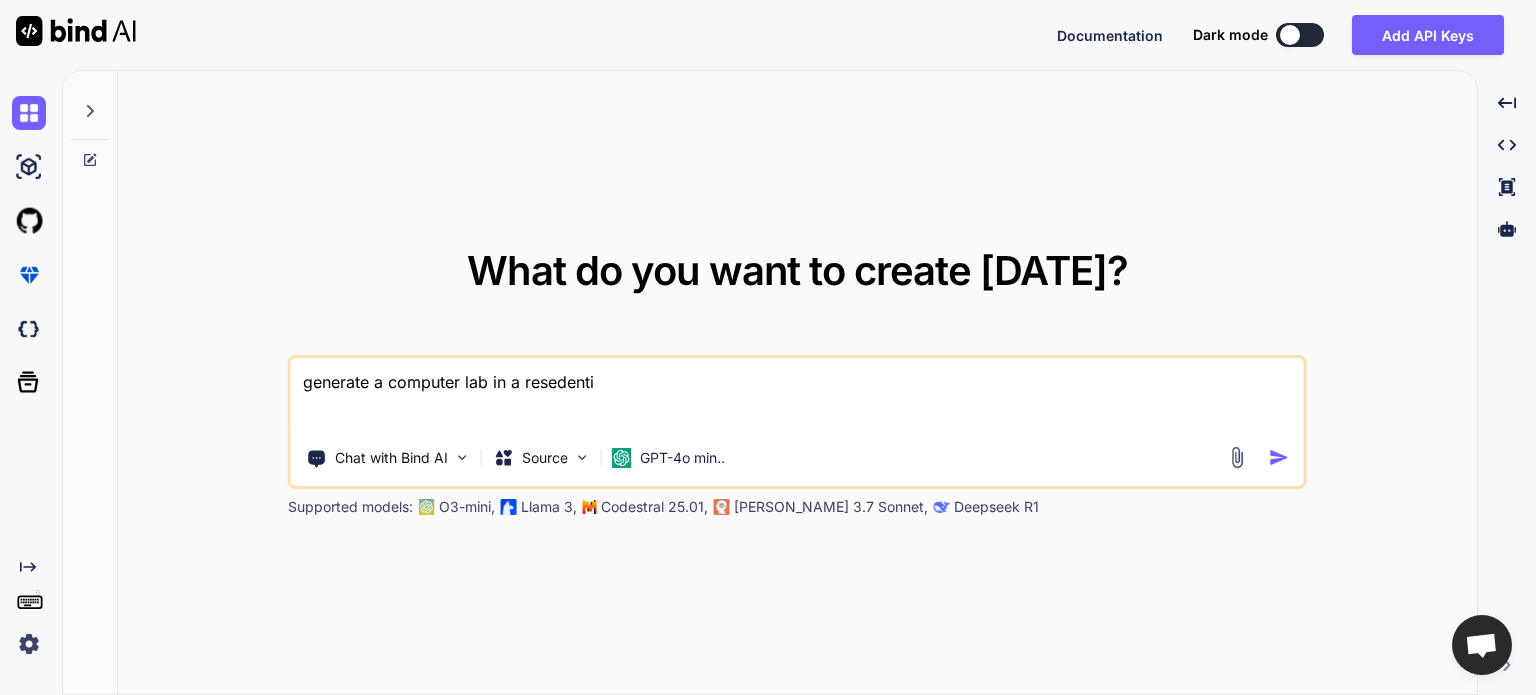 type on "generate a computer lab in a resedentia" 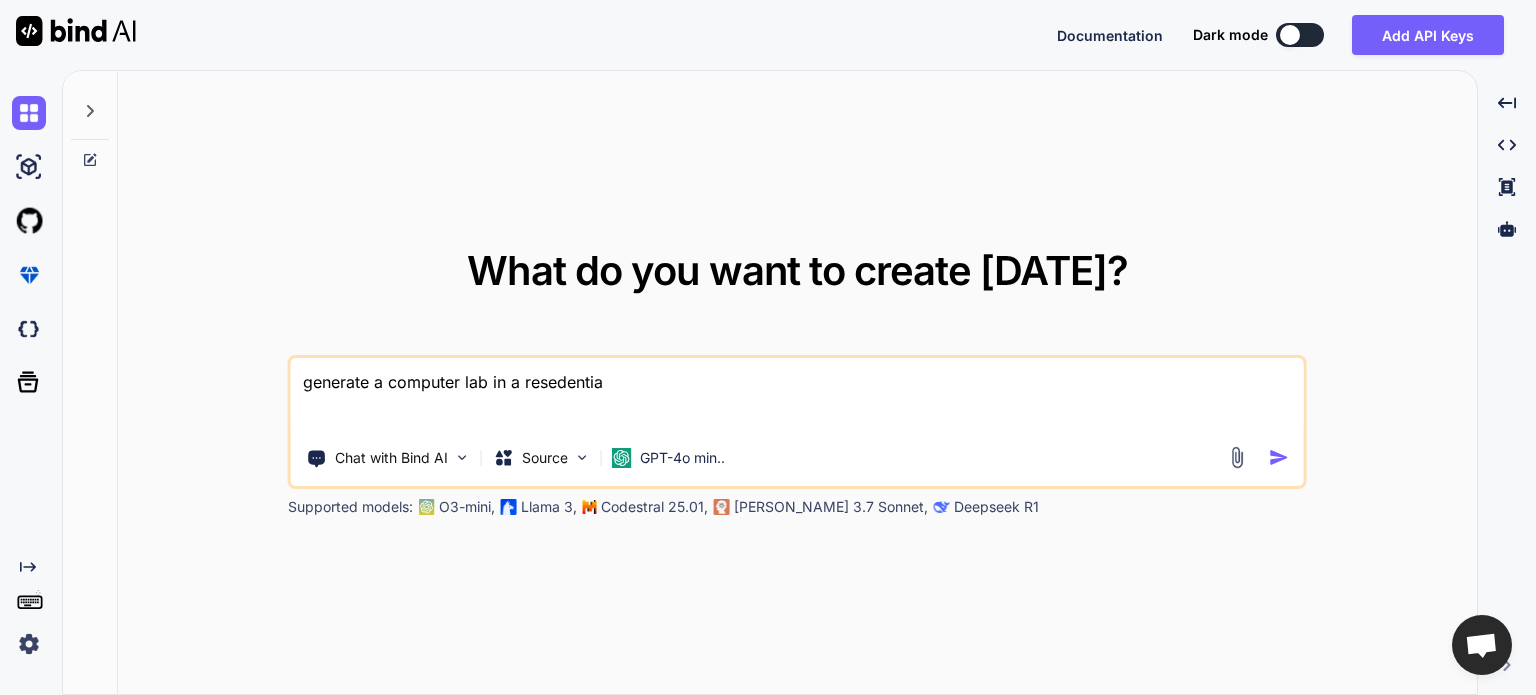 type on "generate a computer lab in a resedential" 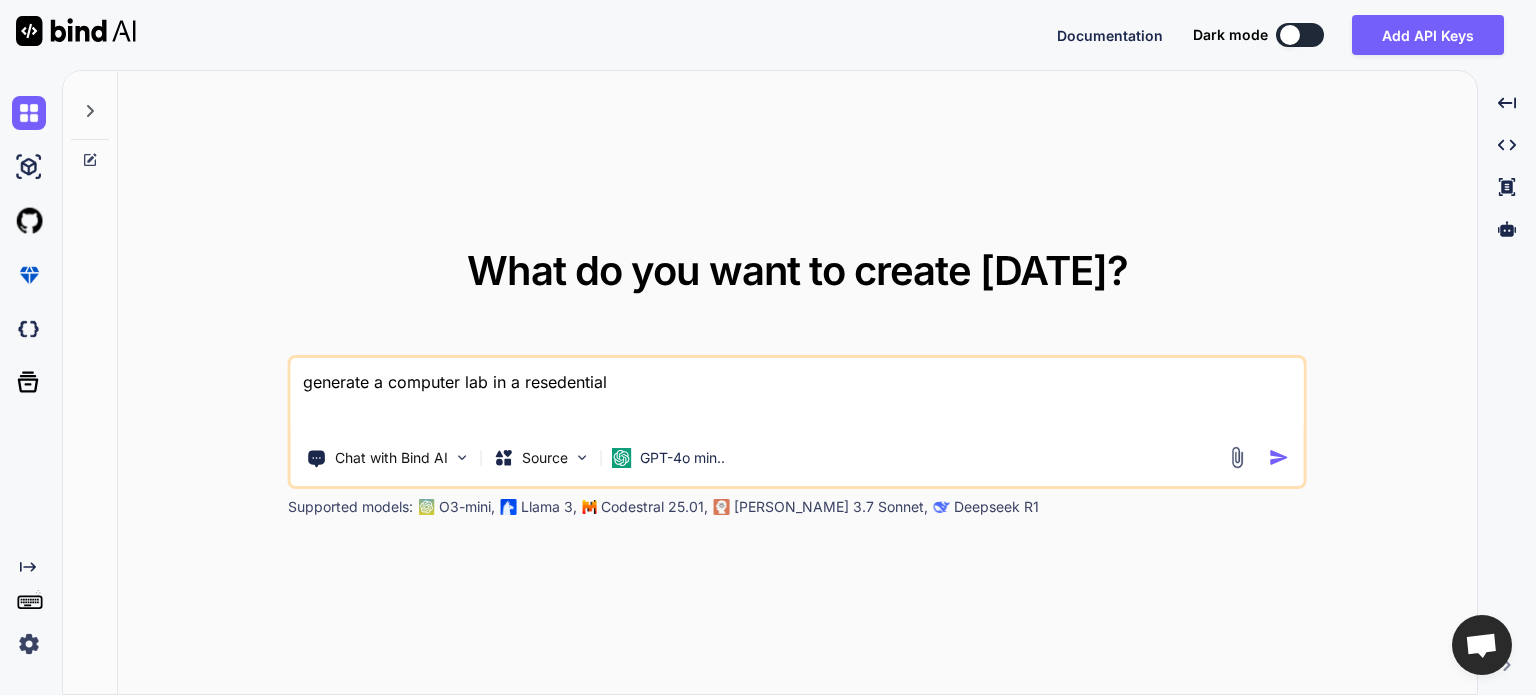 type on "generate a computer lab in a resedential" 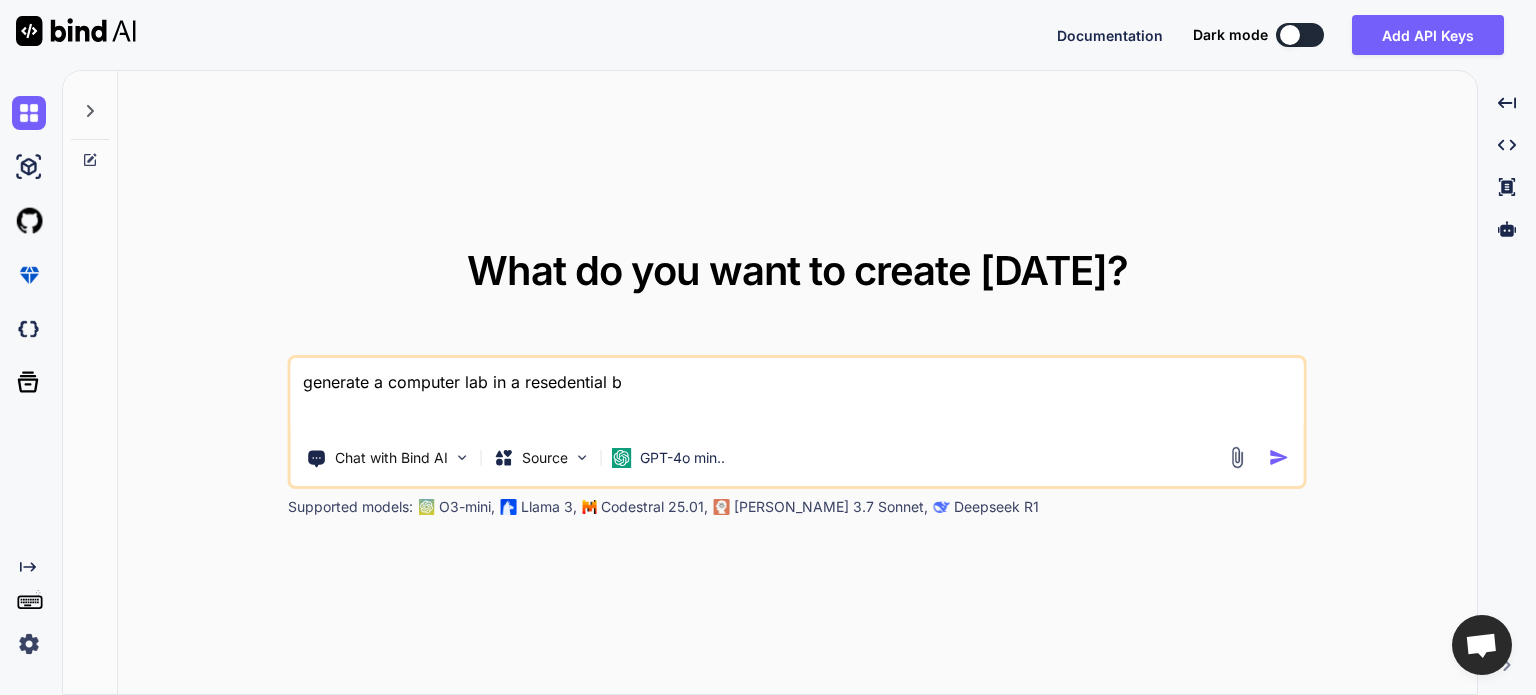 type on "generate a computer lab in a resedential bd" 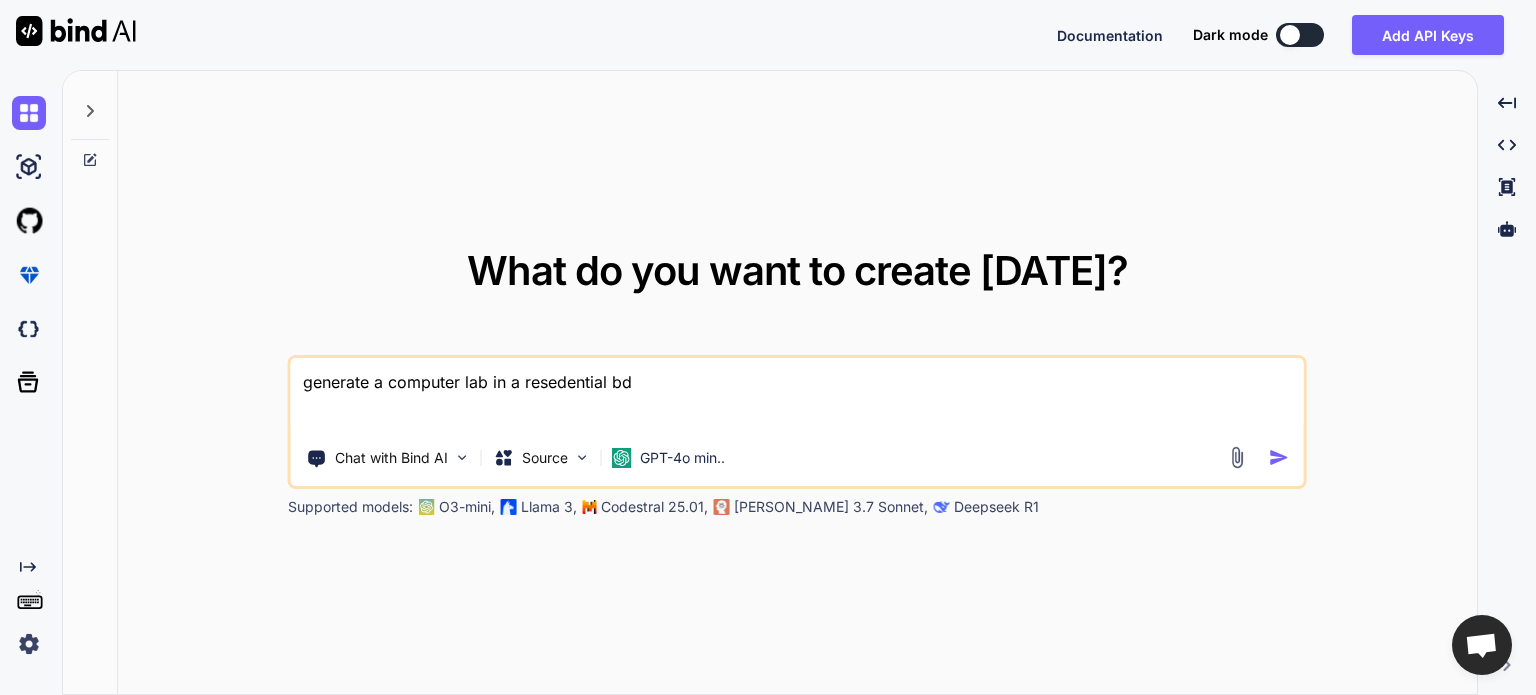 type on "generate a computer lab in a resedential bdu" 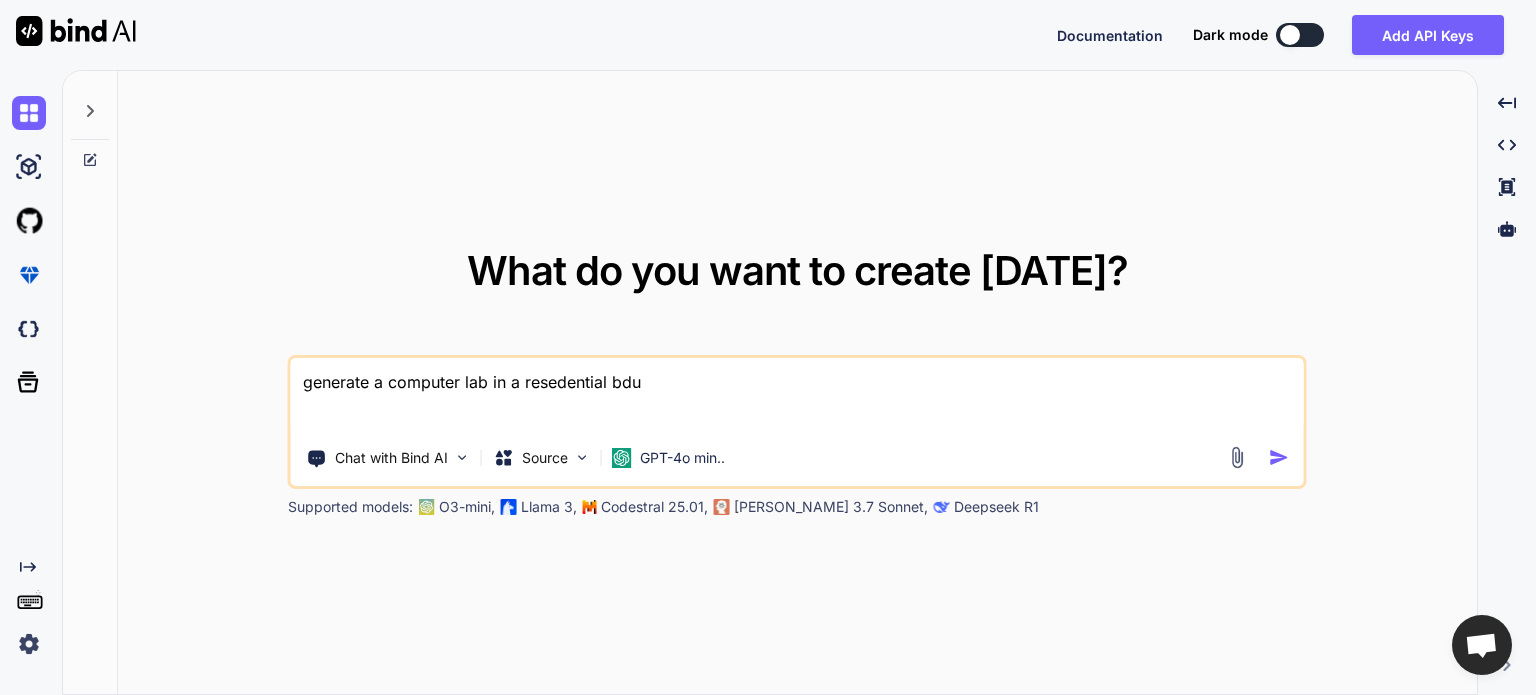 type on "generate a computer lab in a resedential bdui" 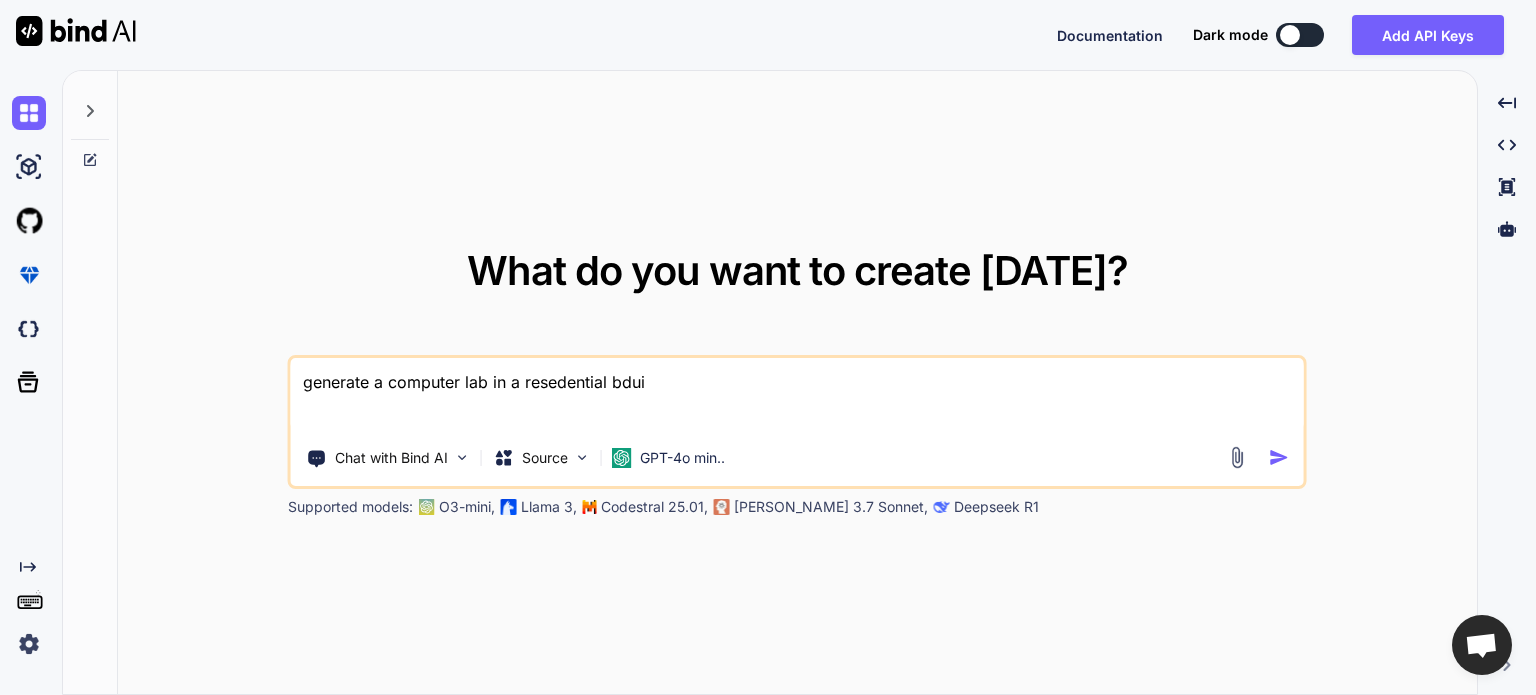 type on "generate a computer lab in a resedential bdu" 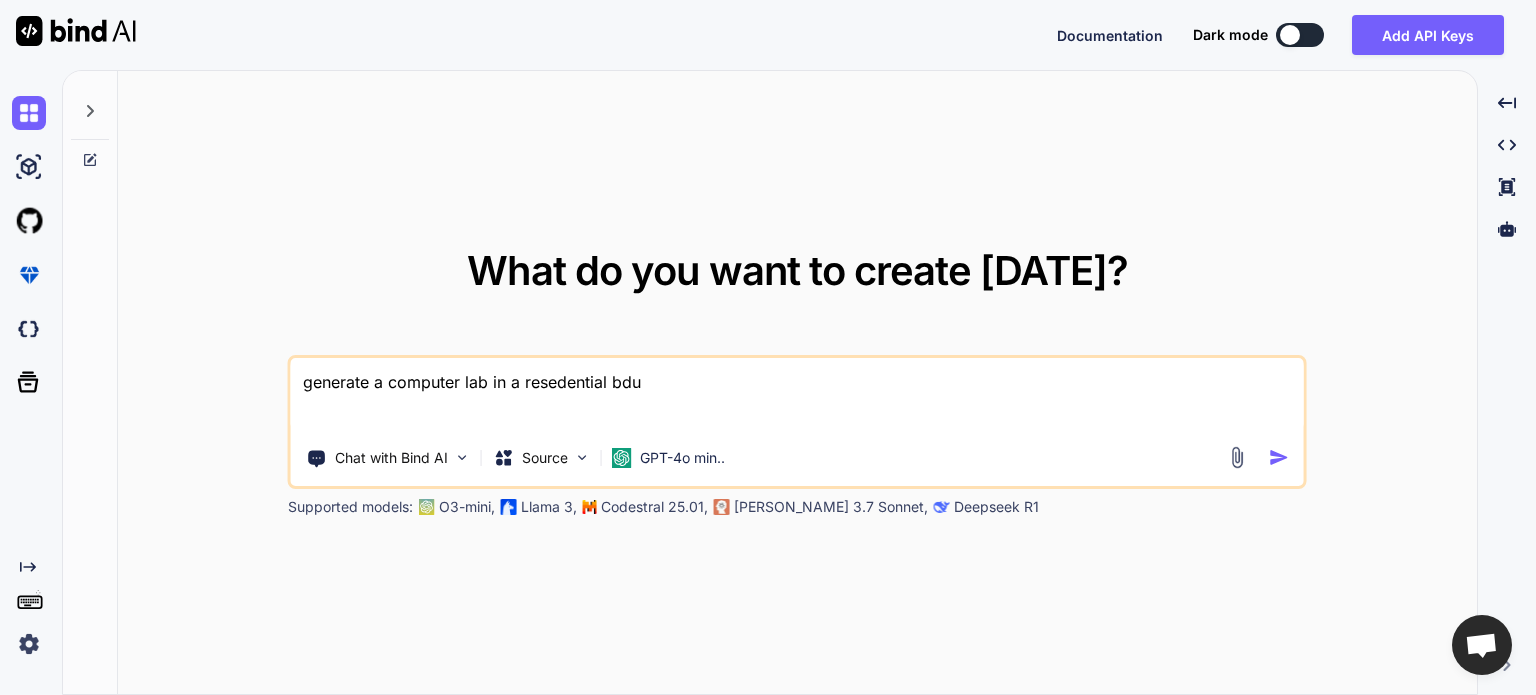 type on "generate a computer lab in a resedential bd" 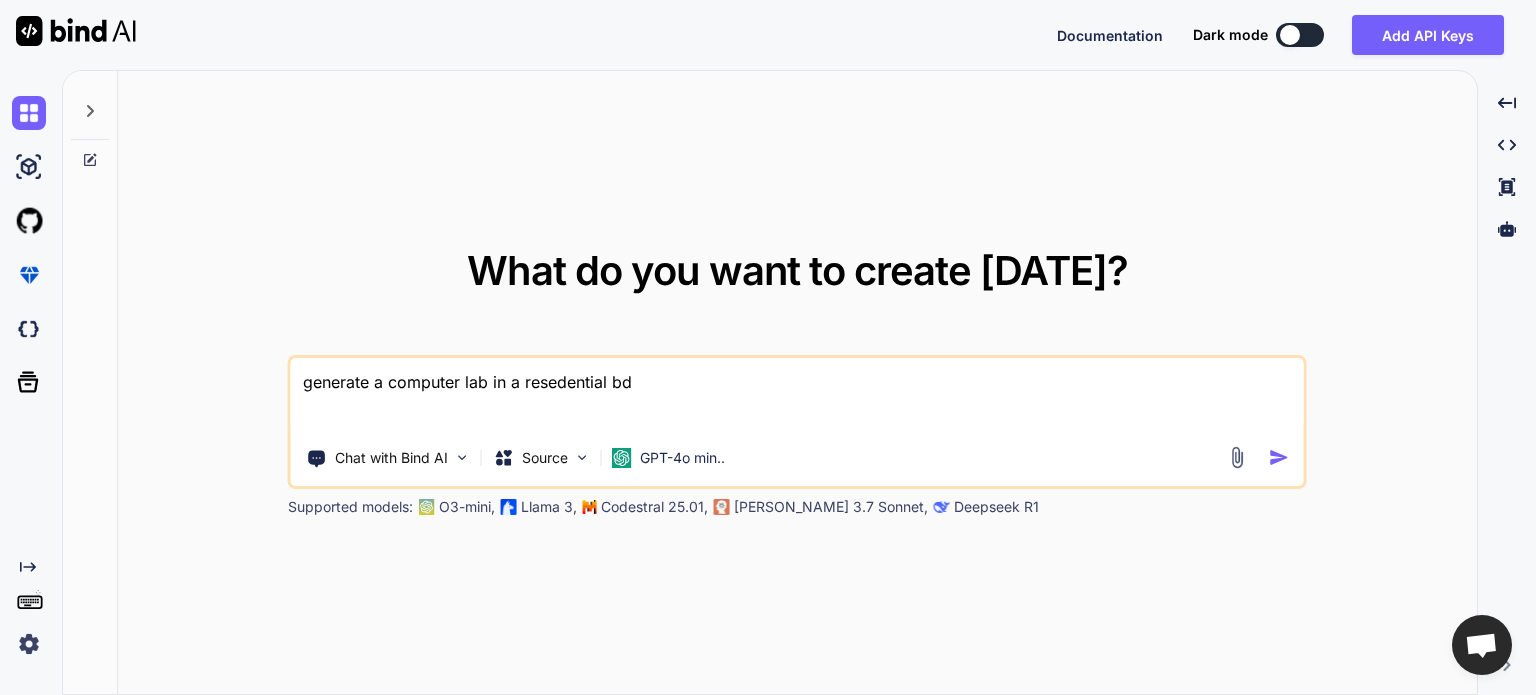 type on "generate a computer lab in a resedential b" 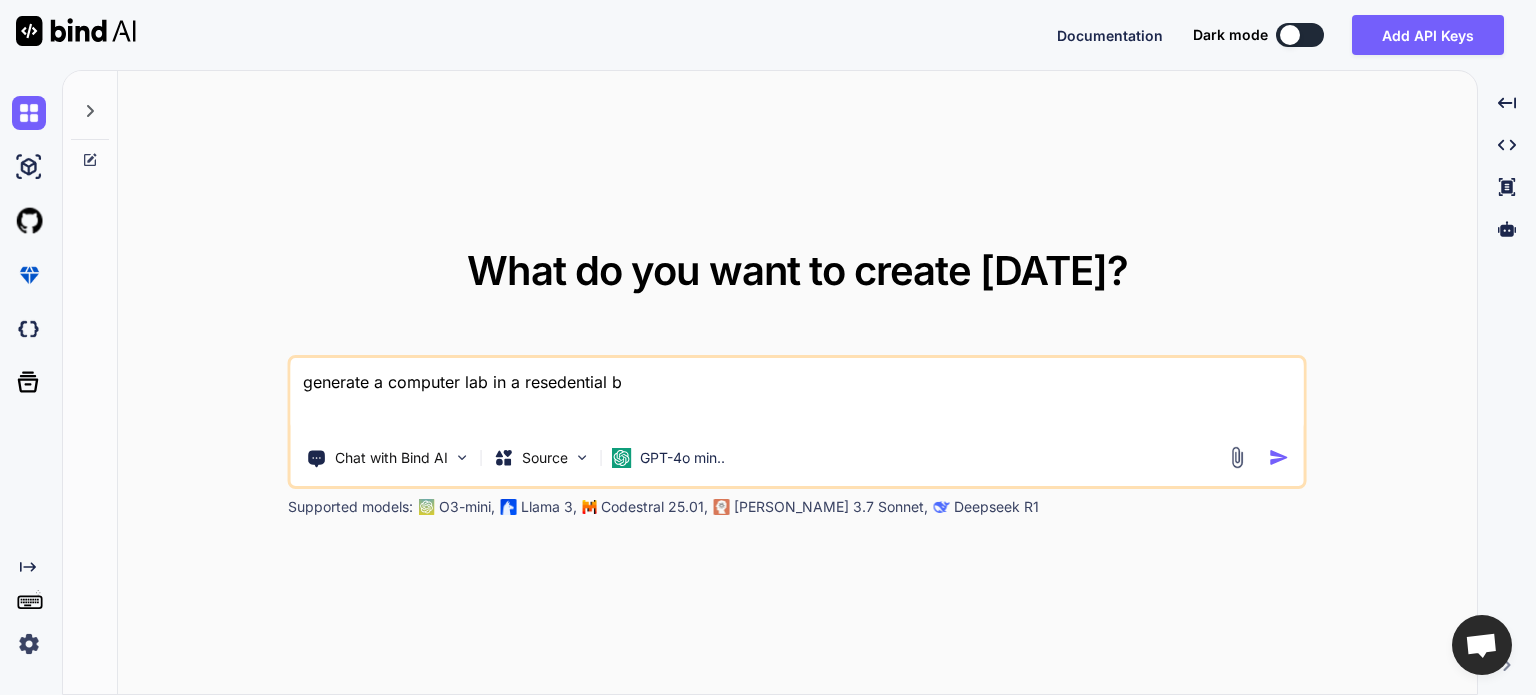 type on "generate a computer lab in a resedential bu" 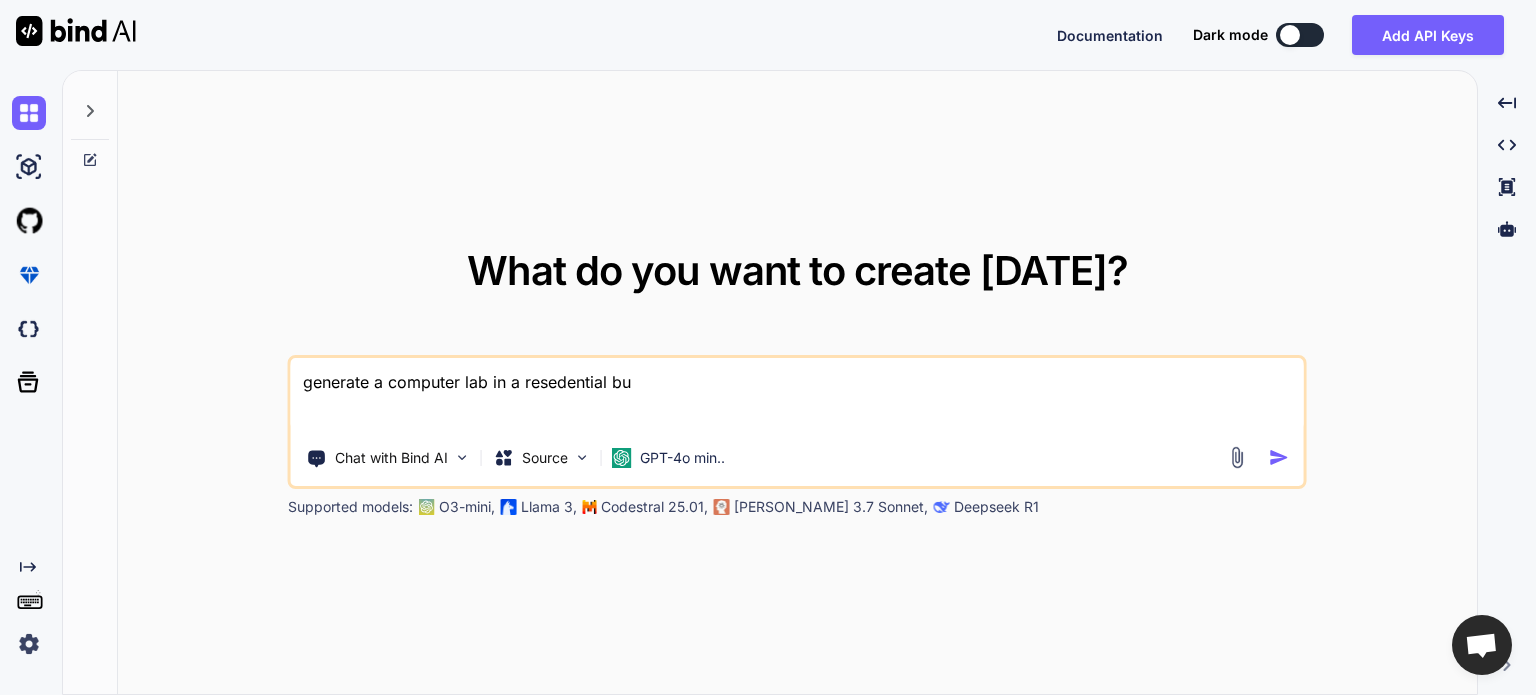 type on "generate a computer lab in a resedential [PERSON_NAME]" 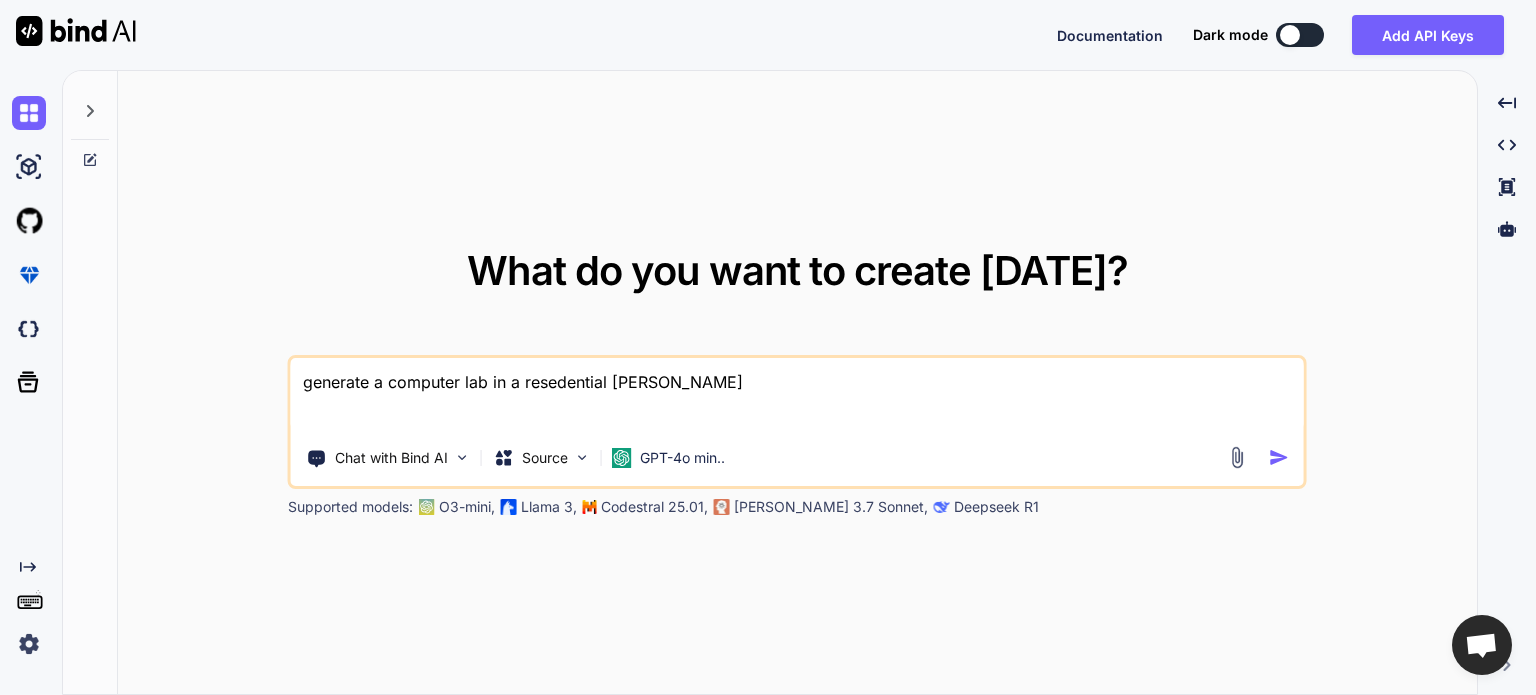 type on "generate a computer lab in a resedential buil" 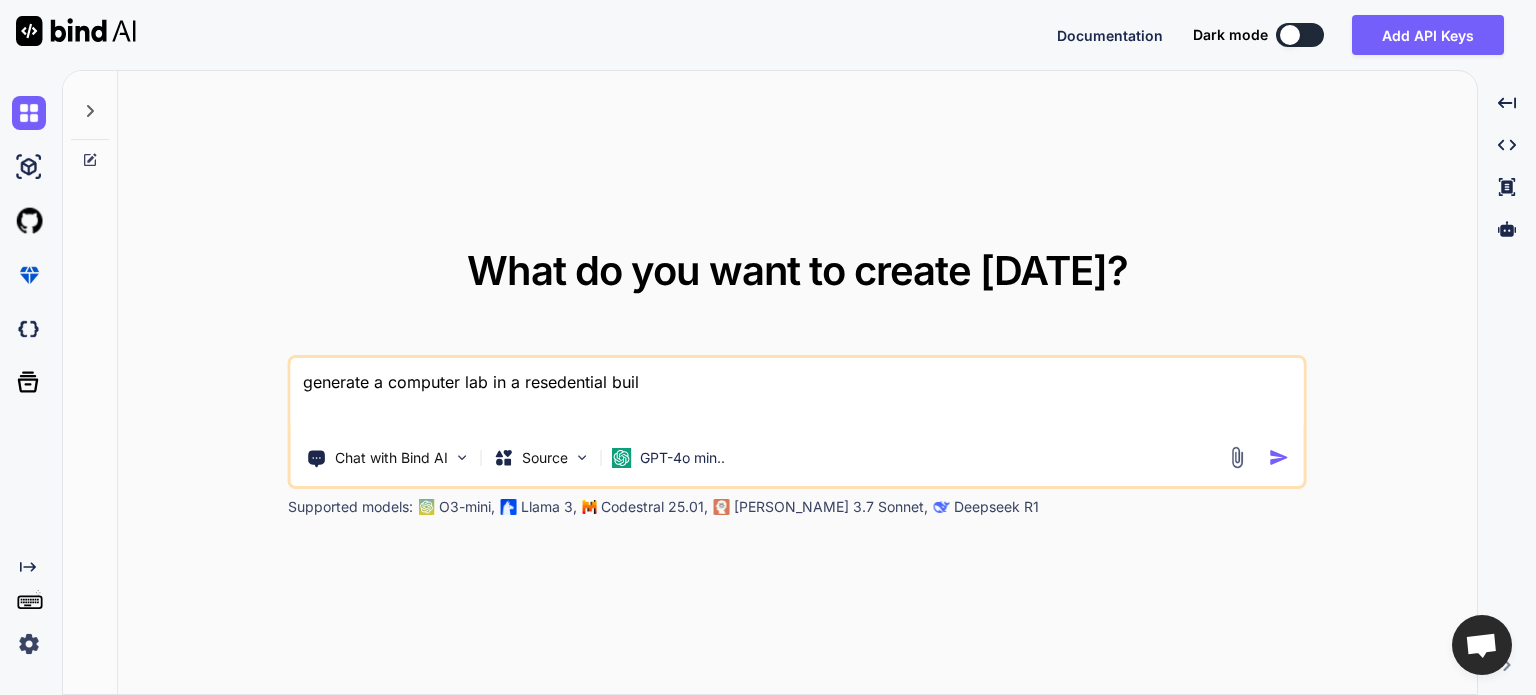 type on "generate a computer lab in a resedential build" 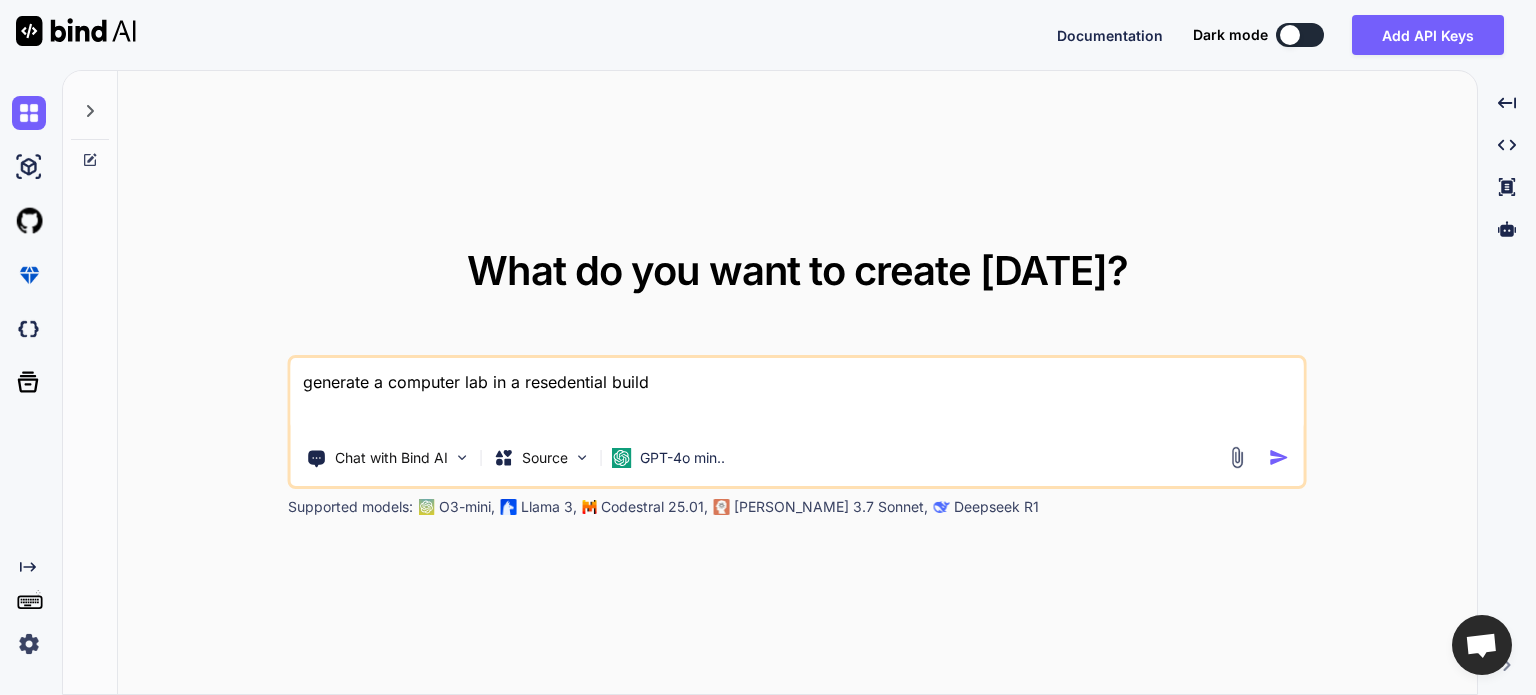 type on "generate a computer lab in a resedential buildi" 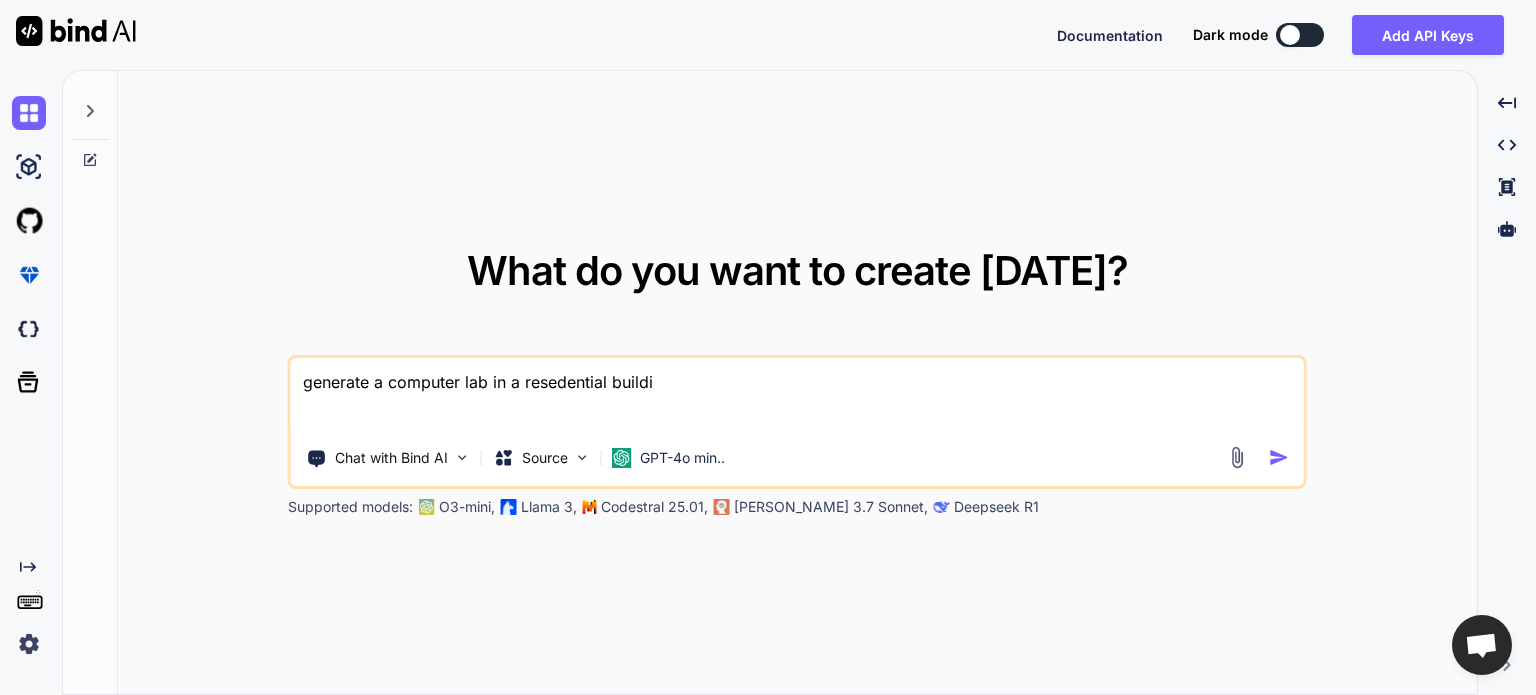 type on "generate a computer lab in a resedential buildin" 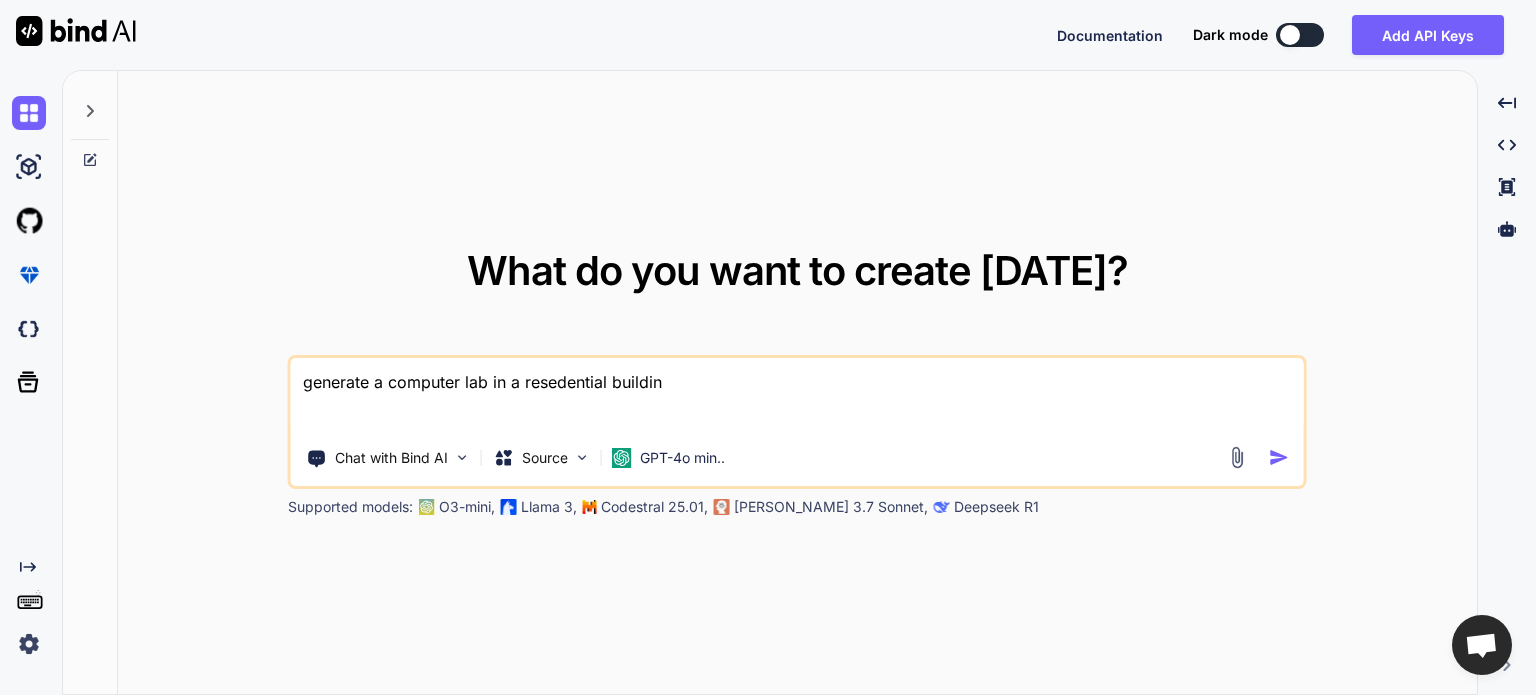 type on "generate a computer lab in a resedential building" 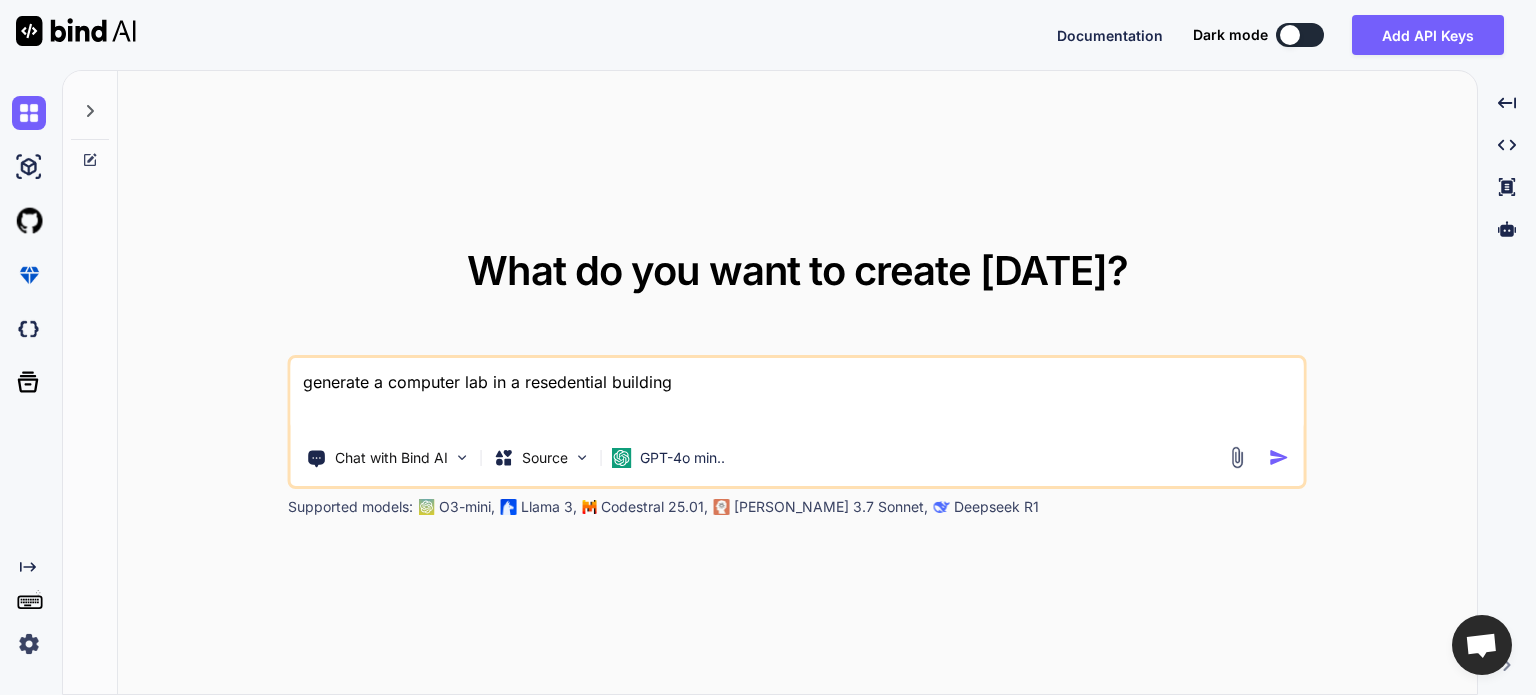 type on "generate a computer lab in a resedential building." 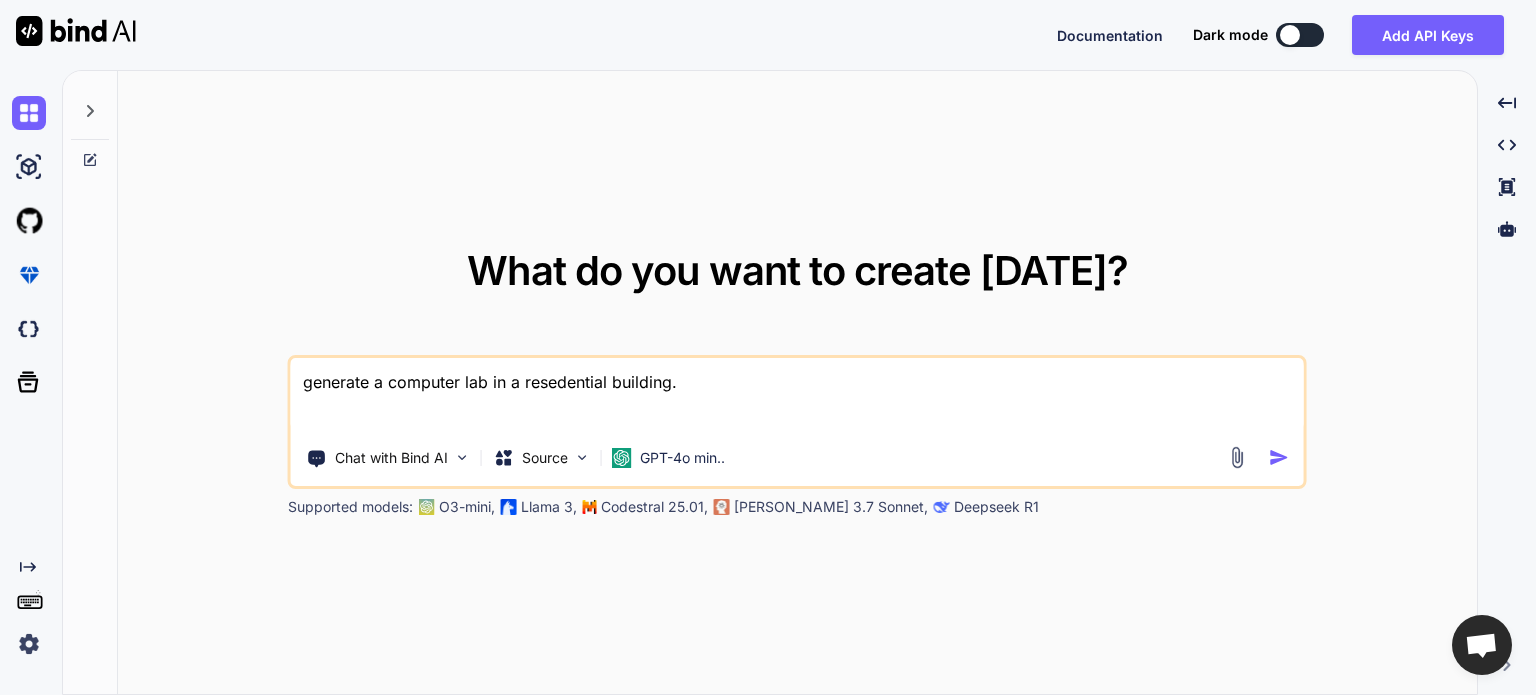 type on "generate a computer lab in a resedential building." 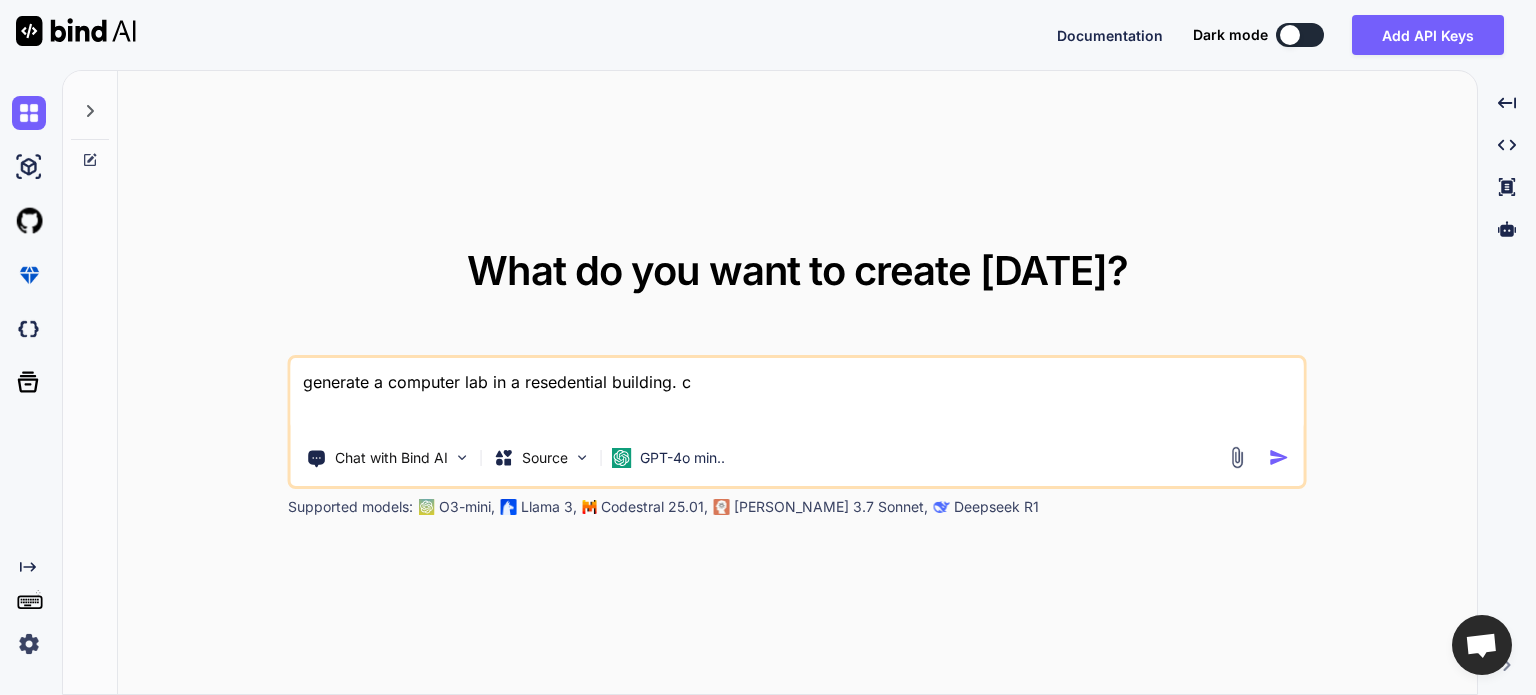 type on "generate a computer lab in a resedential building. cl" 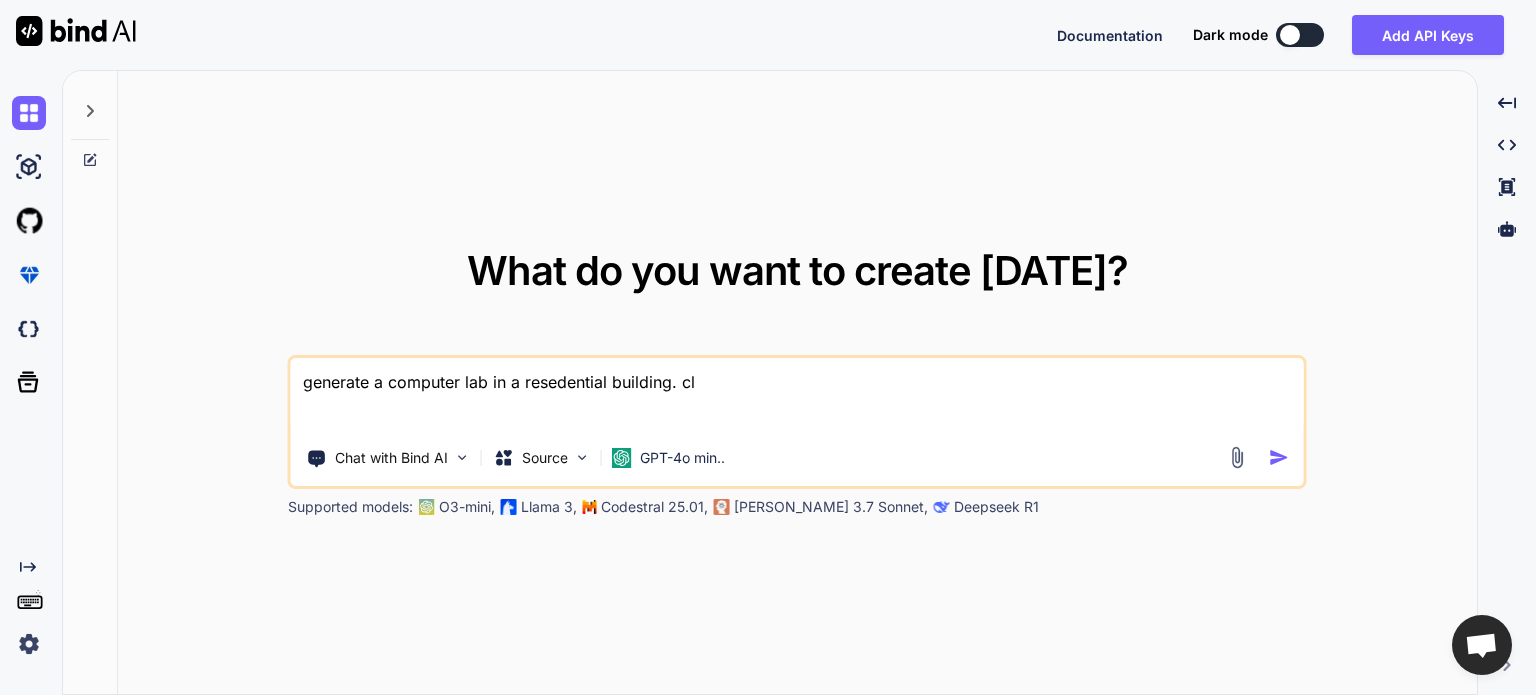 type on "generate a computer lab in a resedential building. clo" 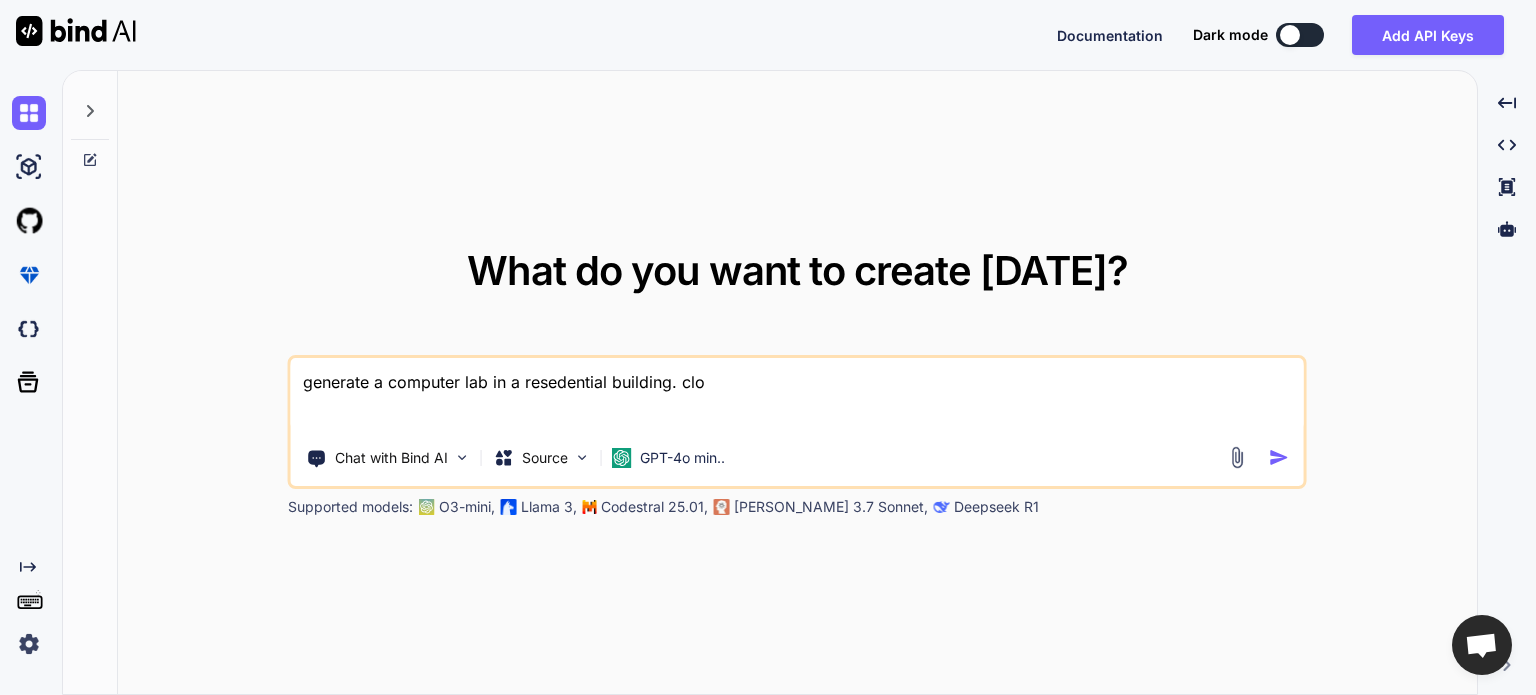 type on "generate a computer lab in a resedential building. clor" 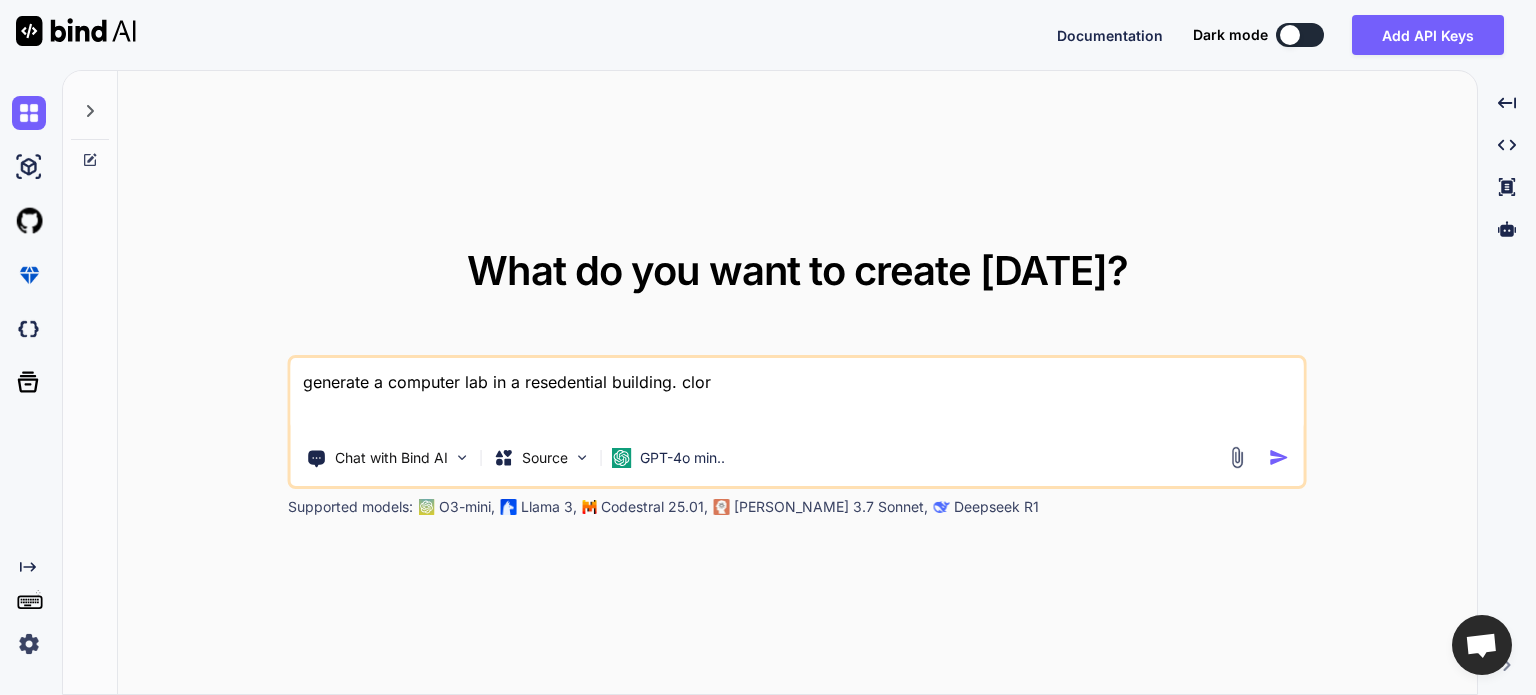 type on "generate a computer lab in a resedential building. clor" 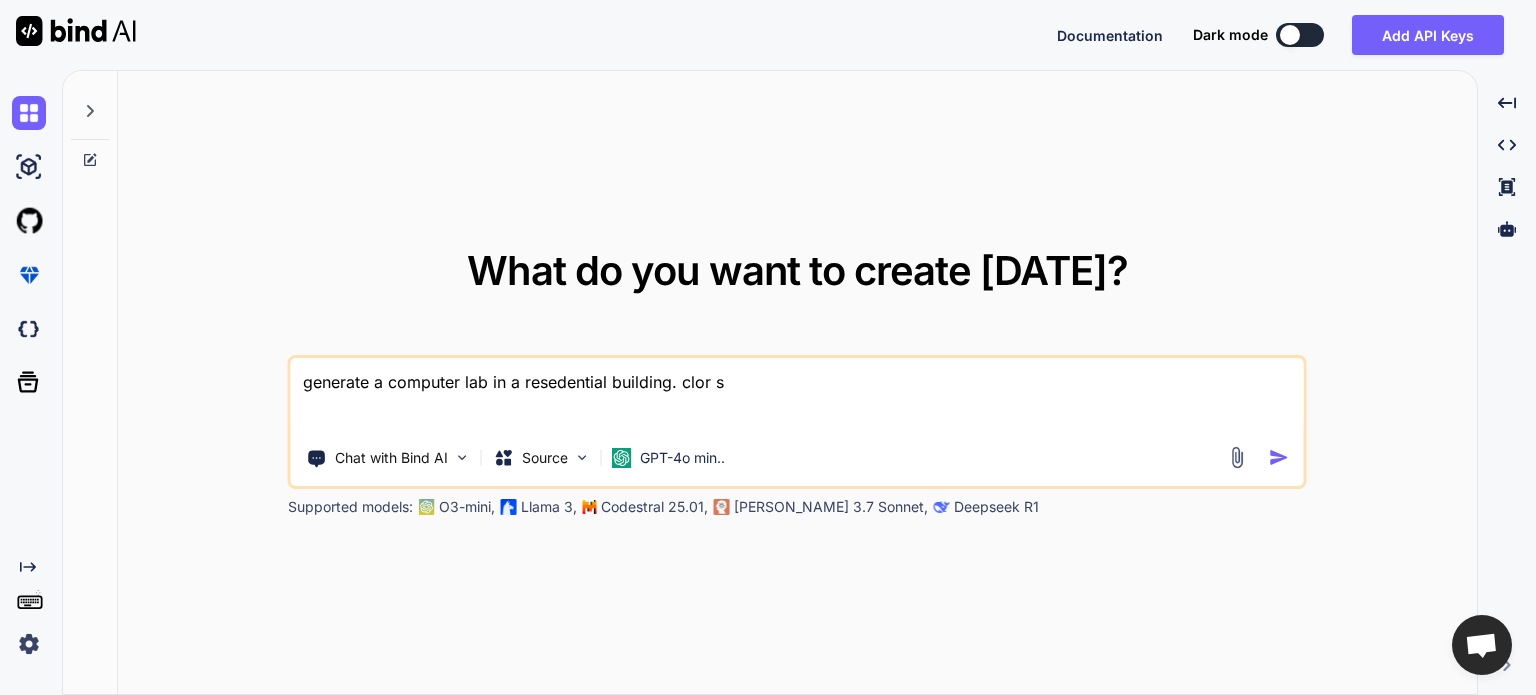 type on "generate a computer lab in a resedential building. clor sc" 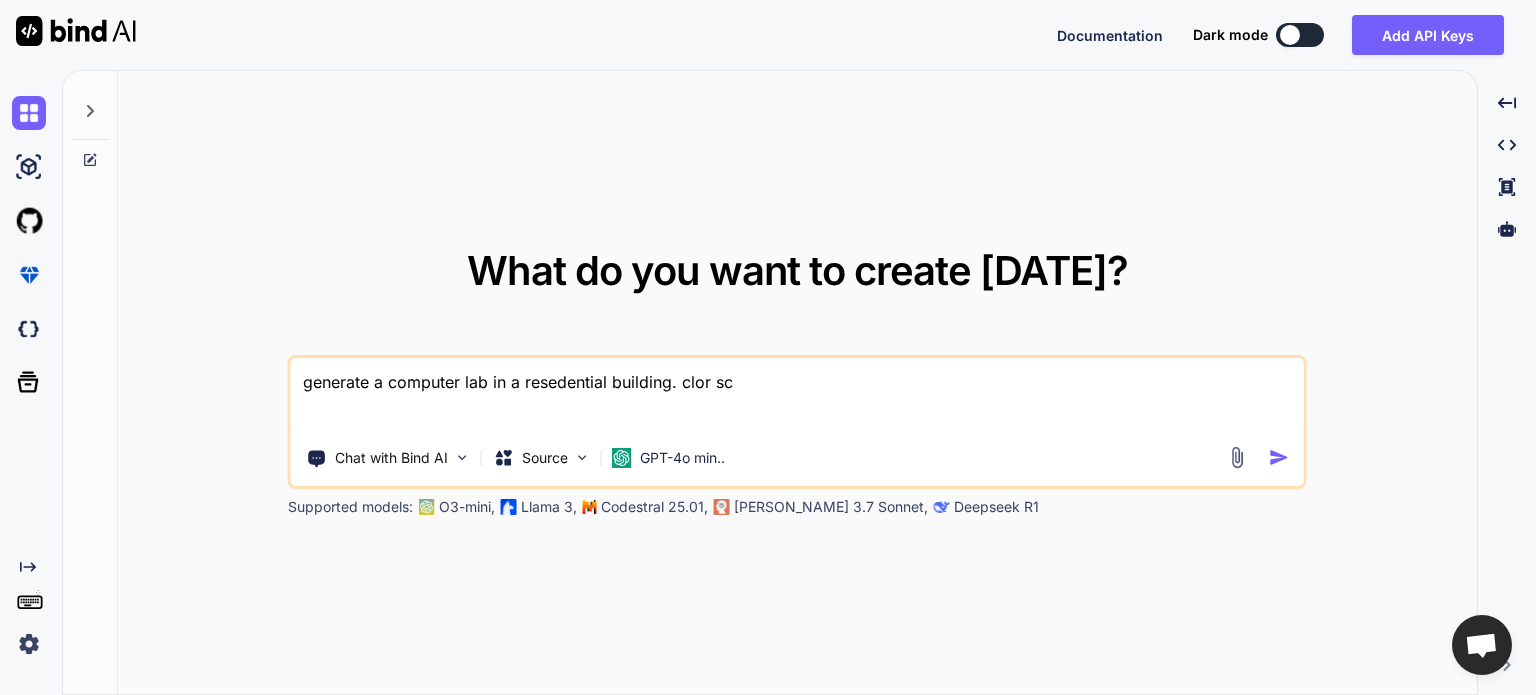 type on "generate a computer lab in a resedential building. clor sch" 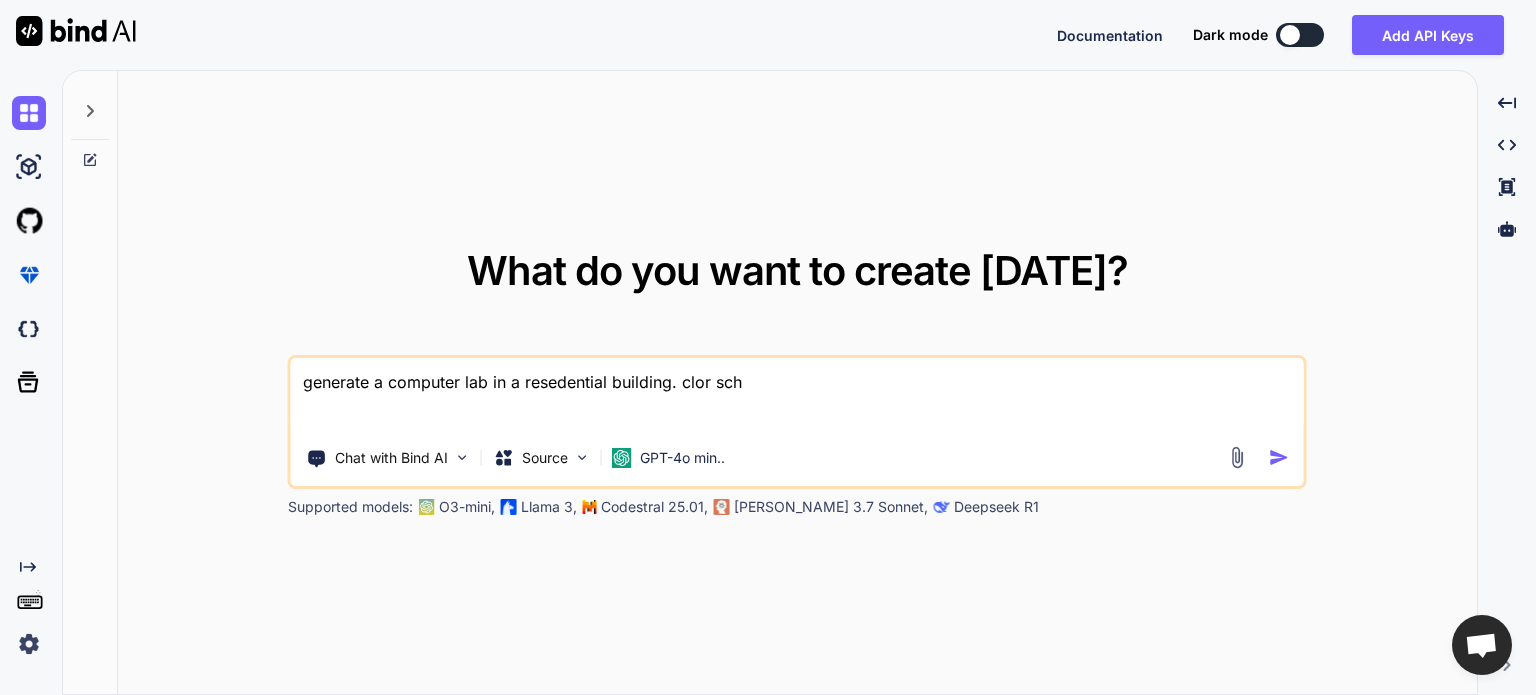 type on "generate a computer lab in a resedential building. clor sc" 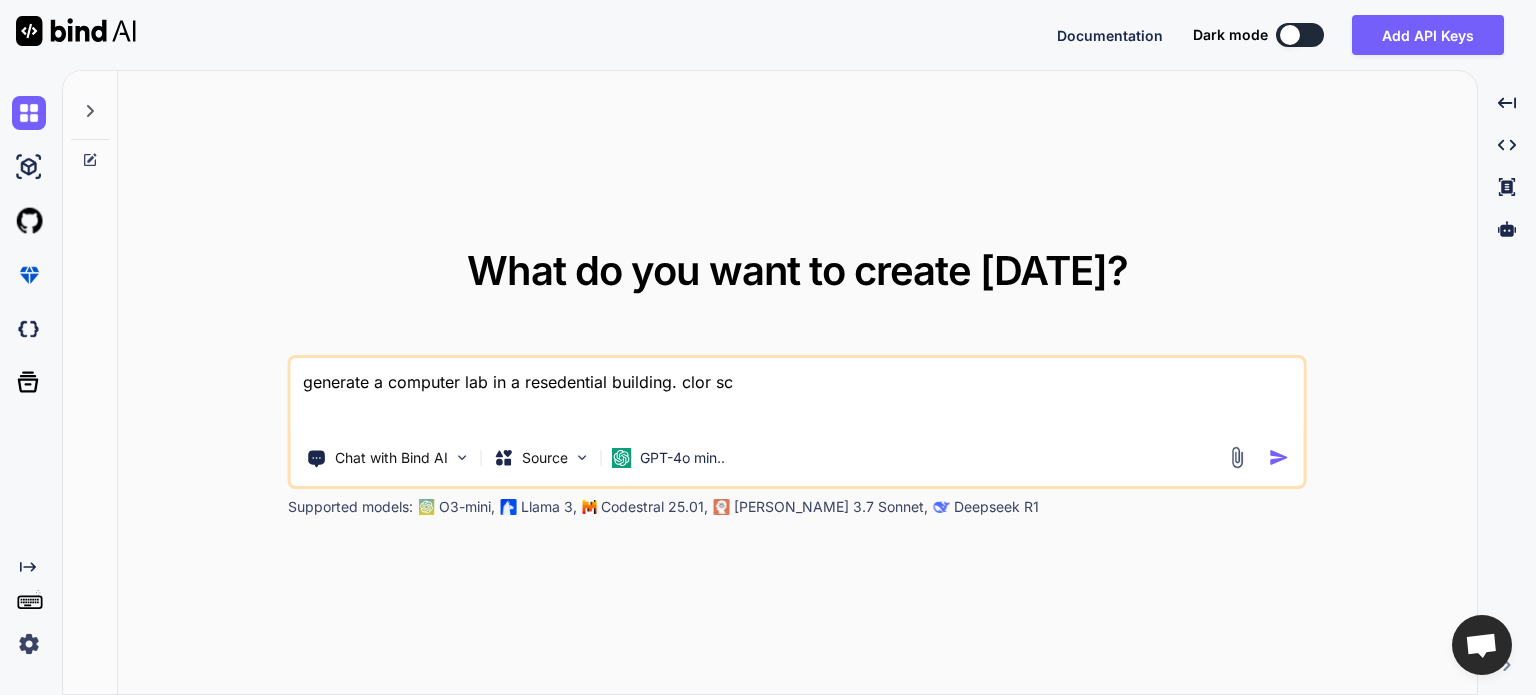 type on "generate a computer lab in a resedential building. clor s" 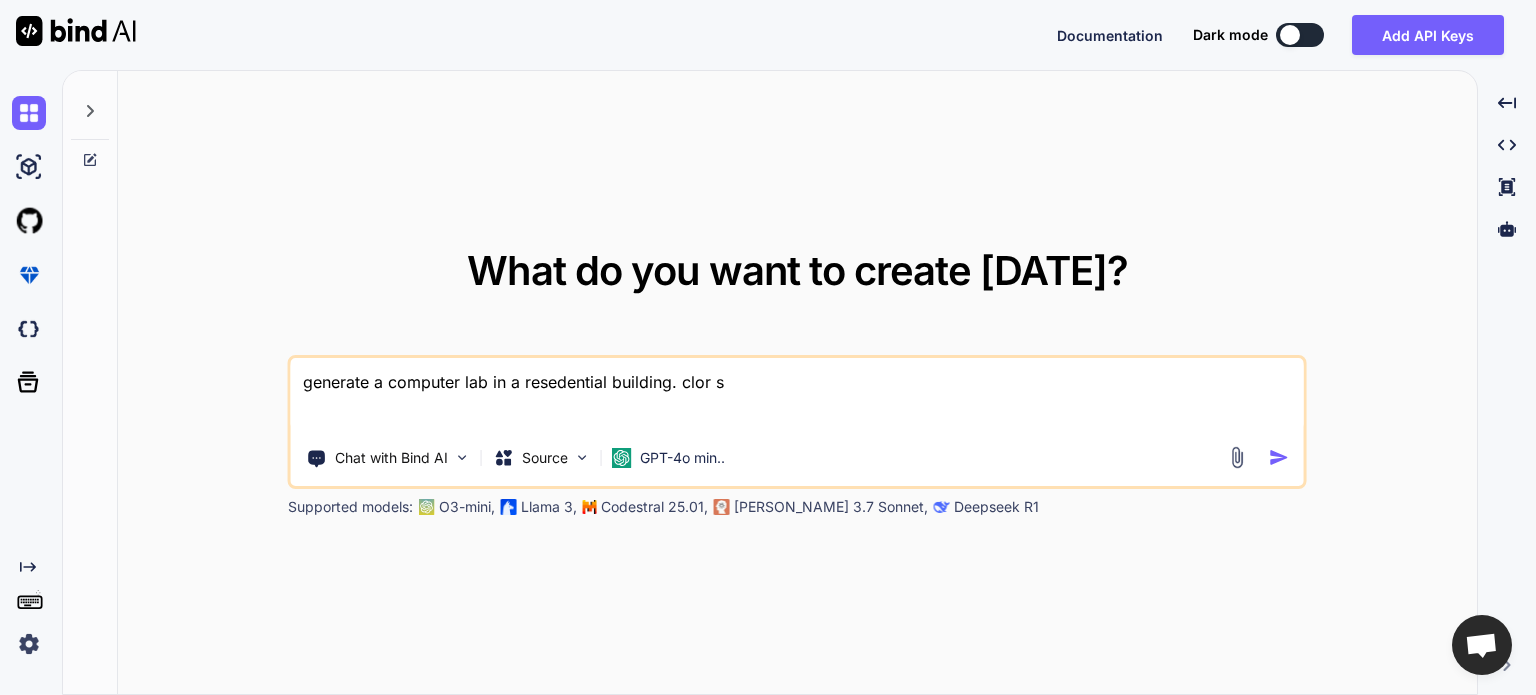 type on "generate a computer lab in a resedential building. clor" 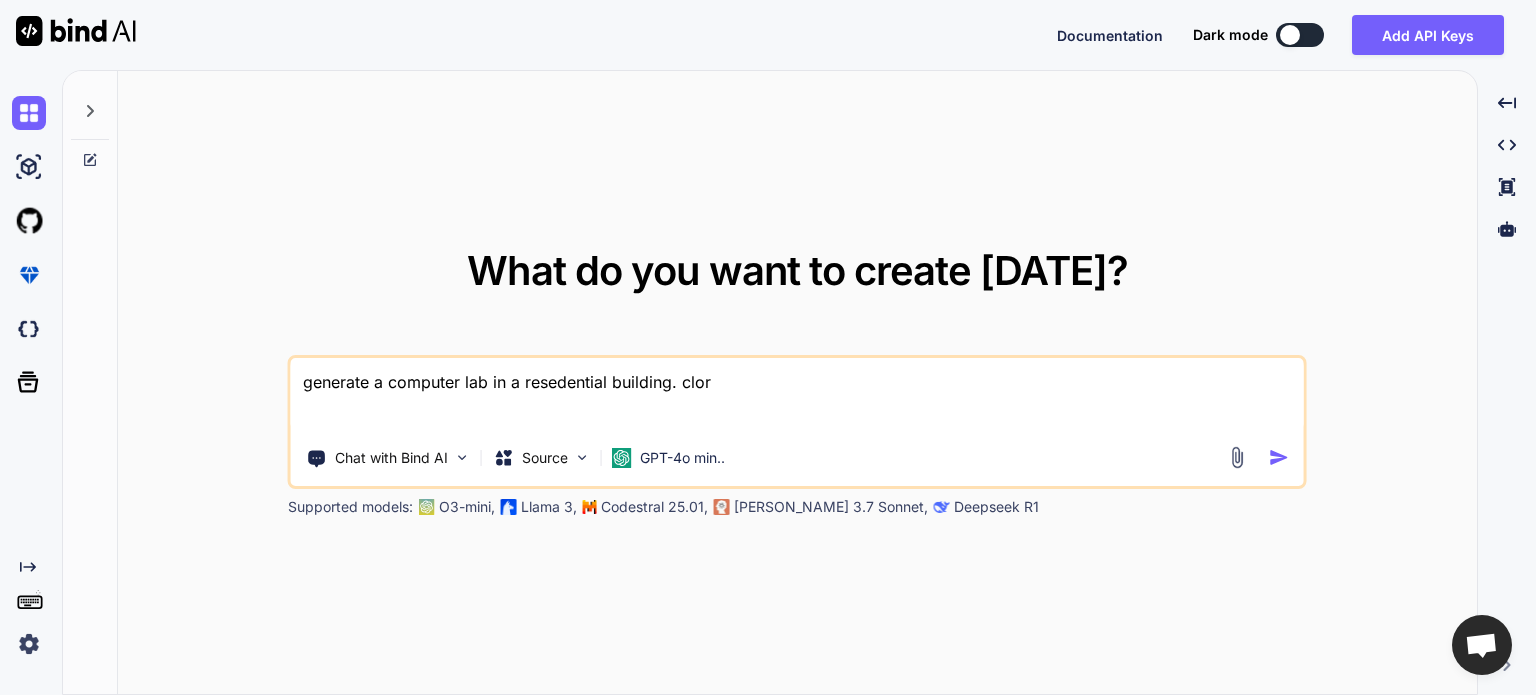 type on "generate a computer lab in a resedential building. clor" 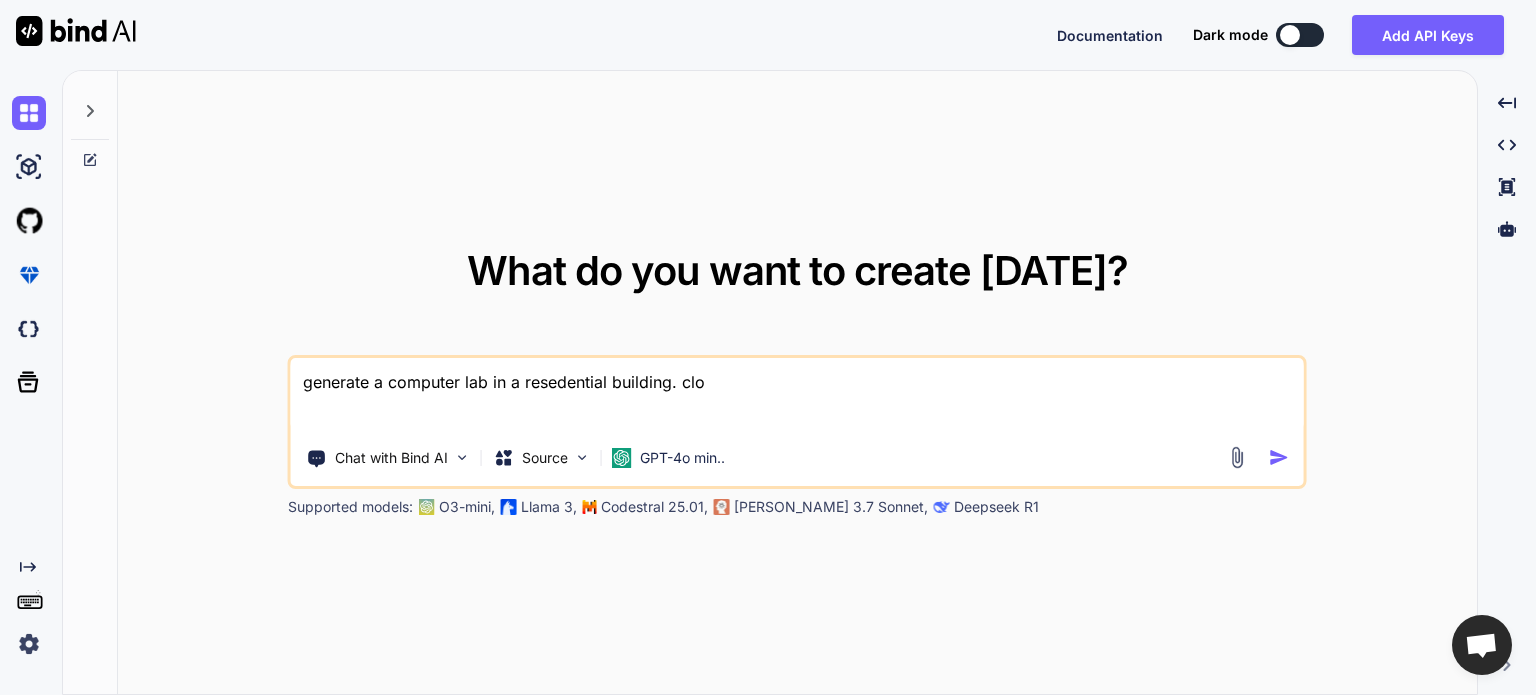 type on "generate a computer lab in a resedential building. cl" 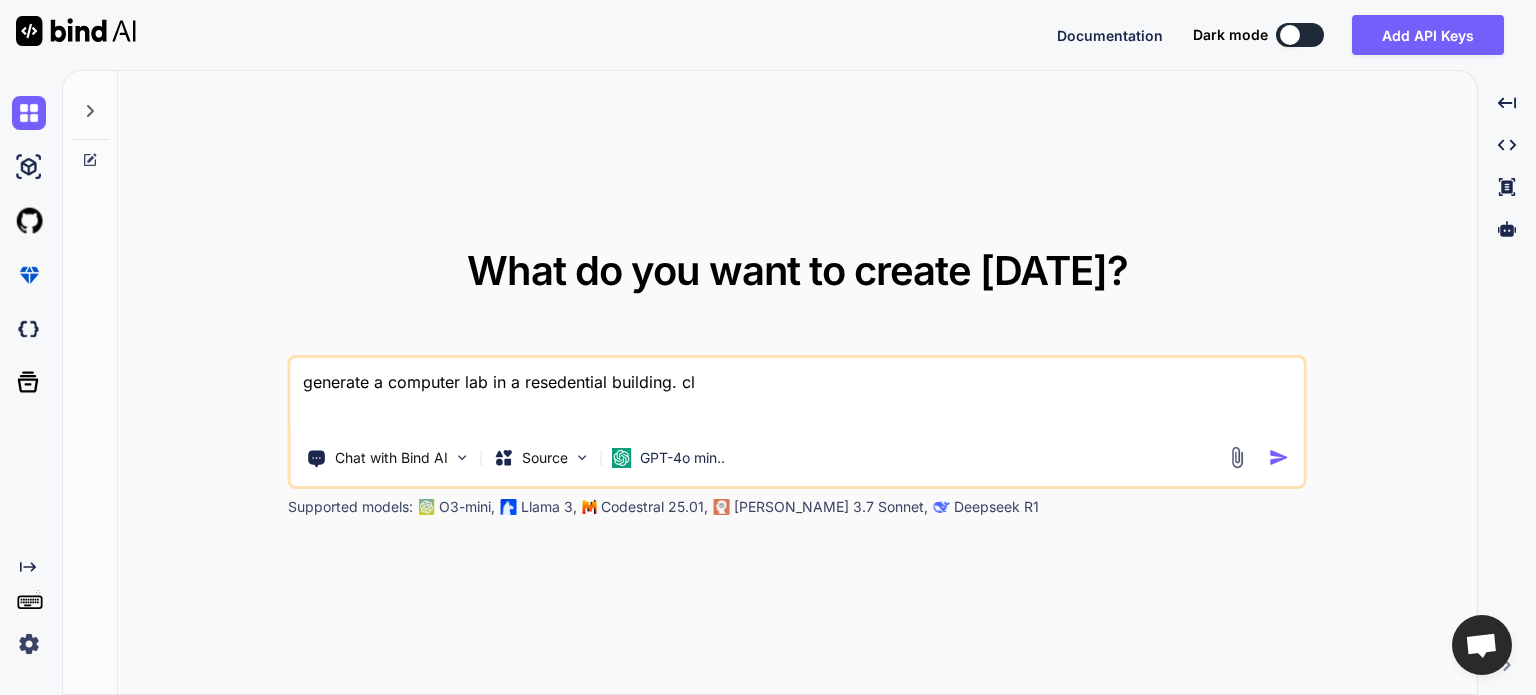 type on "generate a computer lab in a resedential building. c" 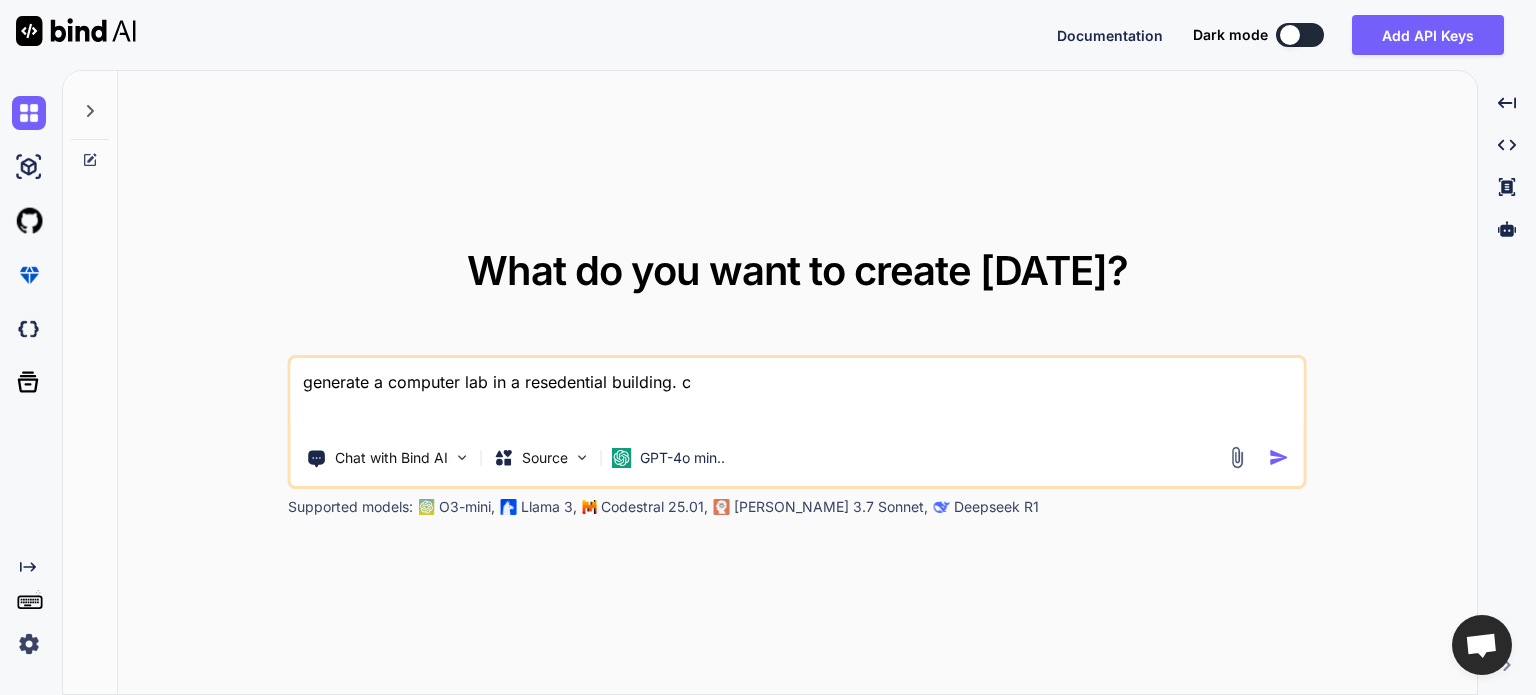 type on "generate a computer lab in a resedential building." 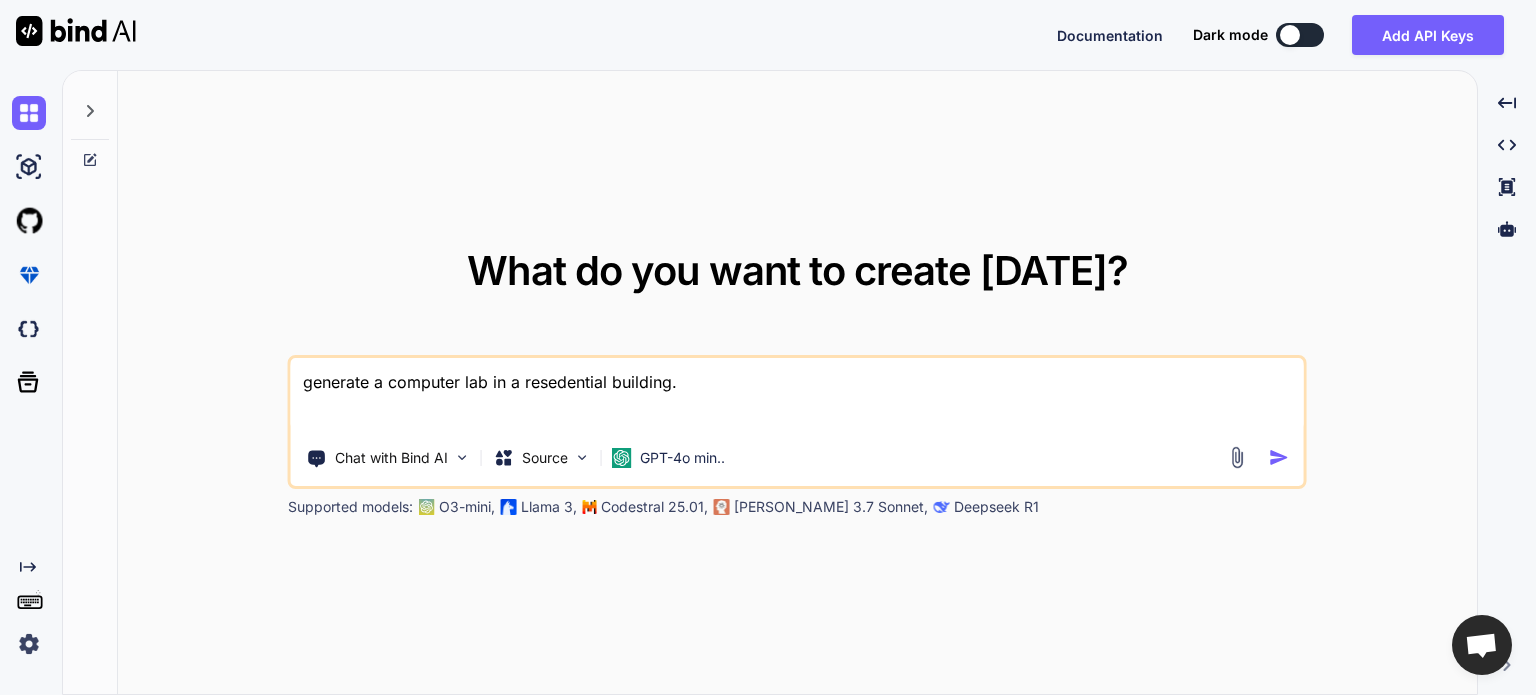 type on "generate a computer lab in a resedential building. o" 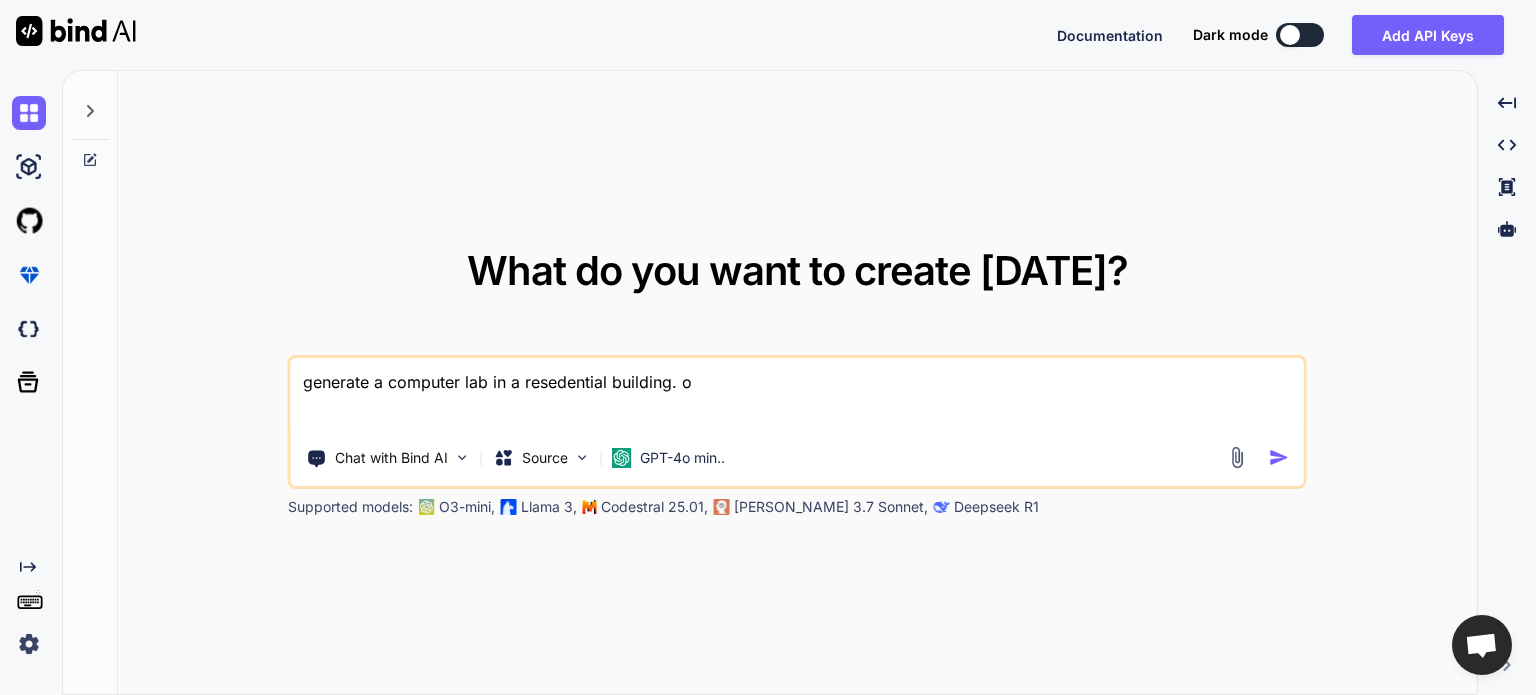 type on "generate a computer lab in a resedential building. or" 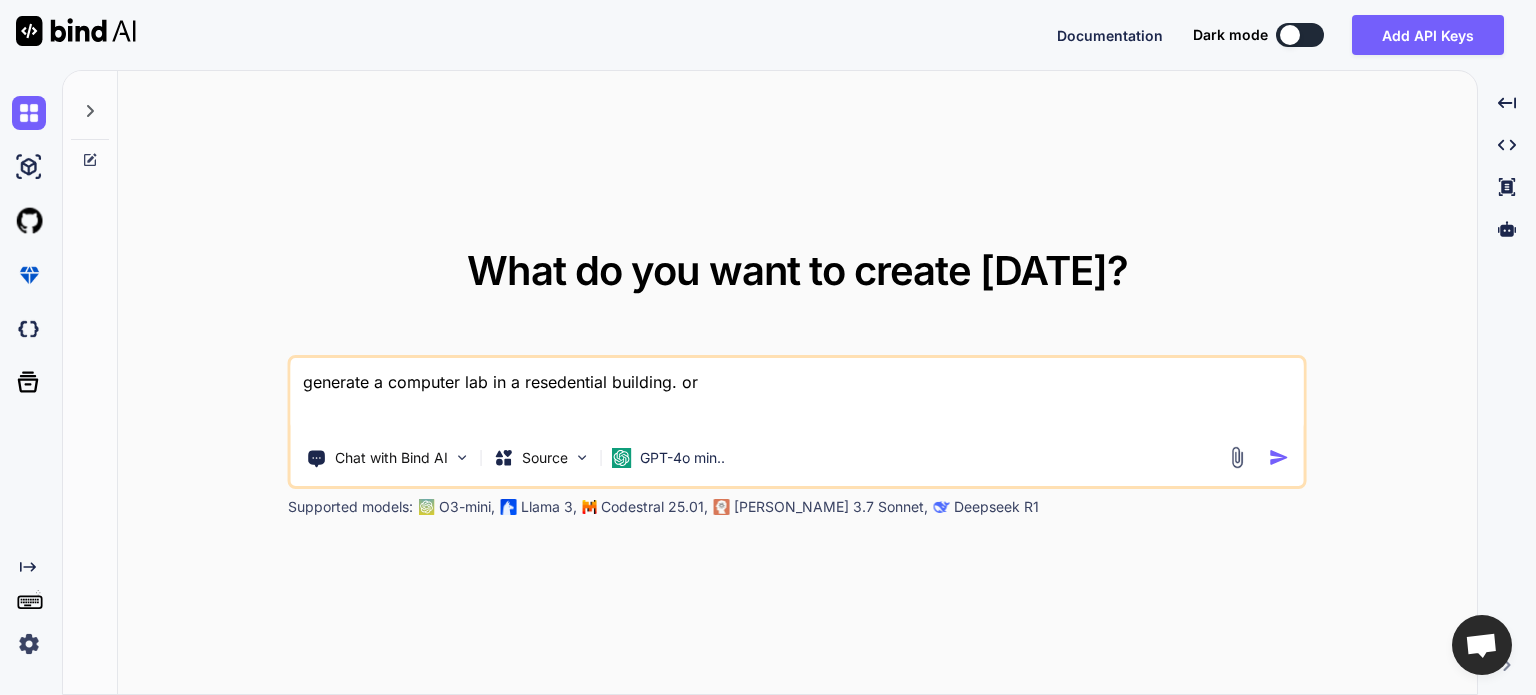type on "generate a computer lab in a resedential building. ora" 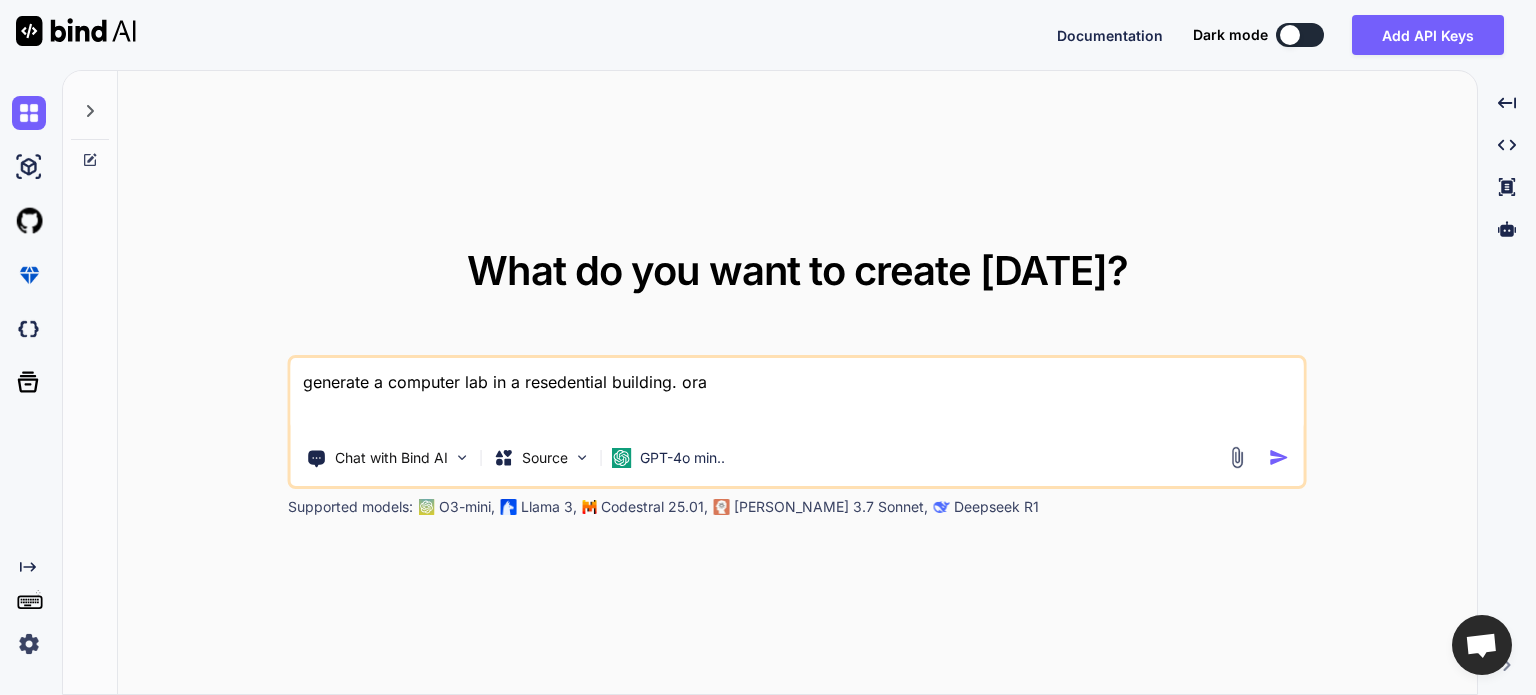 type on "generate a computer lab in a resedential building. [GEOGRAPHIC_DATA]" 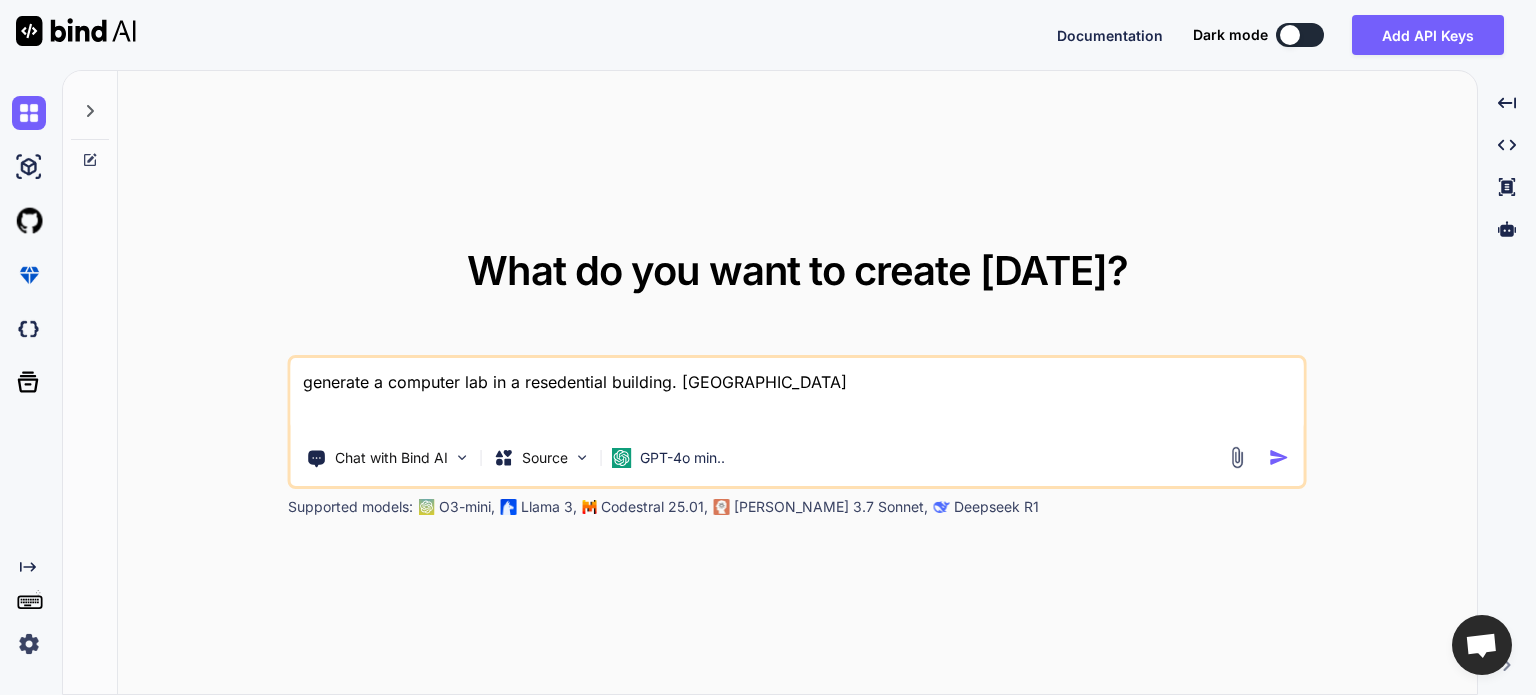 type on "x" 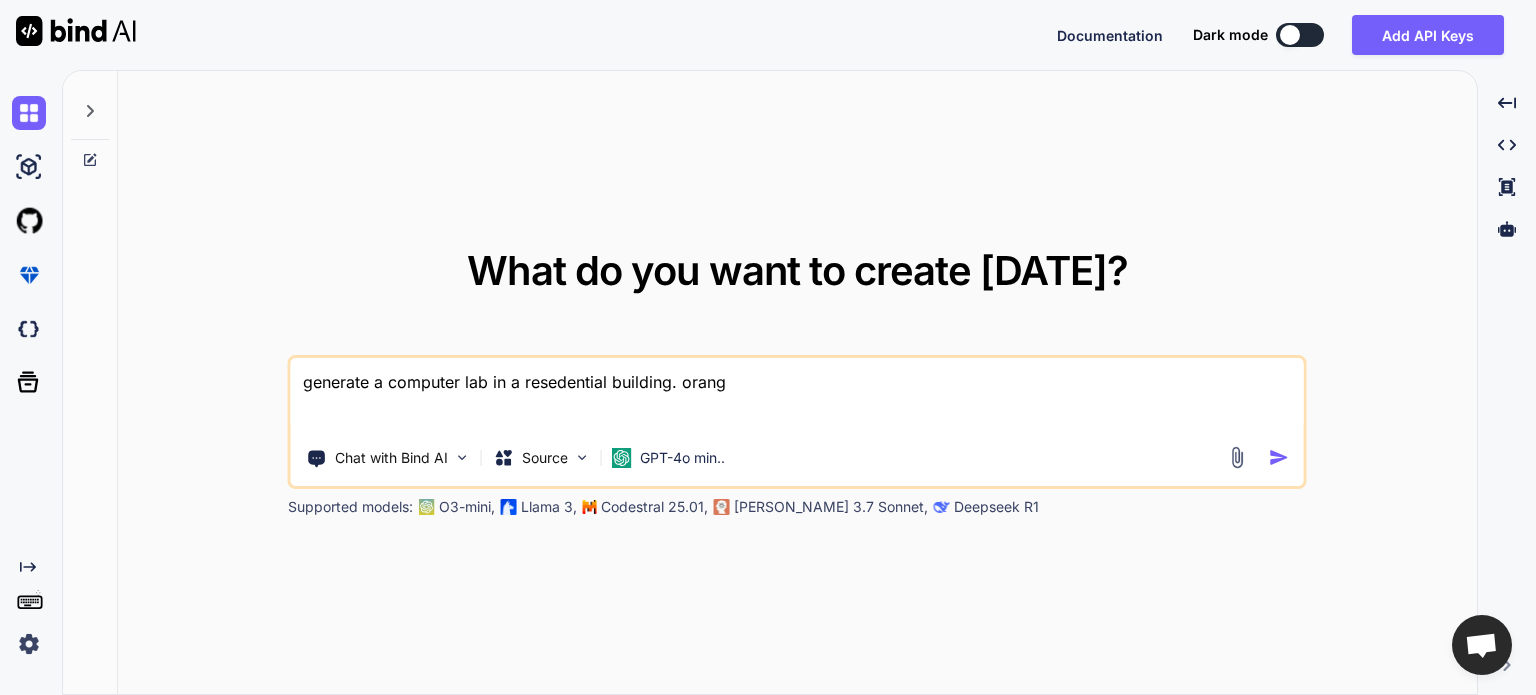 type on "generate a computer lab in a resedential building. orange" 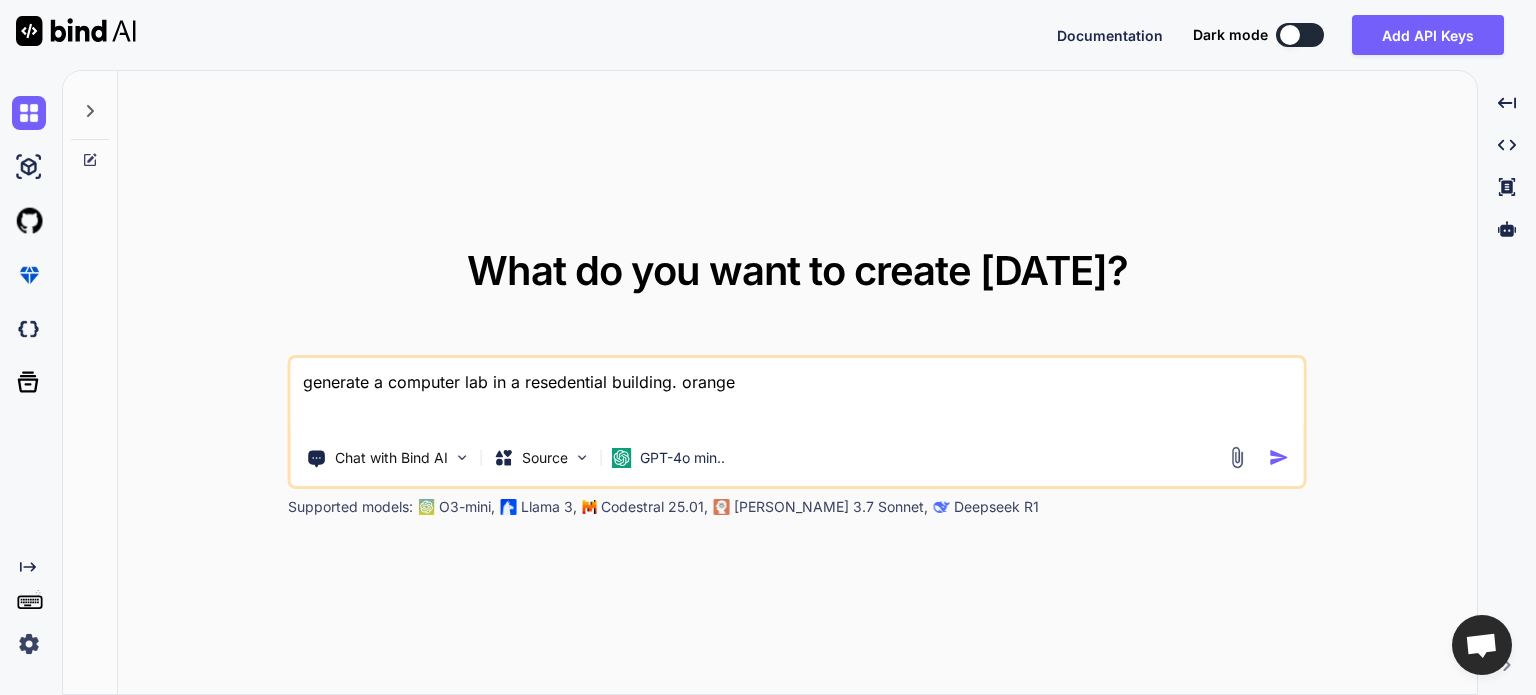 type on "generate a computer lab in a resedential building. orange" 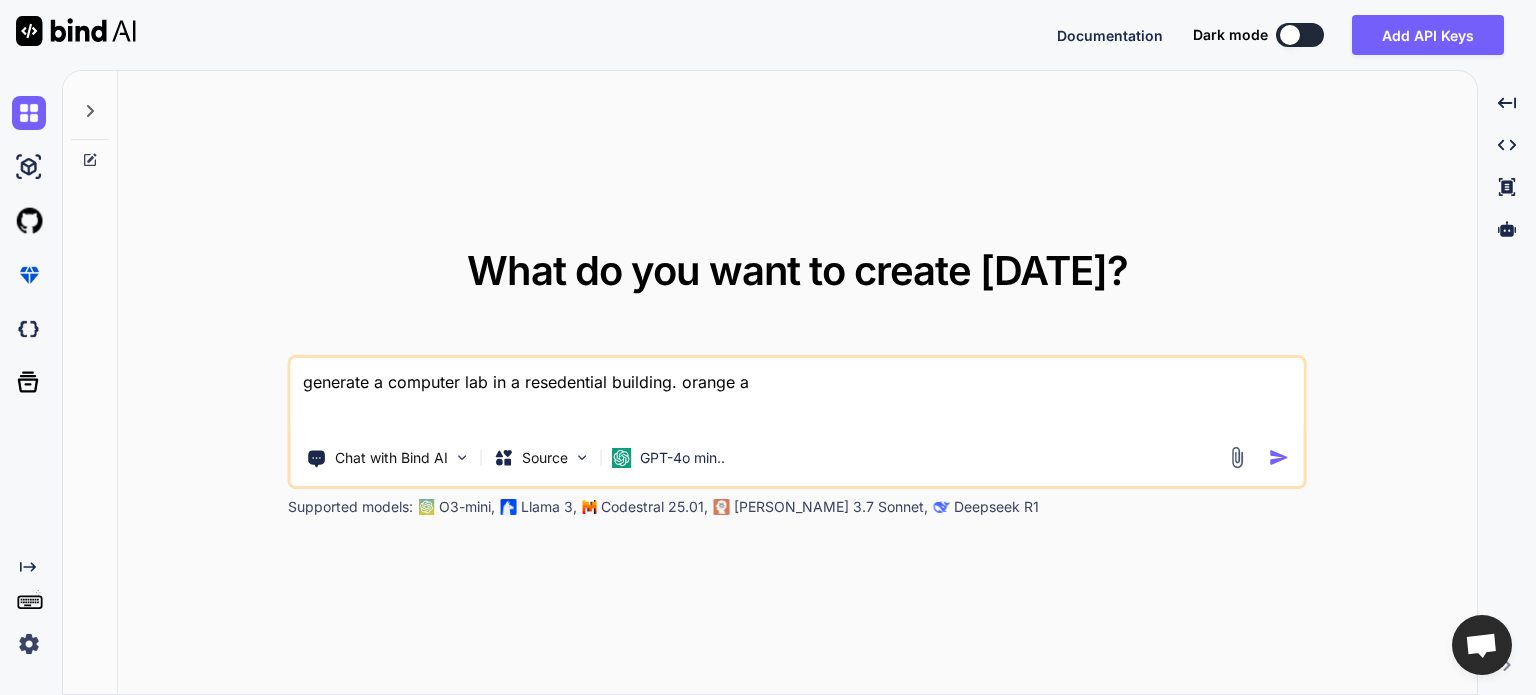type on "generate a computer lab in a resedential building. orange an" 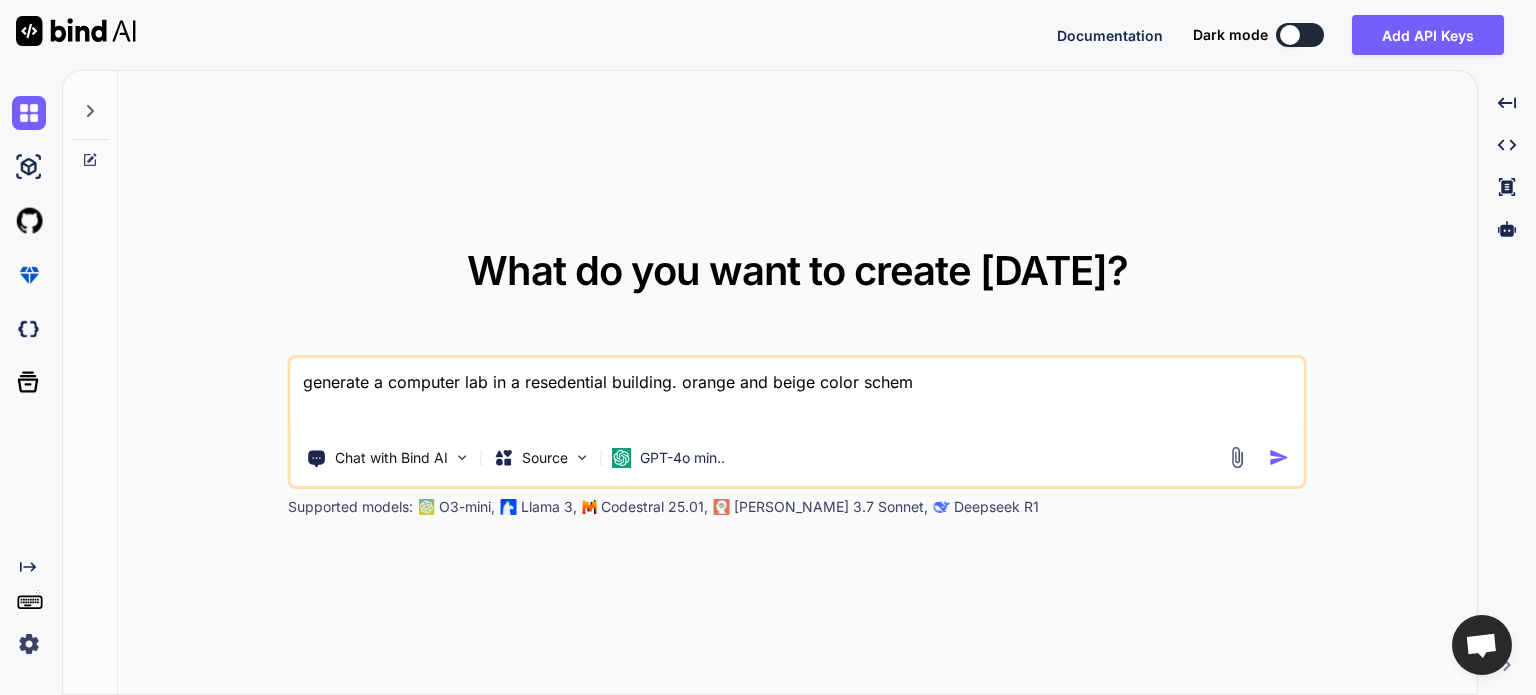 click at bounding box center (1279, 457) 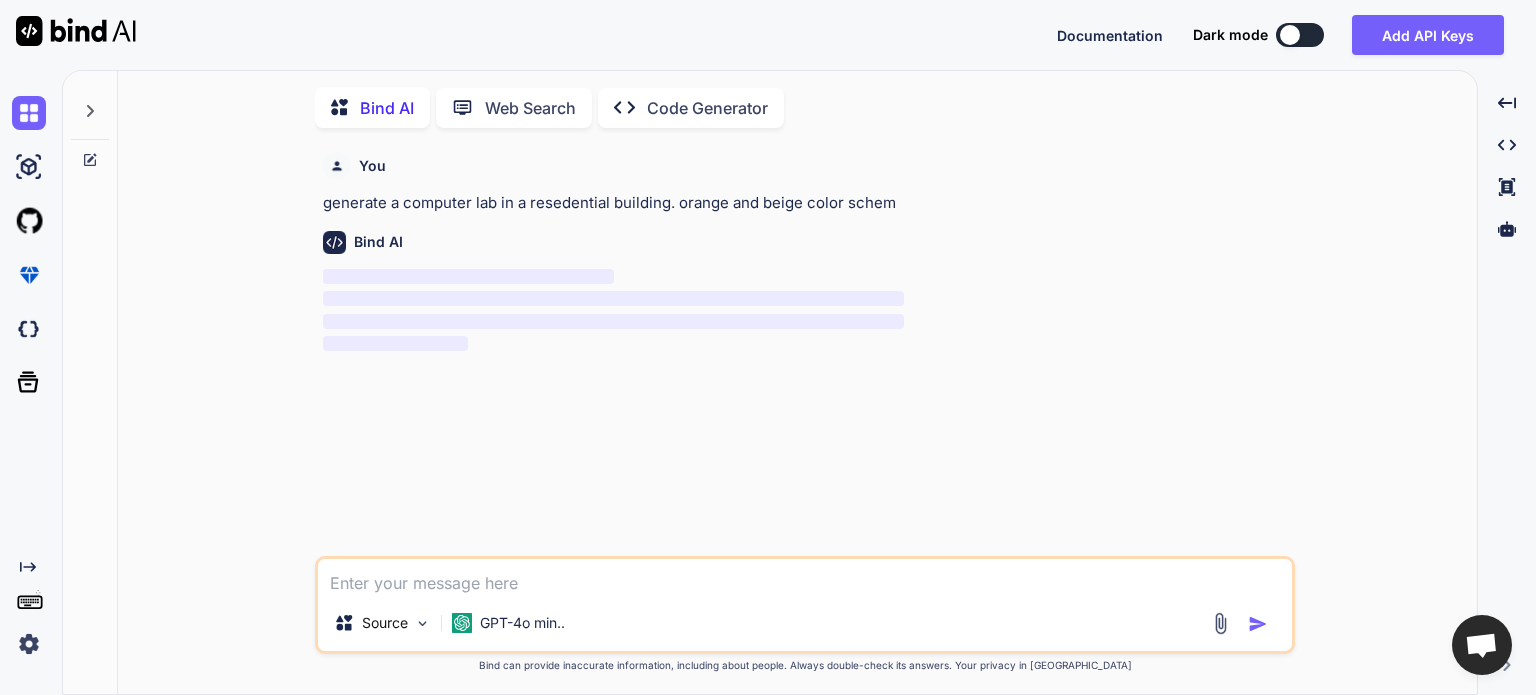 scroll, scrollTop: 7, scrollLeft: 0, axis: vertical 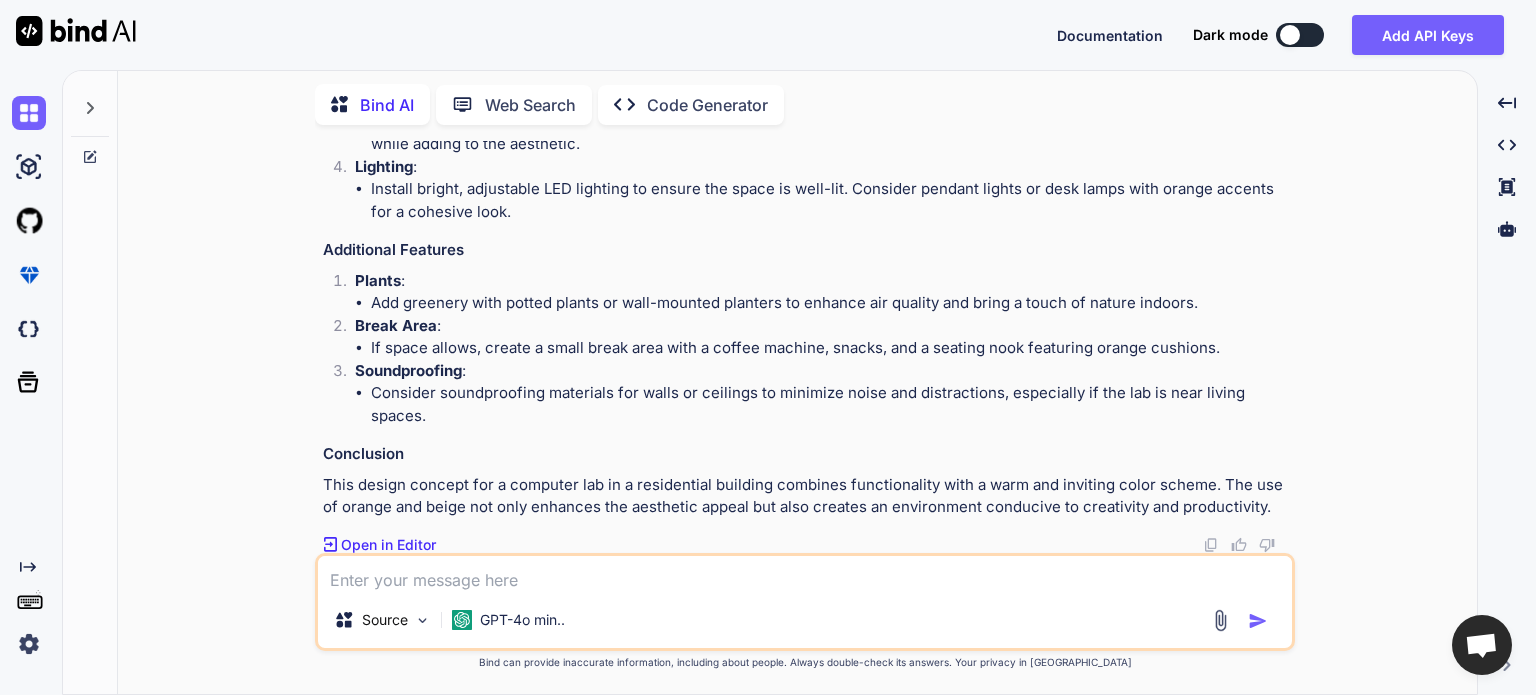 drag, startPoint x: 1252, startPoint y: 617, endPoint x: 1234, endPoint y: 619, distance: 18.110771 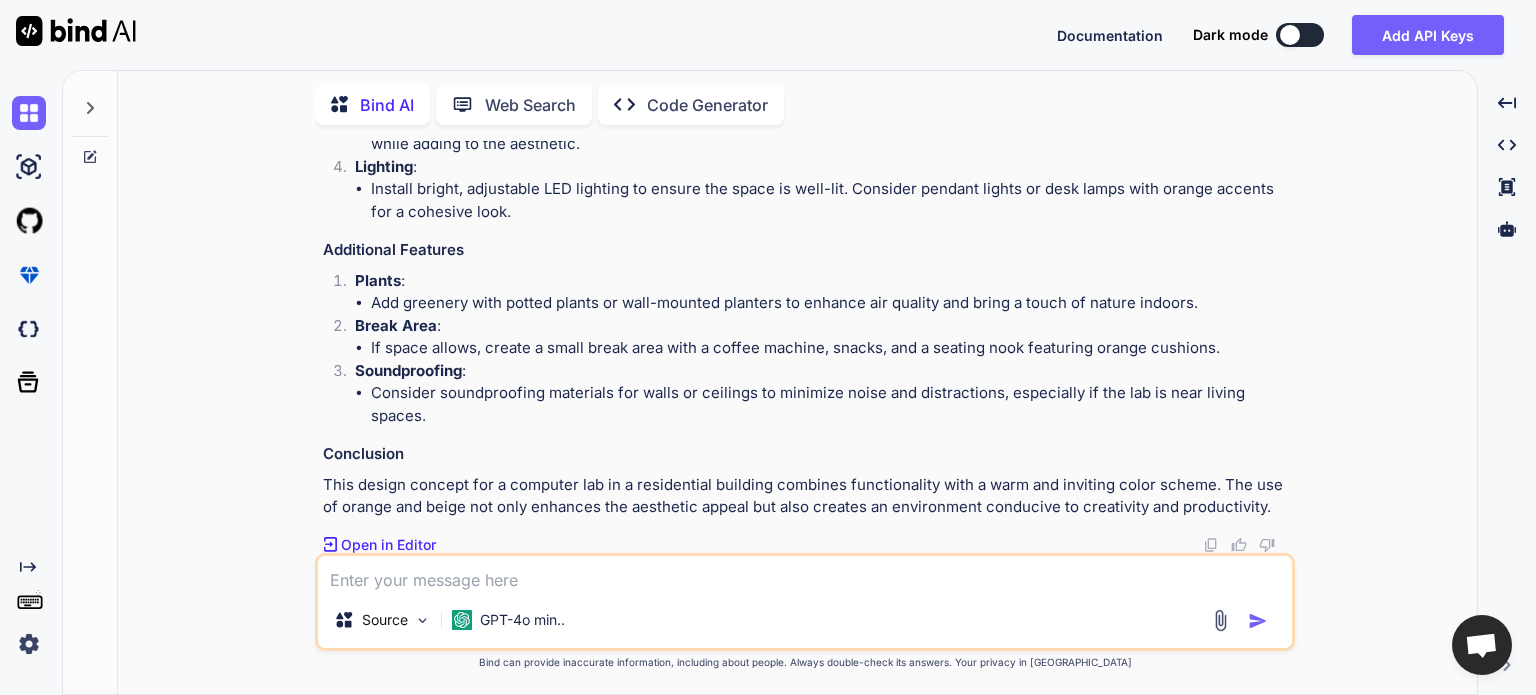 click at bounding box center (805, 574) 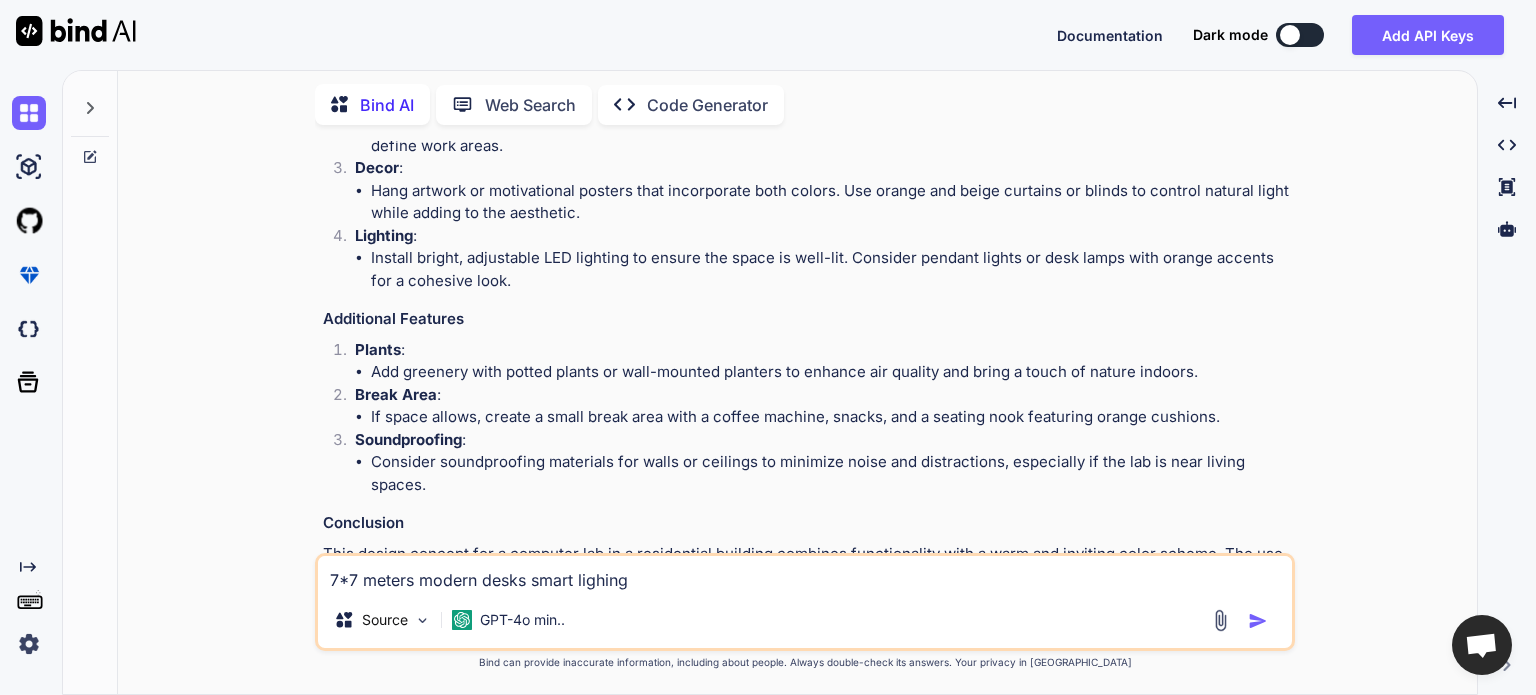 scroll, scrollTop: 700, scrollLeft: 0, axis: vertical 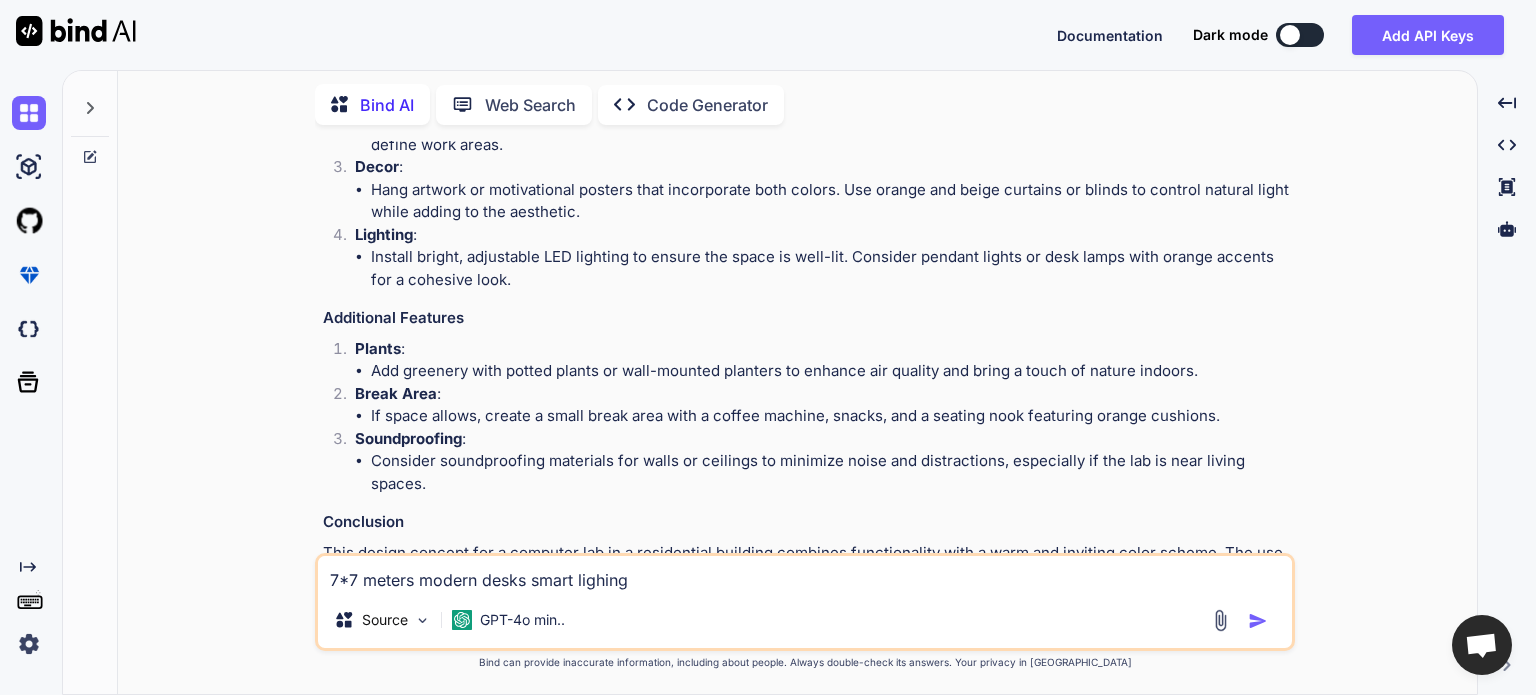 click at bounding box center [1258, 621] 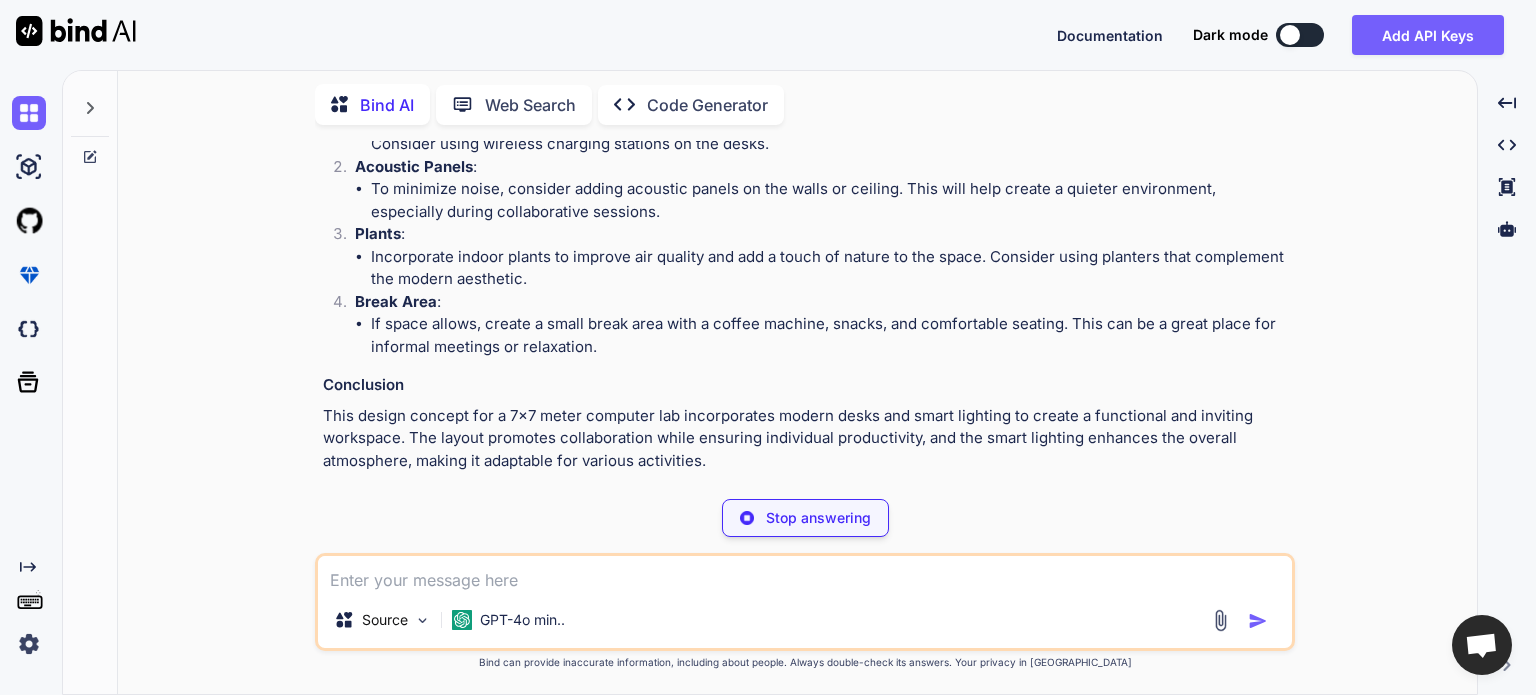 scroll, scrollTop: 2039, scrollLeft: 0, axis: vertical 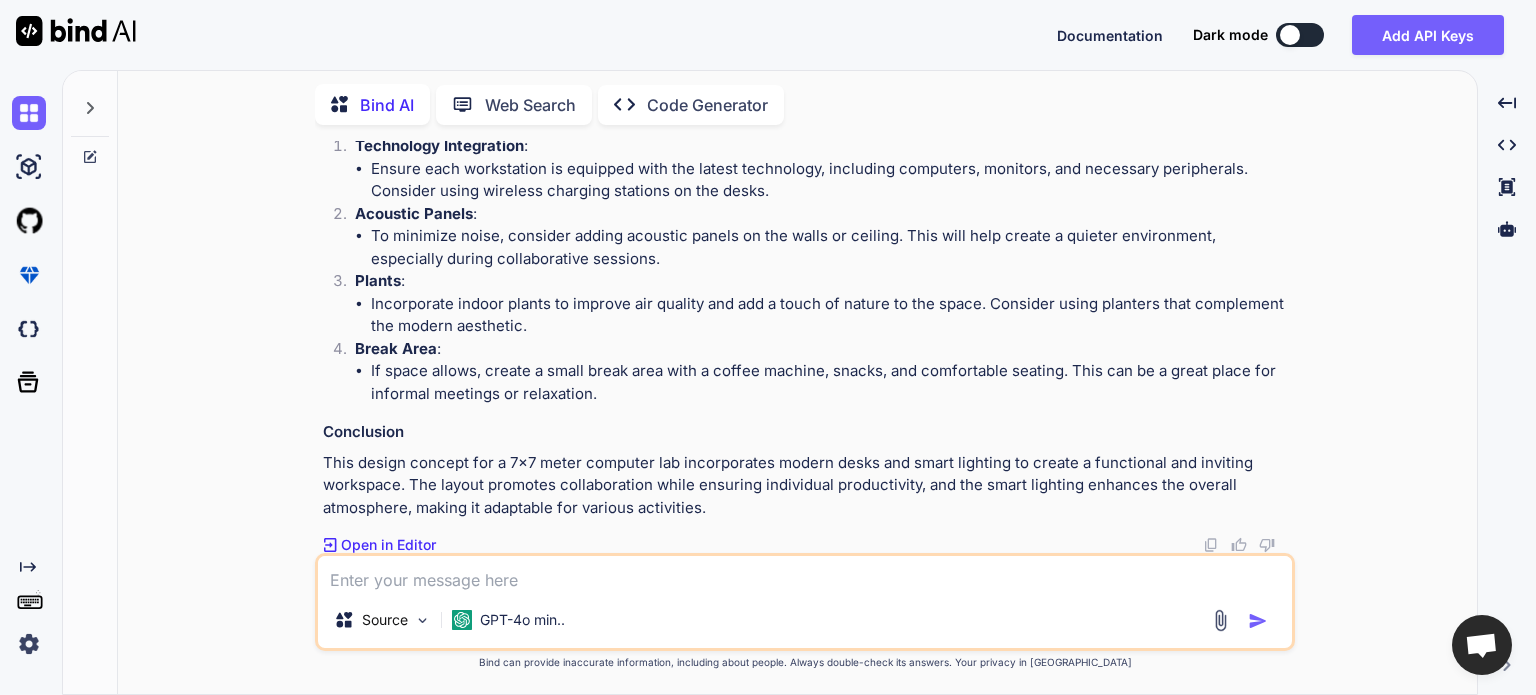click on "Open in Editor" at bounding box center [388, 545] 